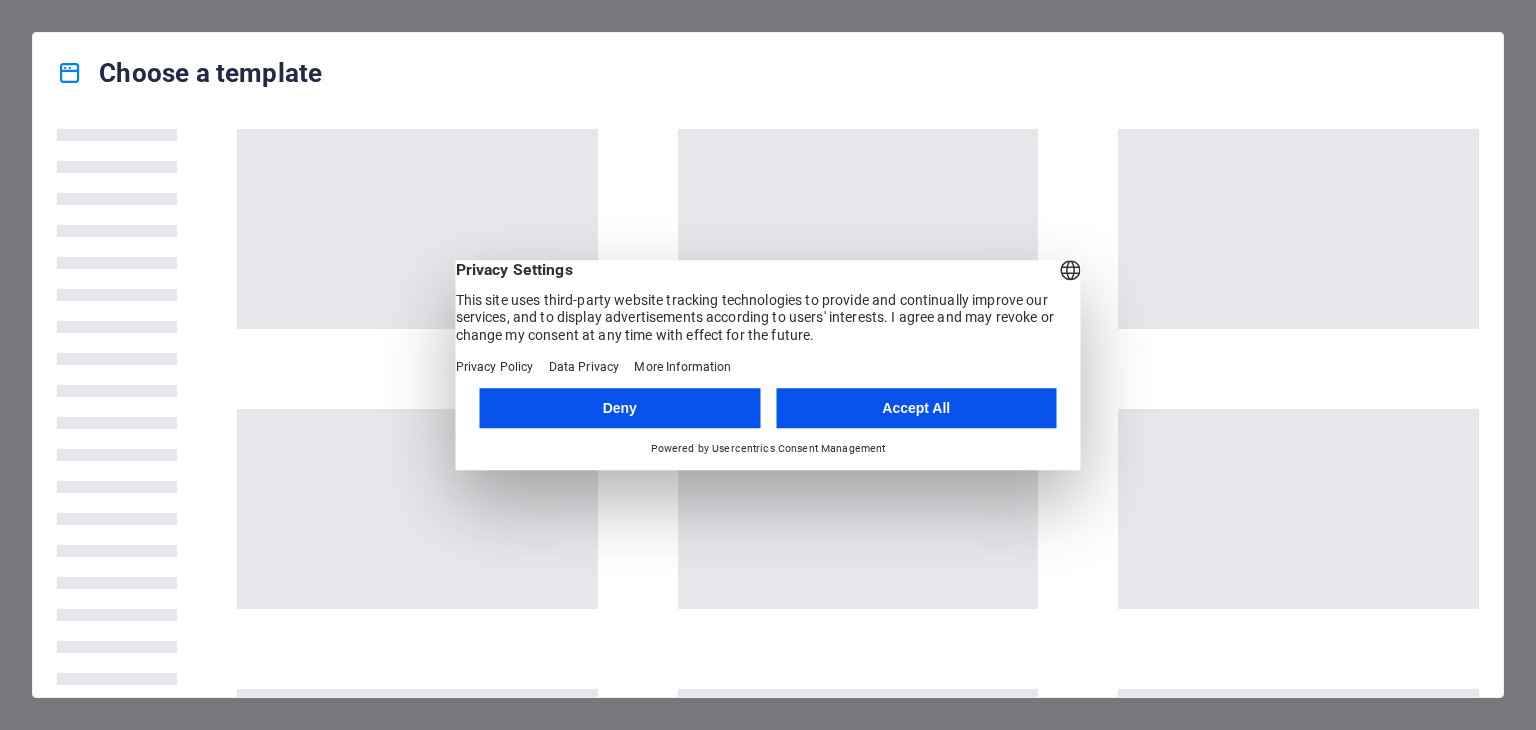 scroll, scrollTop: 0, scrollLeft: 0, axis: both 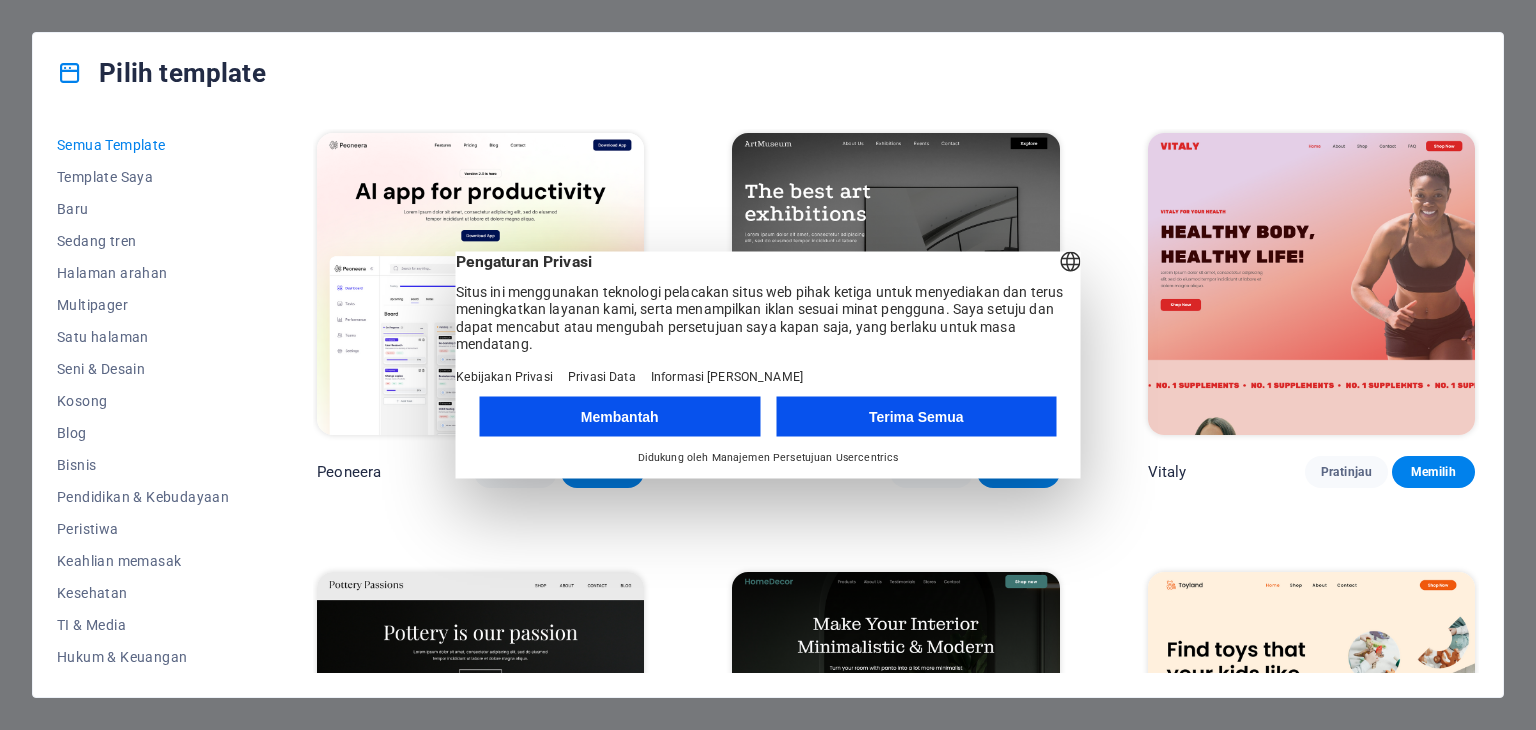 click on "Terima Semua" at bounding box center (916, 417) 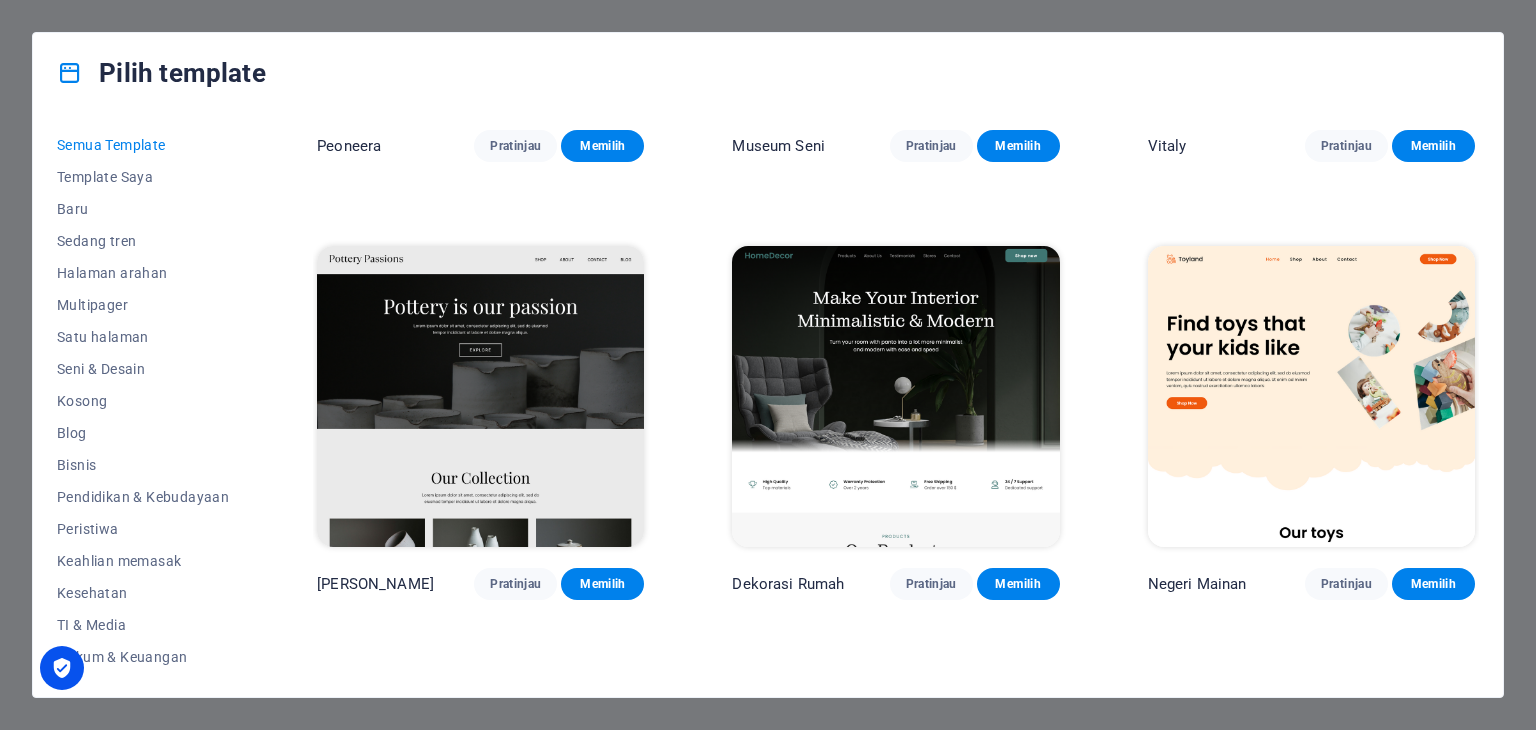 scroll, scrollTop: 0, scrollLeft: 0, axis: both 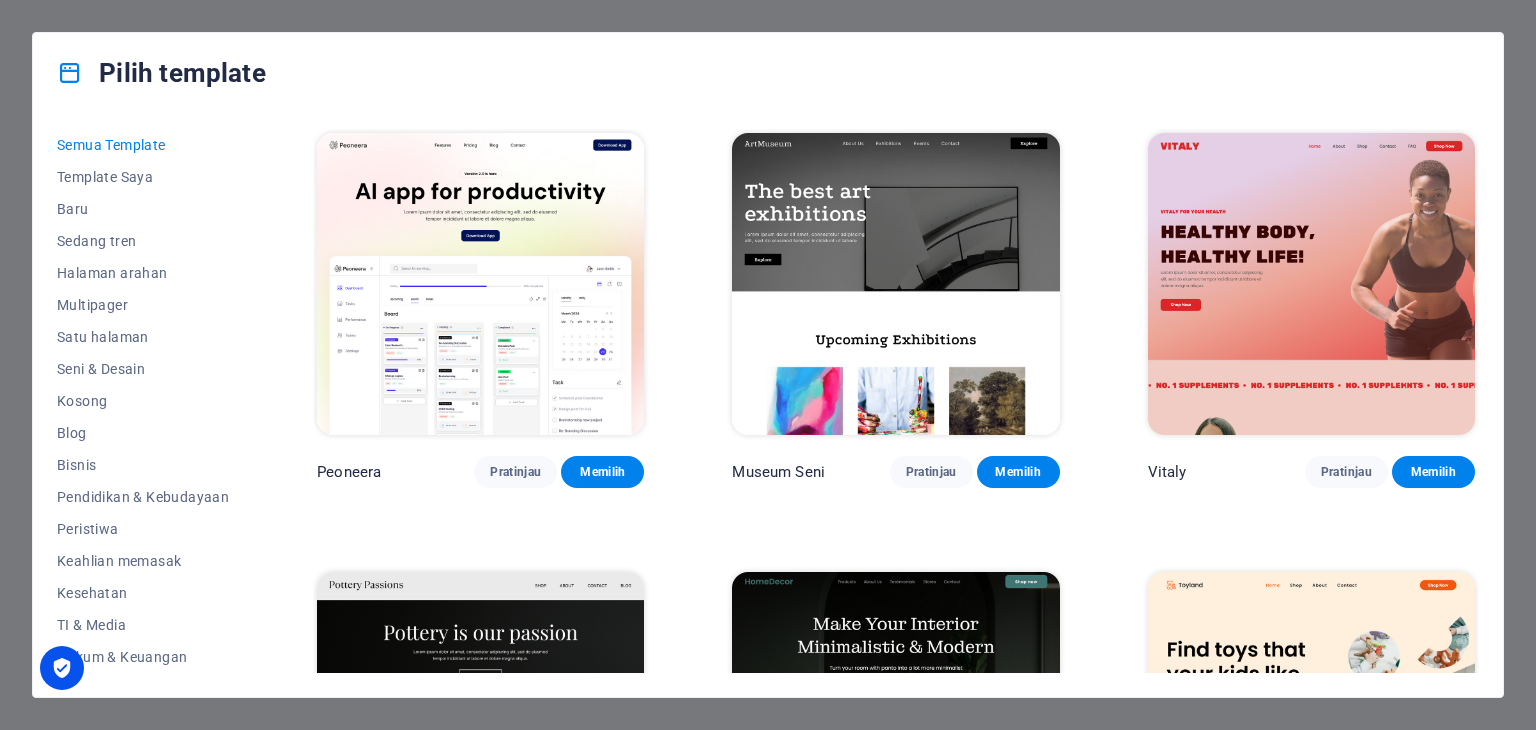 click on "Pilih template Semua Template Template Saya Baru Sedang tren Halaman arahan Multipager Satu halaman Seni & Desain Kosong Blog Bisnis Pendidikan & Kebudayaan Peristiwa Keahlian memasak Kesehatan TI & Media Hukum & Keuangan Nirlaba Pertunjukan Portofolio Layanan Toko Olahraga & Kecantikan Perdagangan Bepergian Kerangka kawat Peoneera Pratinjau Memilih Museum Seni Pratinjau Memilih Vitaly Pratinjau Memilih Gairah Tembikar Pratinjau Memilih Dekorasi Rumah Pratinjau Memilih Negeri Mainan Pratinjau Memilih Toko Hewan Peliharaan Pratinjau Memilih Perencana Keajaiban Pratinjau Memilih Dapat diangkut Pratinjau Memilih S&L Pratinjau Memilih Kami Melukis Pratinjau Memilih Eco-Con Pratinjau Memilih Bertemu Pratinjau Memilih Bantuan & Perawatan Pratinjau Memilih Podcaster Pratinjau Memilih Academix Pratinjau Memilih Toko Pangkas Rambut BESAR Pratinjau Memilih Kesehatan & Makanan Pratinjau Memilih UrbanNest Interiors Pratinjau Memilih Perubahan Hijau Pratinjau Memilih Kuil Kecantikan Pratinjau Memilih WeTrain Pratinjau BRG" at bounding box center (768, 365) 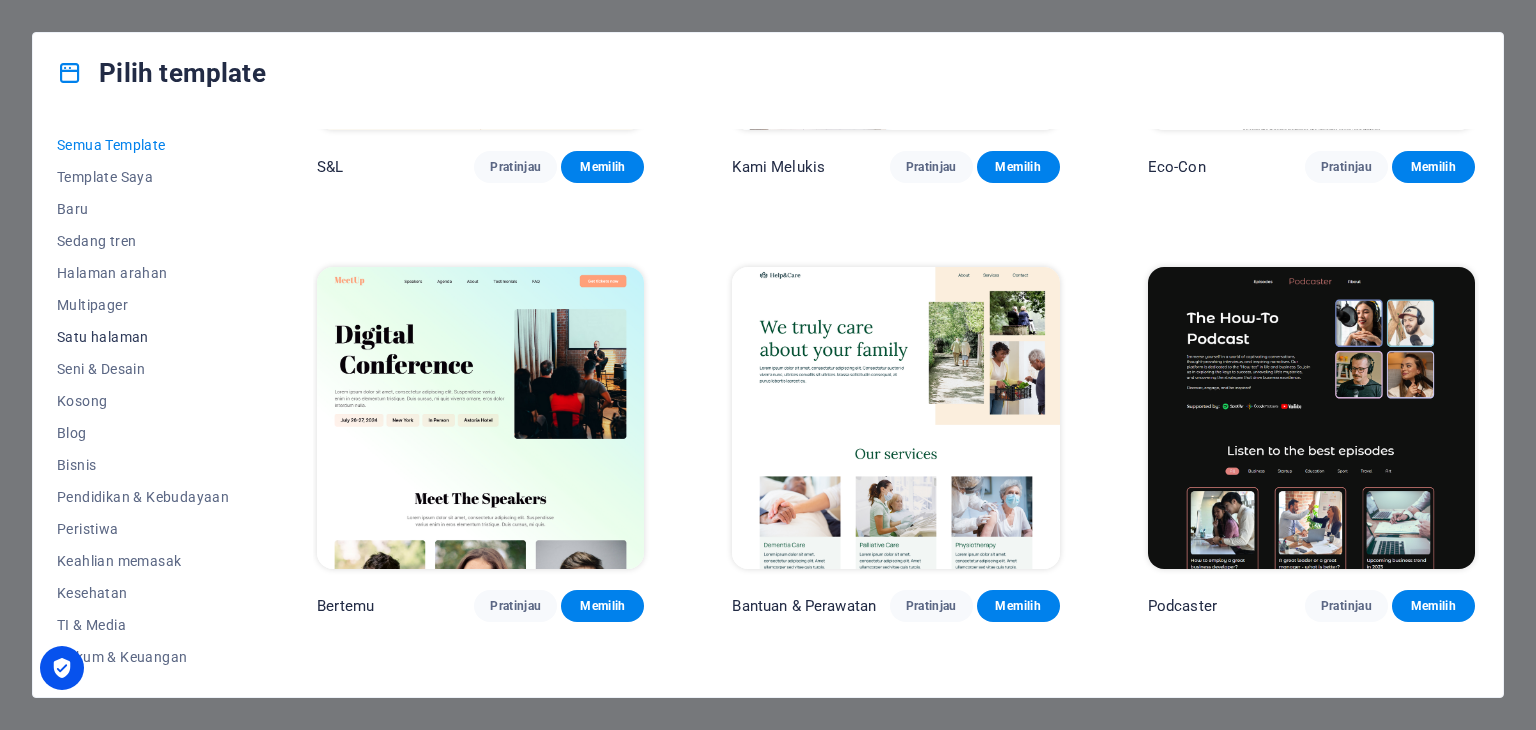 scroll, scrollTop: 1626, scrollLeft: 0, axis: vertical 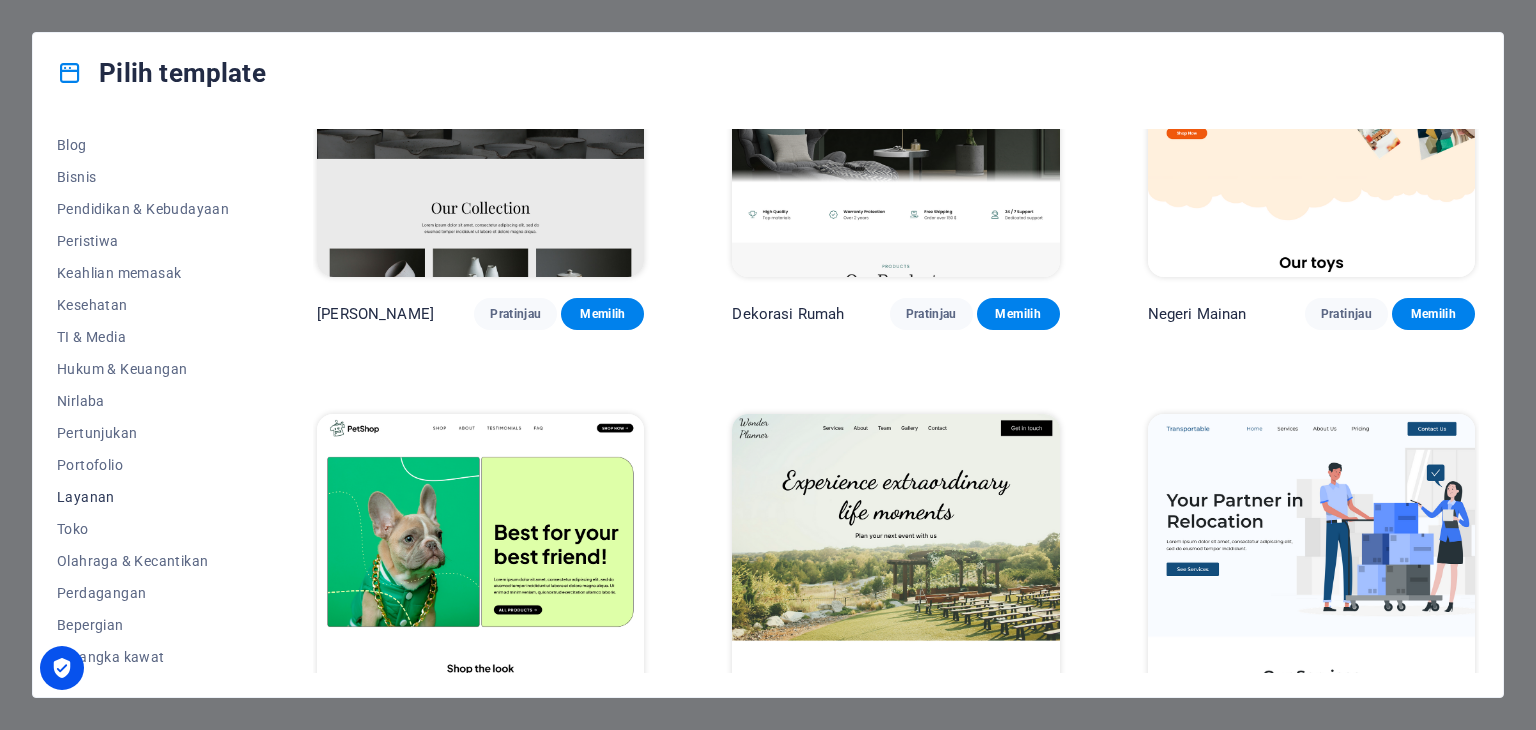 click on "Layanan" at bounding box center [143, 497] 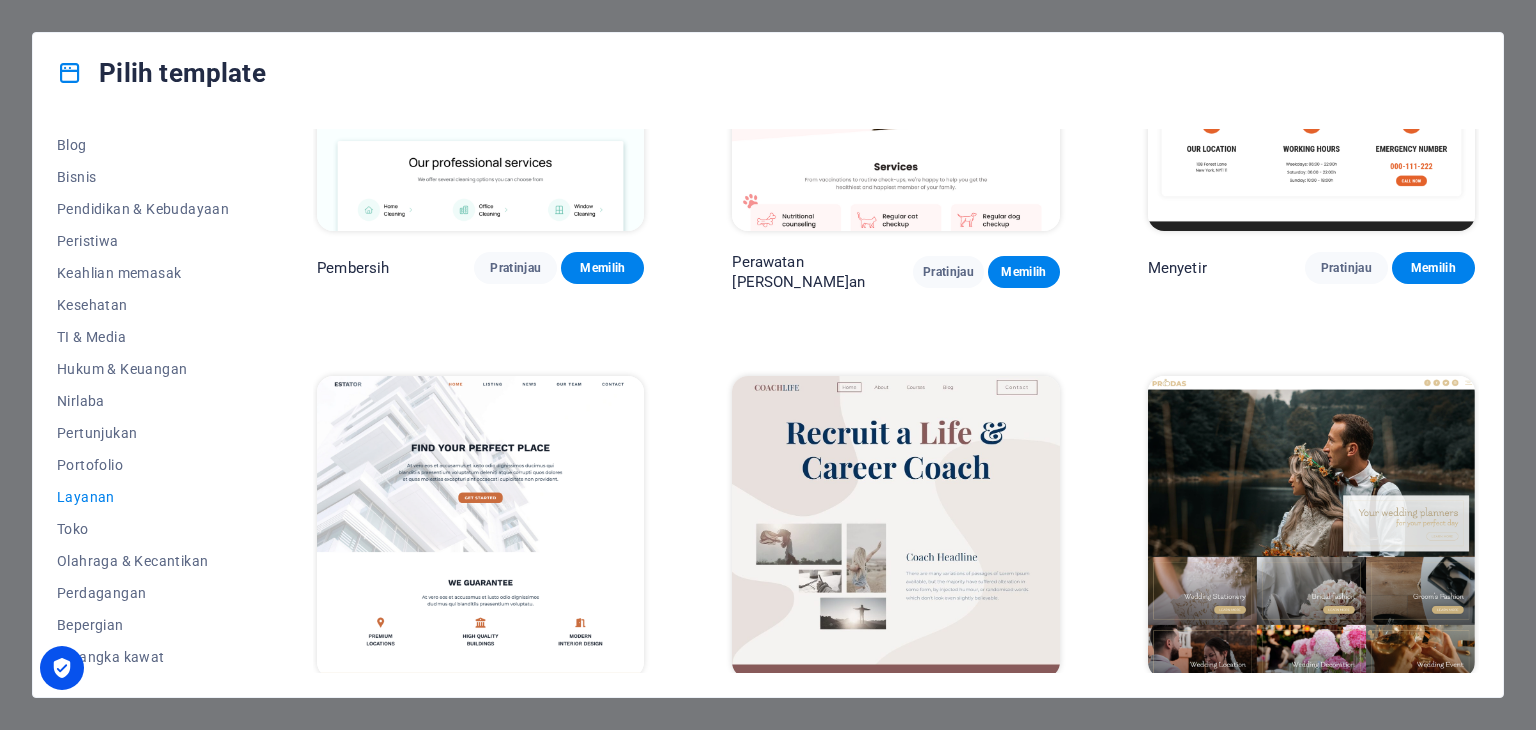 scroll, scrollTop: 643, scrollLeft: 0, axis: vertical 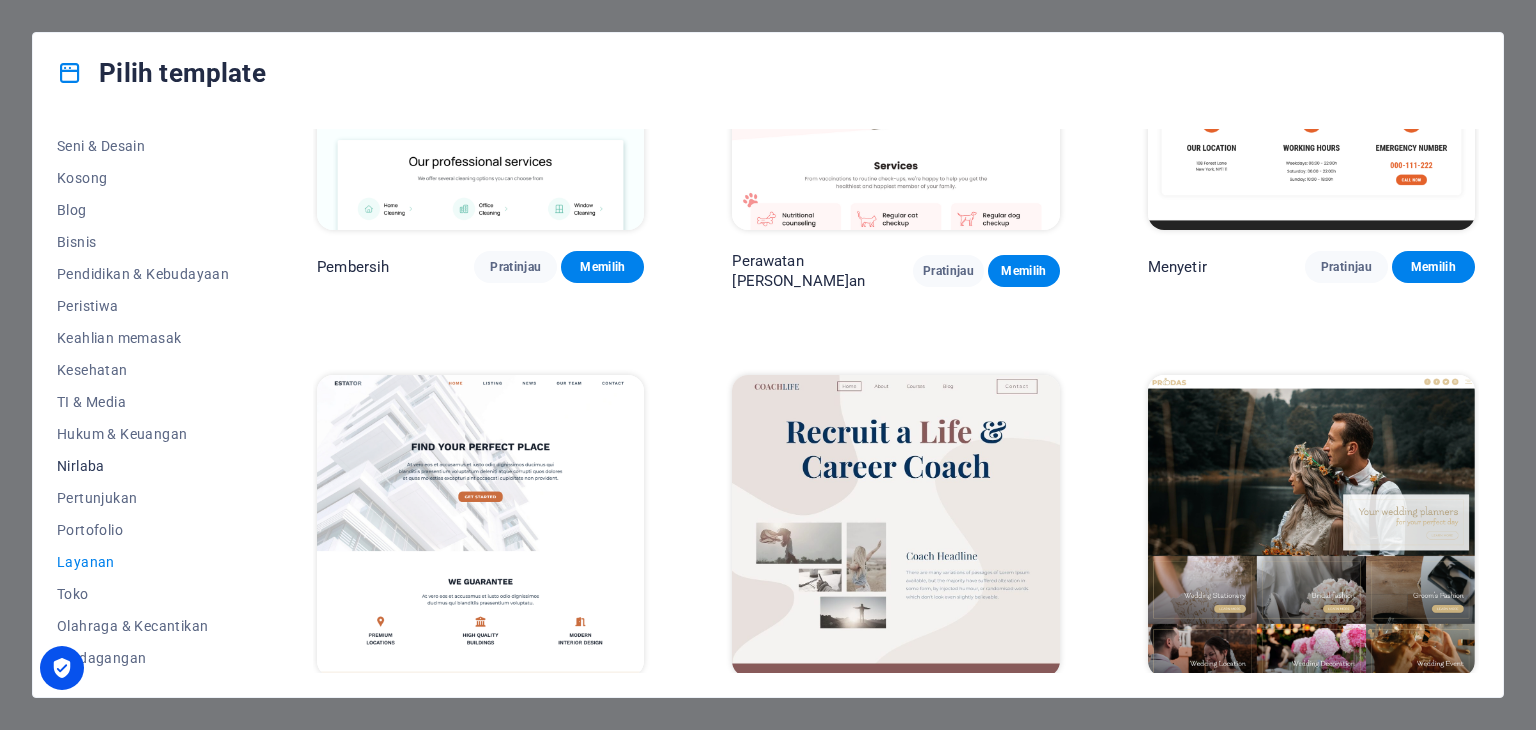 click on "Nirlaba" at bounding box center (81, 466) 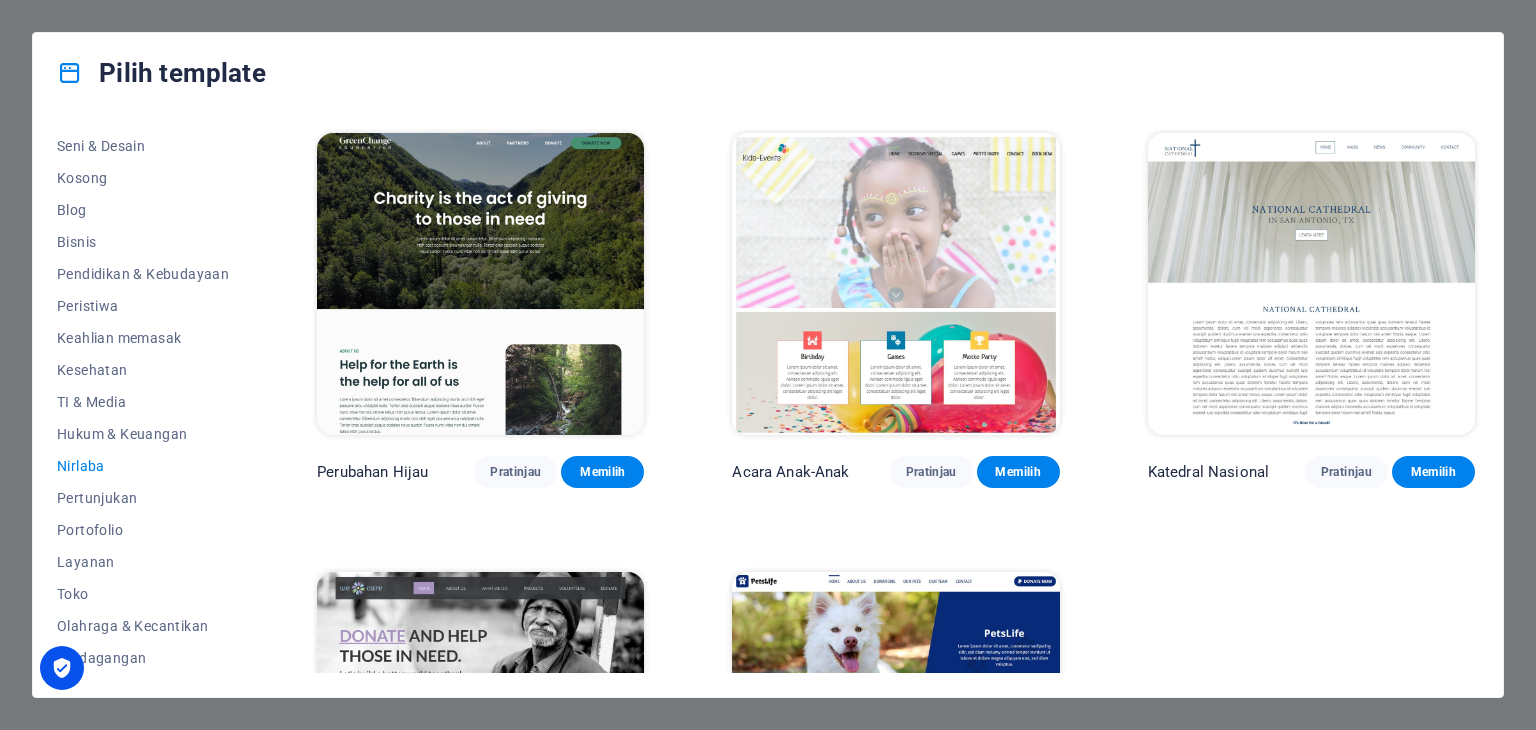 scroll, scrollTop: 257, scrollLeft: 0, axis: vertical 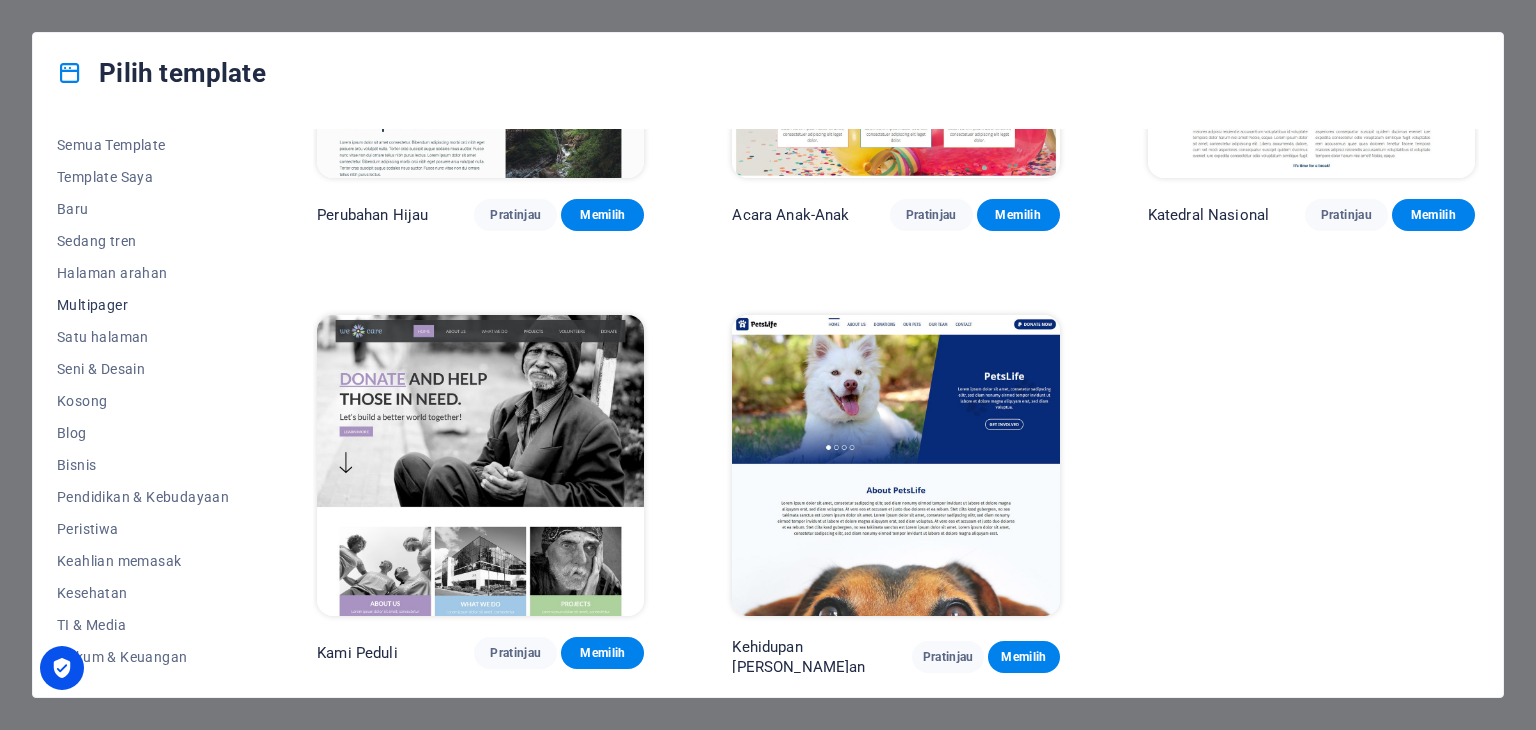 click on "Multipager" at bounding box center (92, 305) 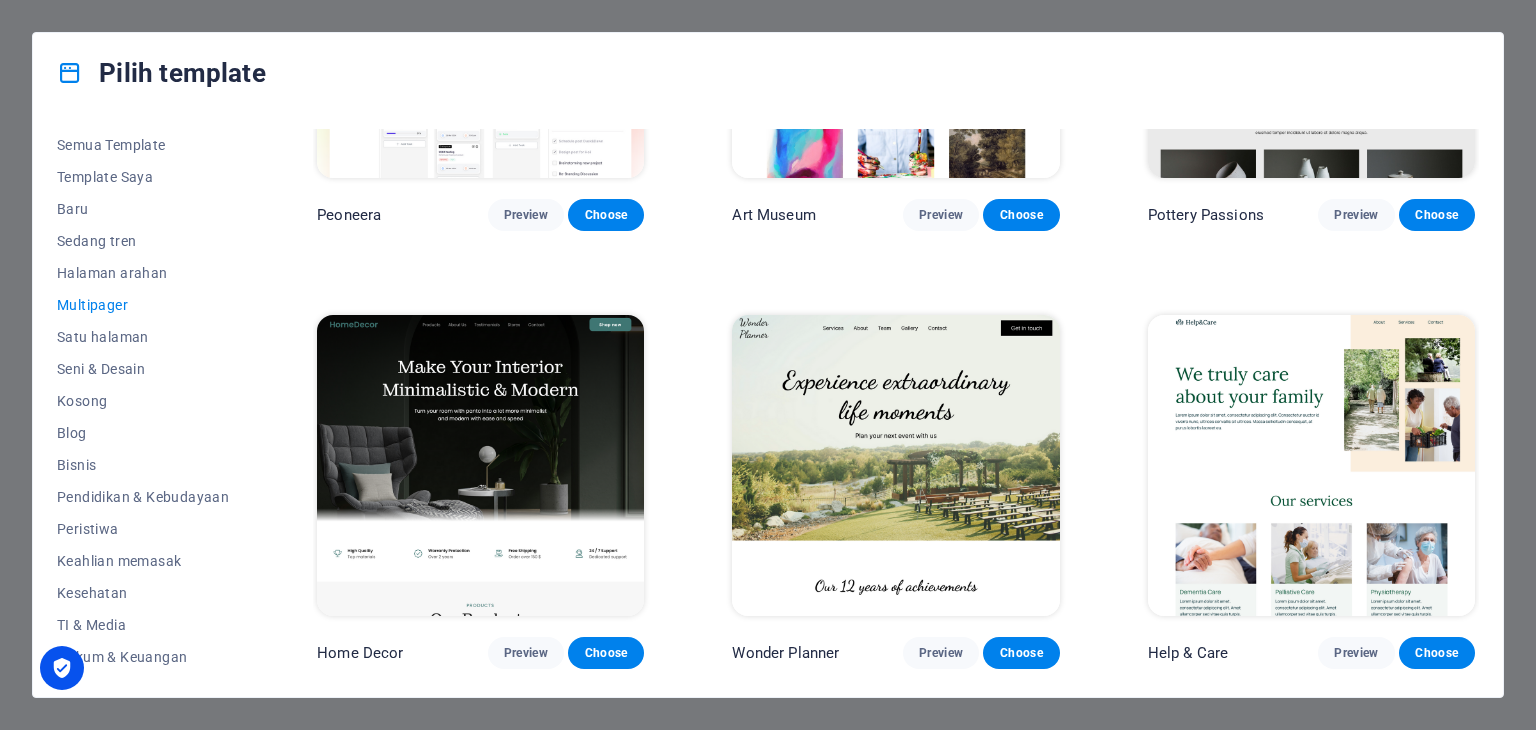 scroll, scrollTop: 5533, scrollLeft: 0, axis: vertical 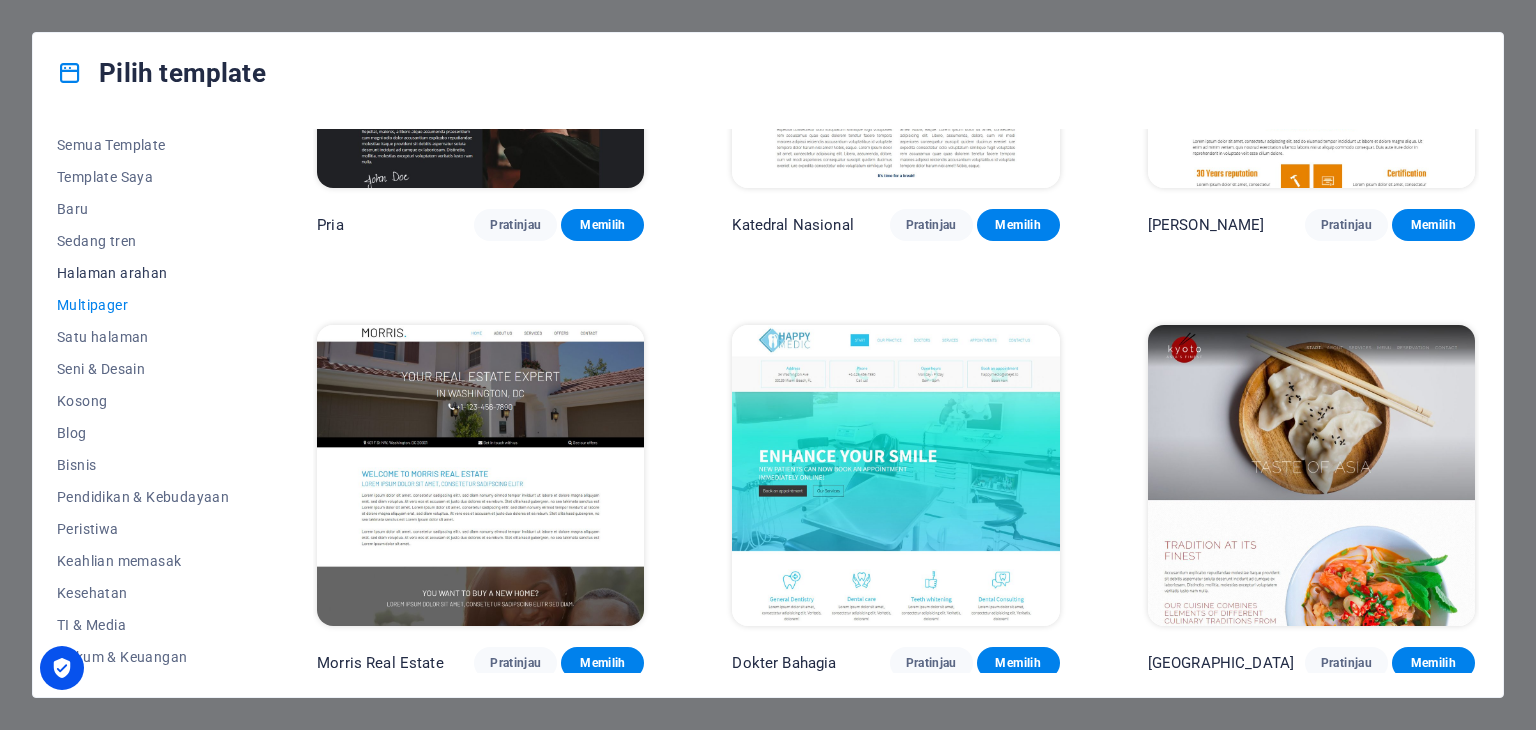 click on "Halaman arahan" at bounding box center [112, 273] 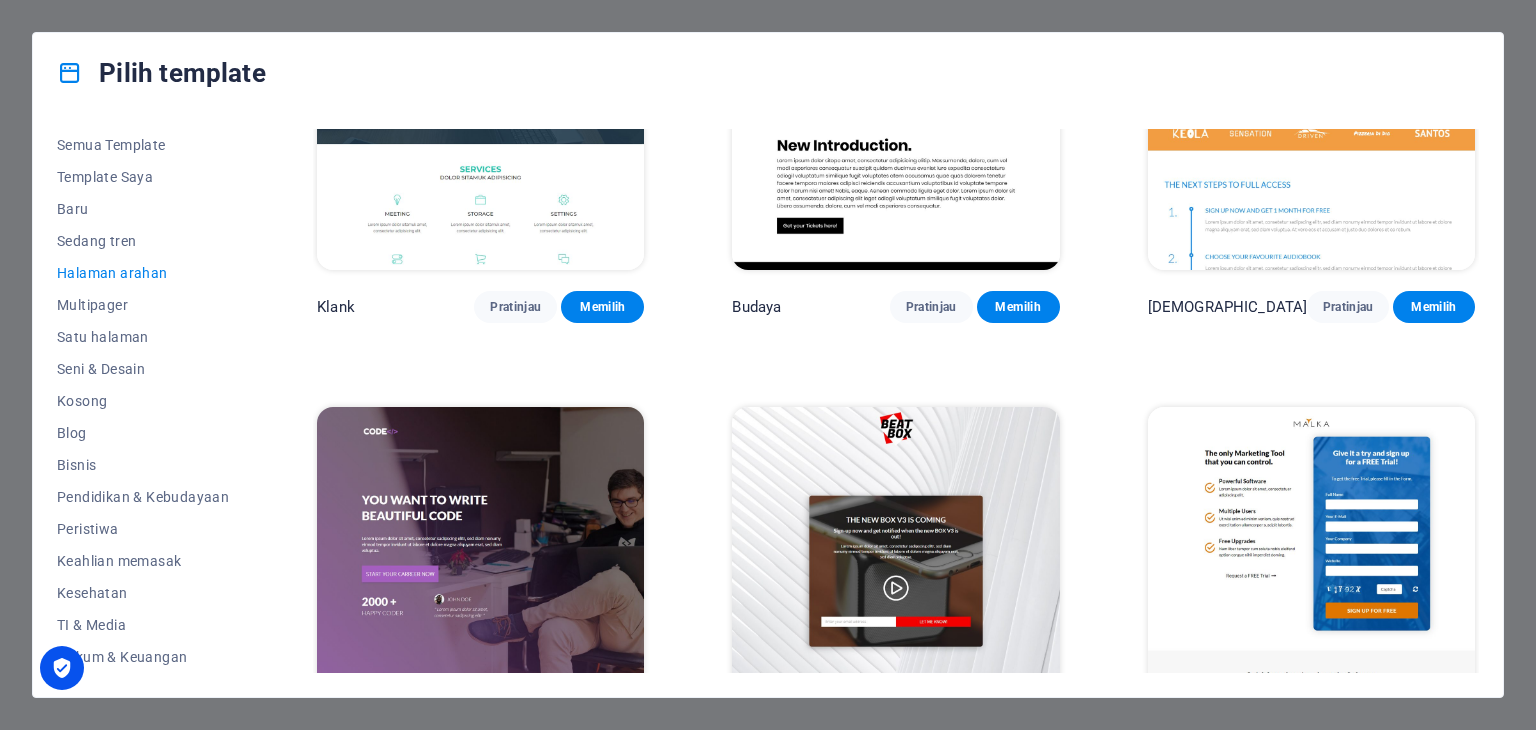 scroll, scrollTop: 0, scrollLeft: 0, axis: both 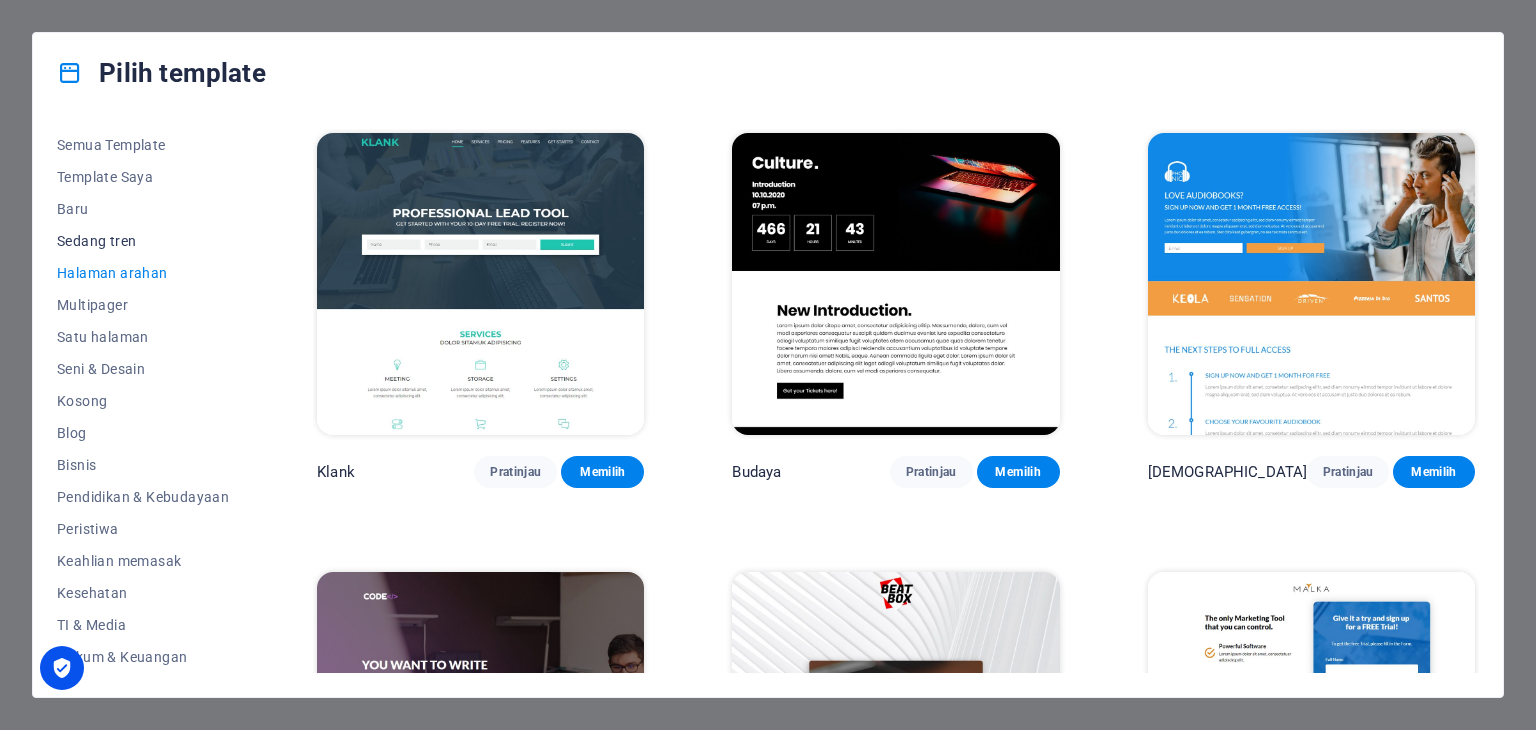 click on "Sedang tren" at bounding box center (96, 241) 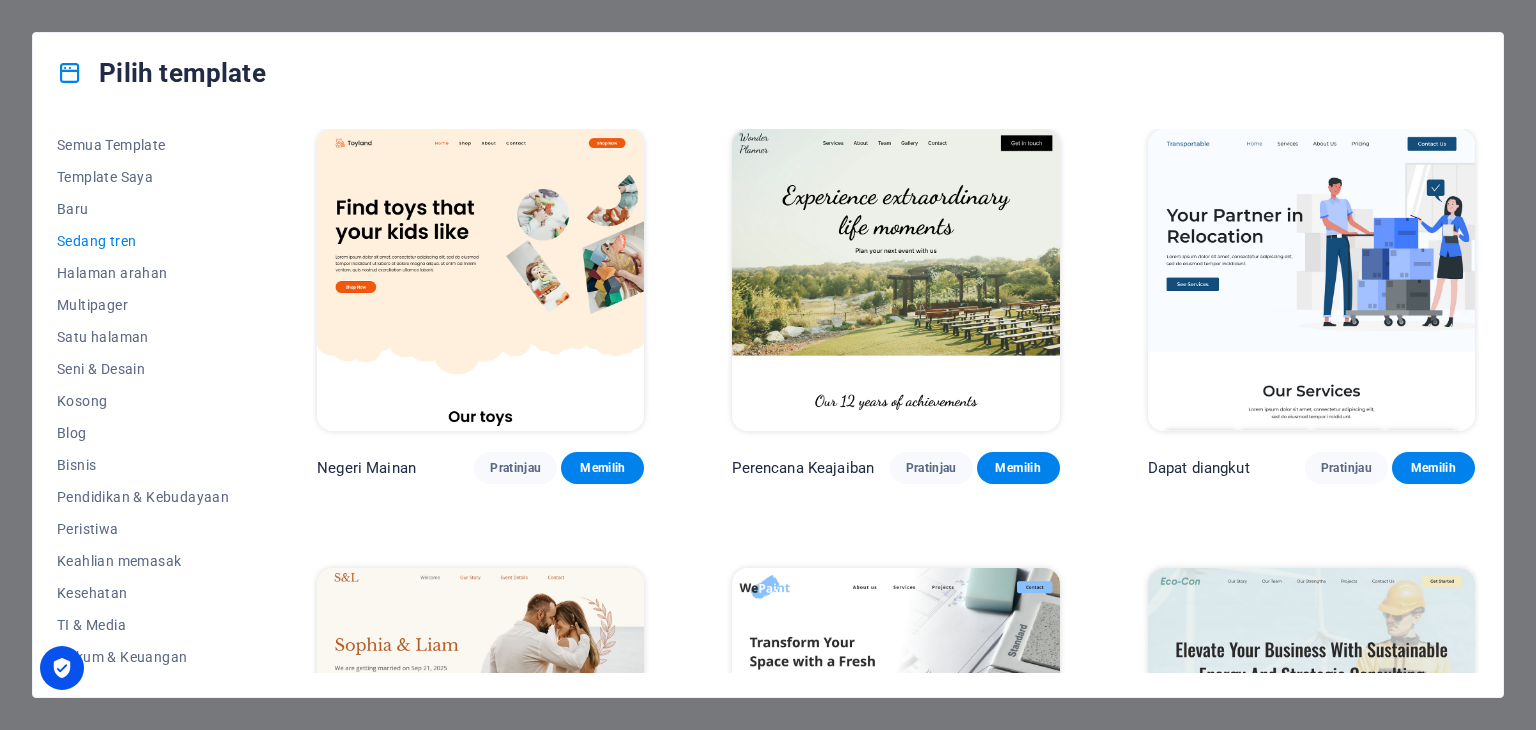 scroll, scrollTop: 0, scrollLeft: 0, axis: both 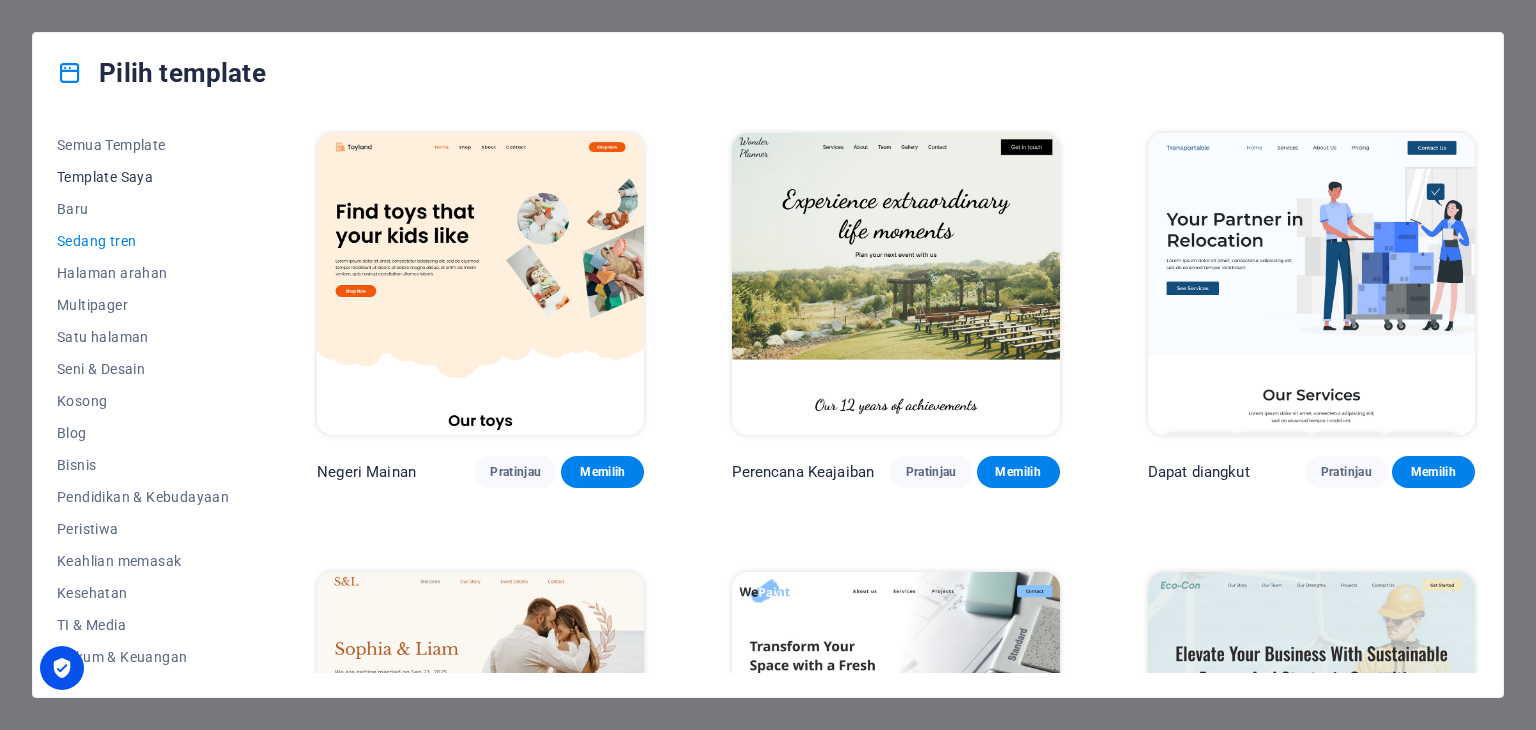 click on "Template Saya" at bounding box center (105, 177) 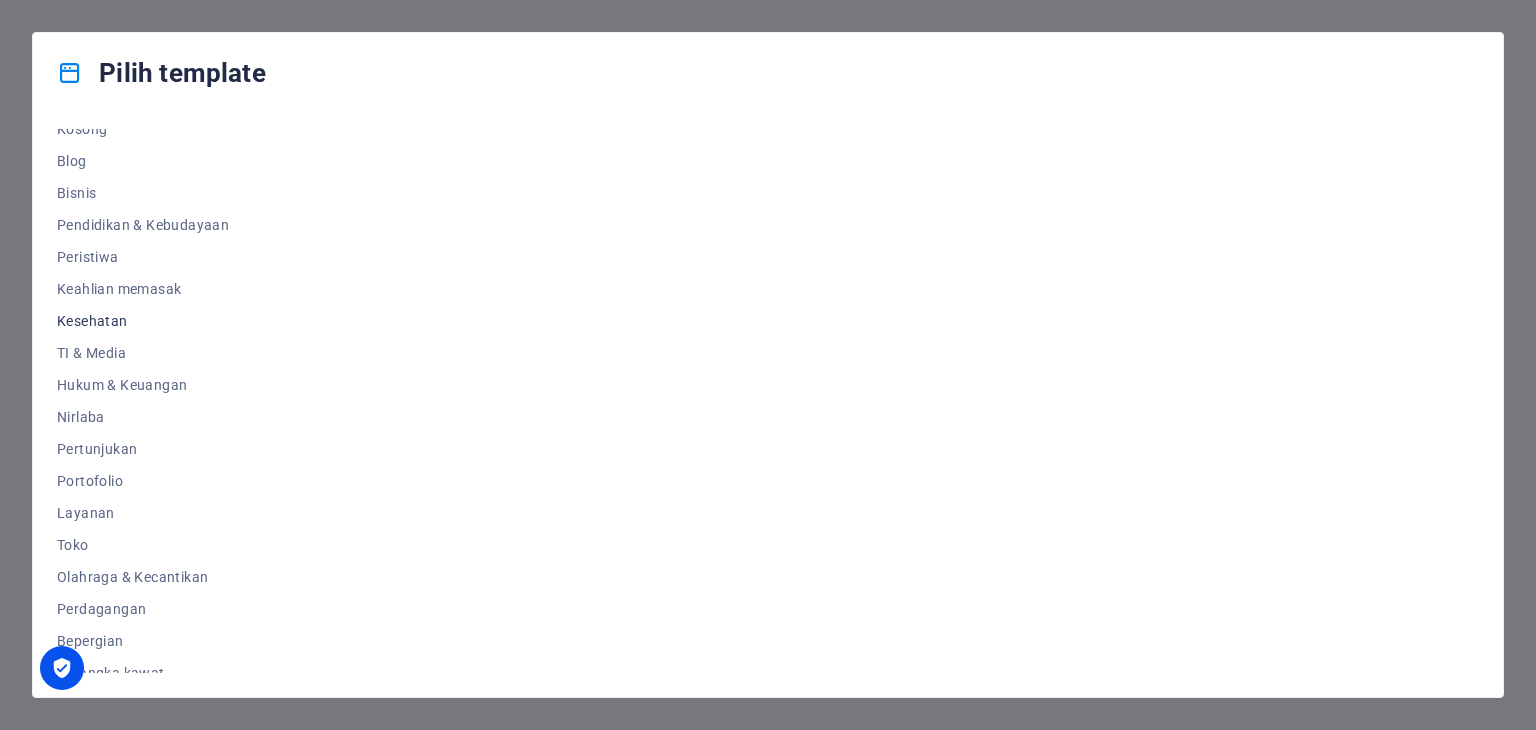 scroll, scrollTop: 288, scrollLeft: 0, axis: vertical 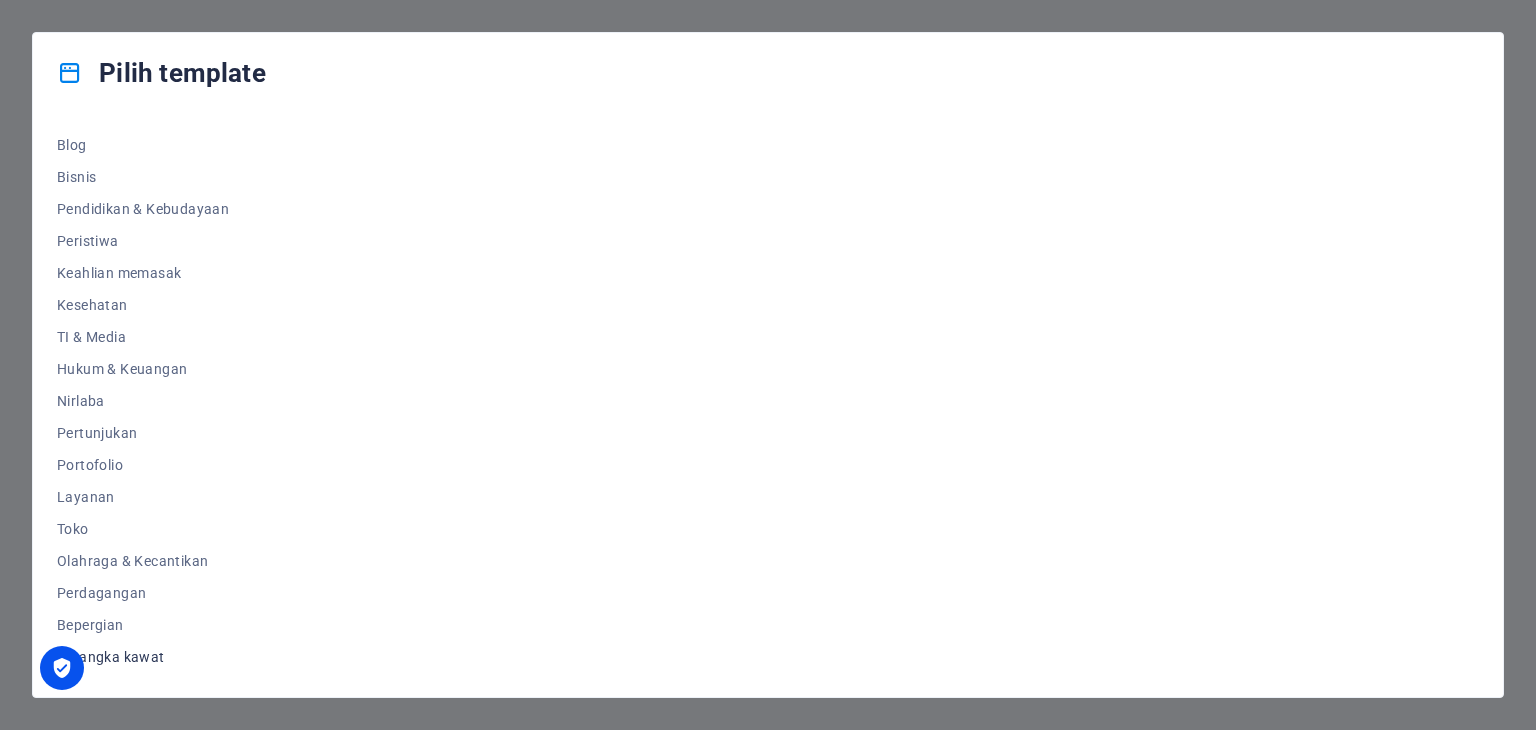 click on "Kerangka kawat" at bounding box center [111, 657] 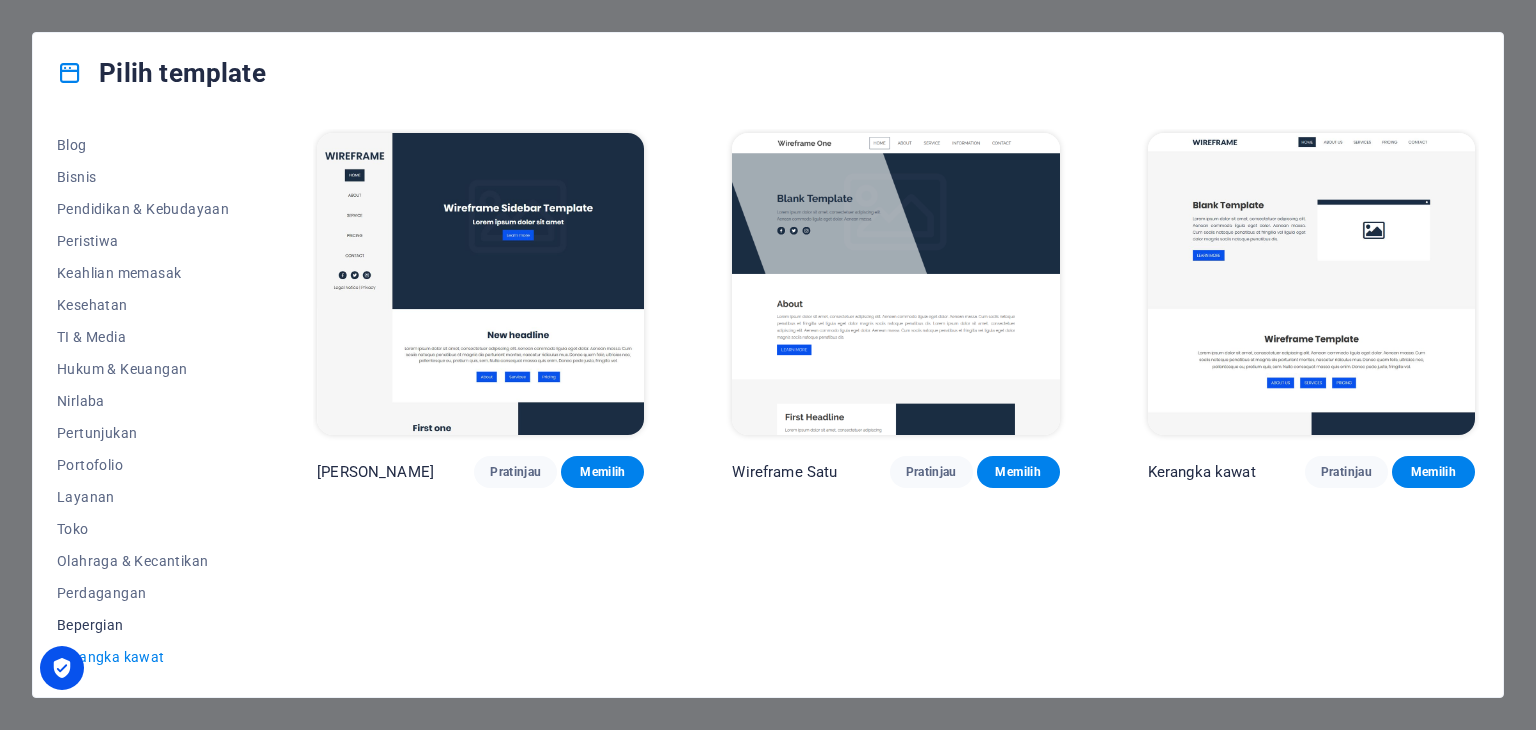 click on "Bepergian" at bounding box center (143, 625) 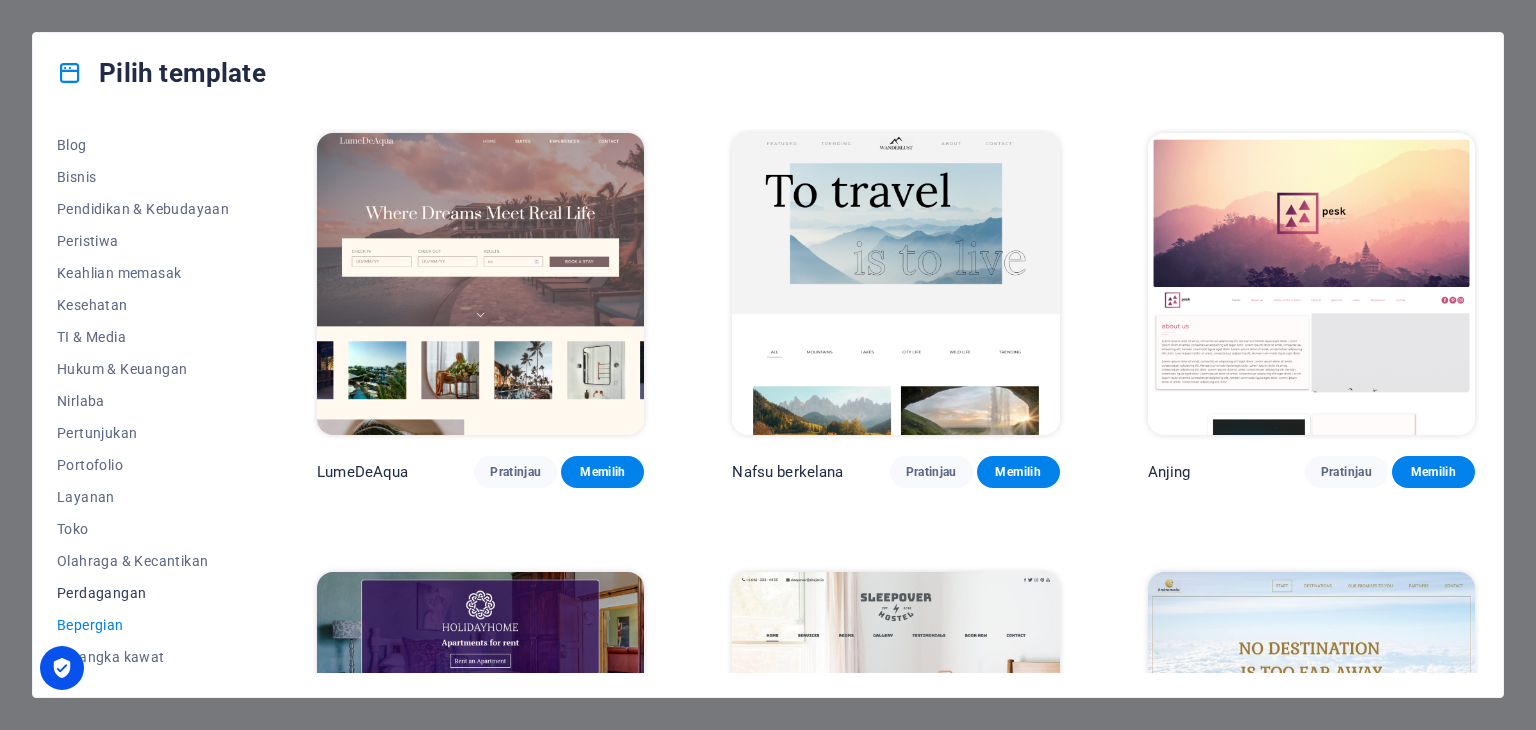 click on "Perdagangan" at bounding box center (101, 593) 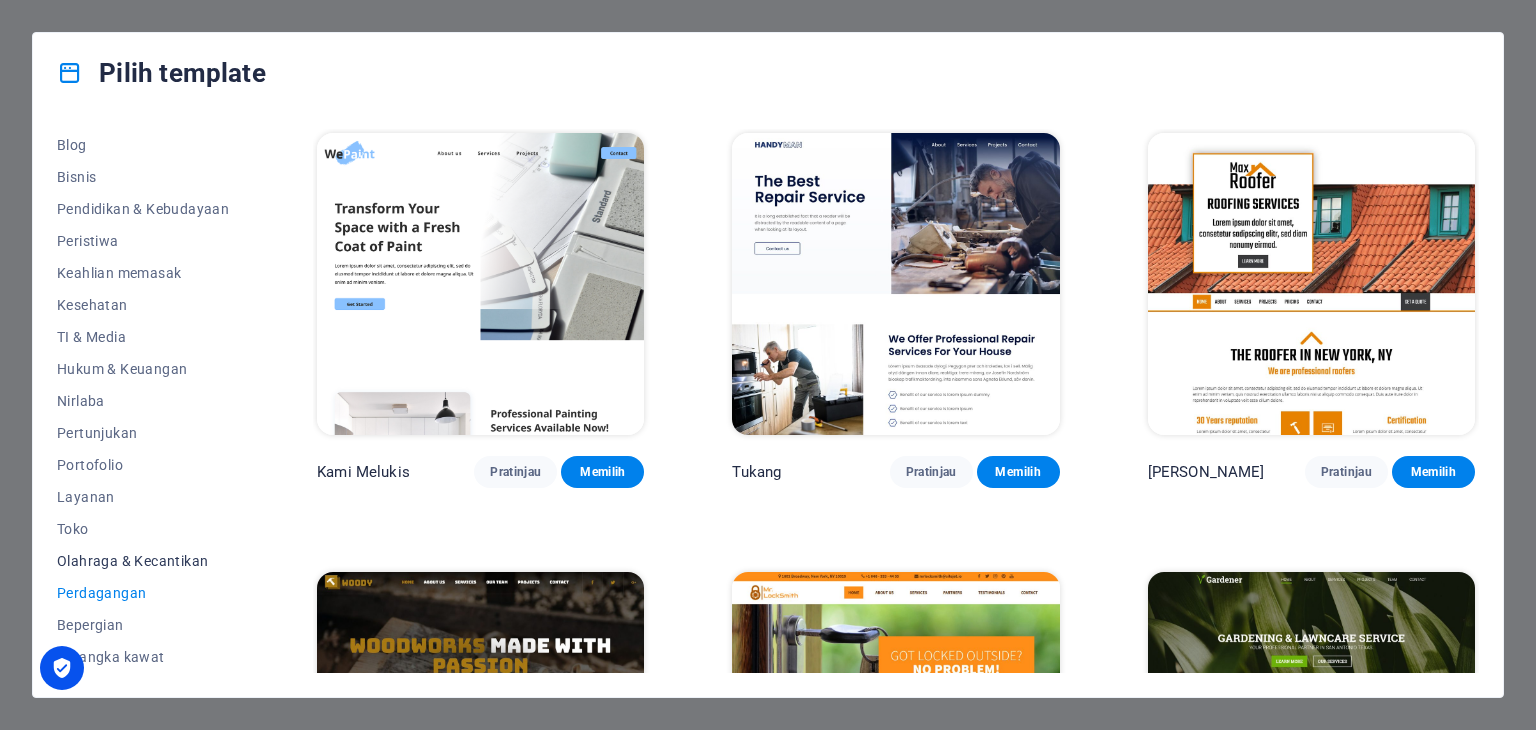 click on "Olahraga & Kecantikan" at bounding box center (132, 561) 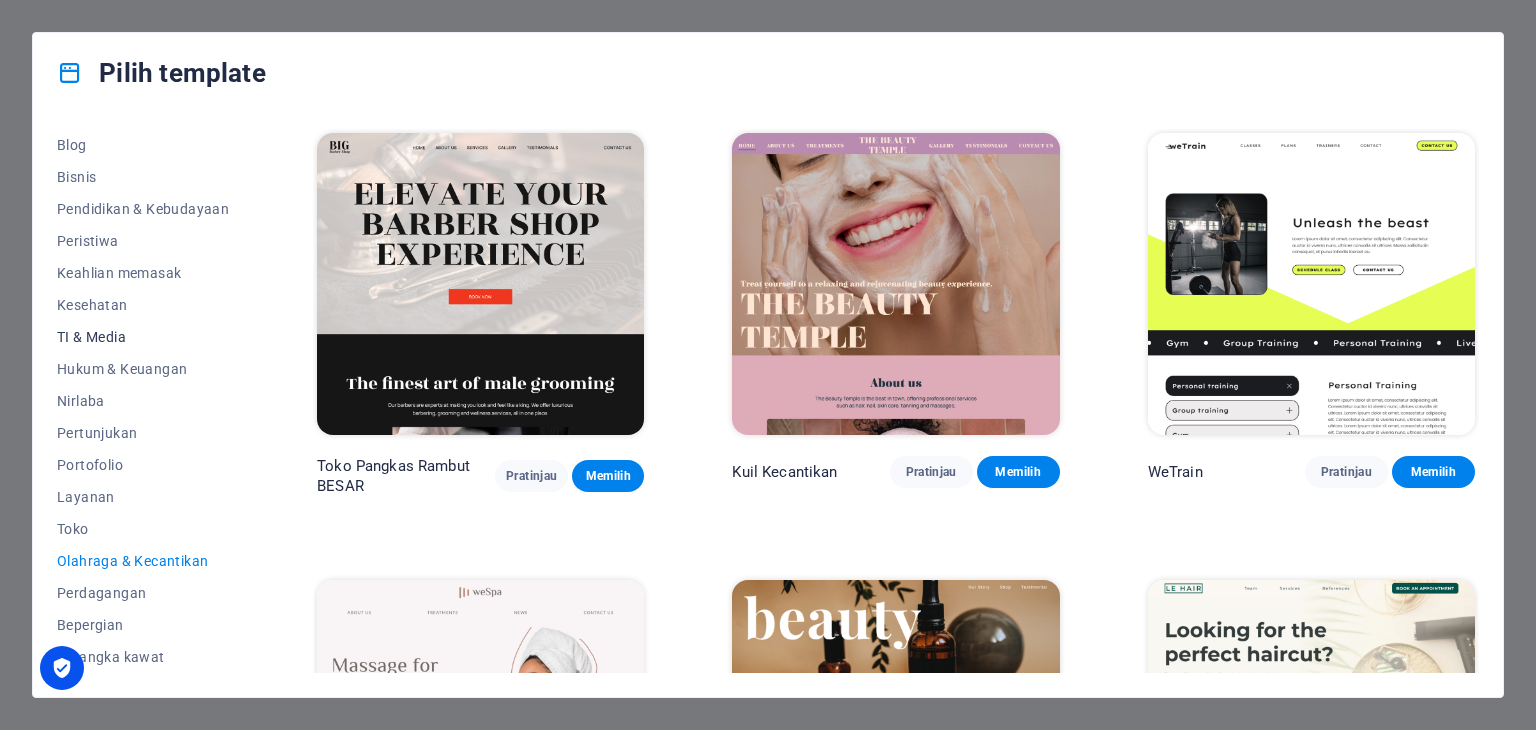 click on "TI & Media" at bounding box center (143, 337) 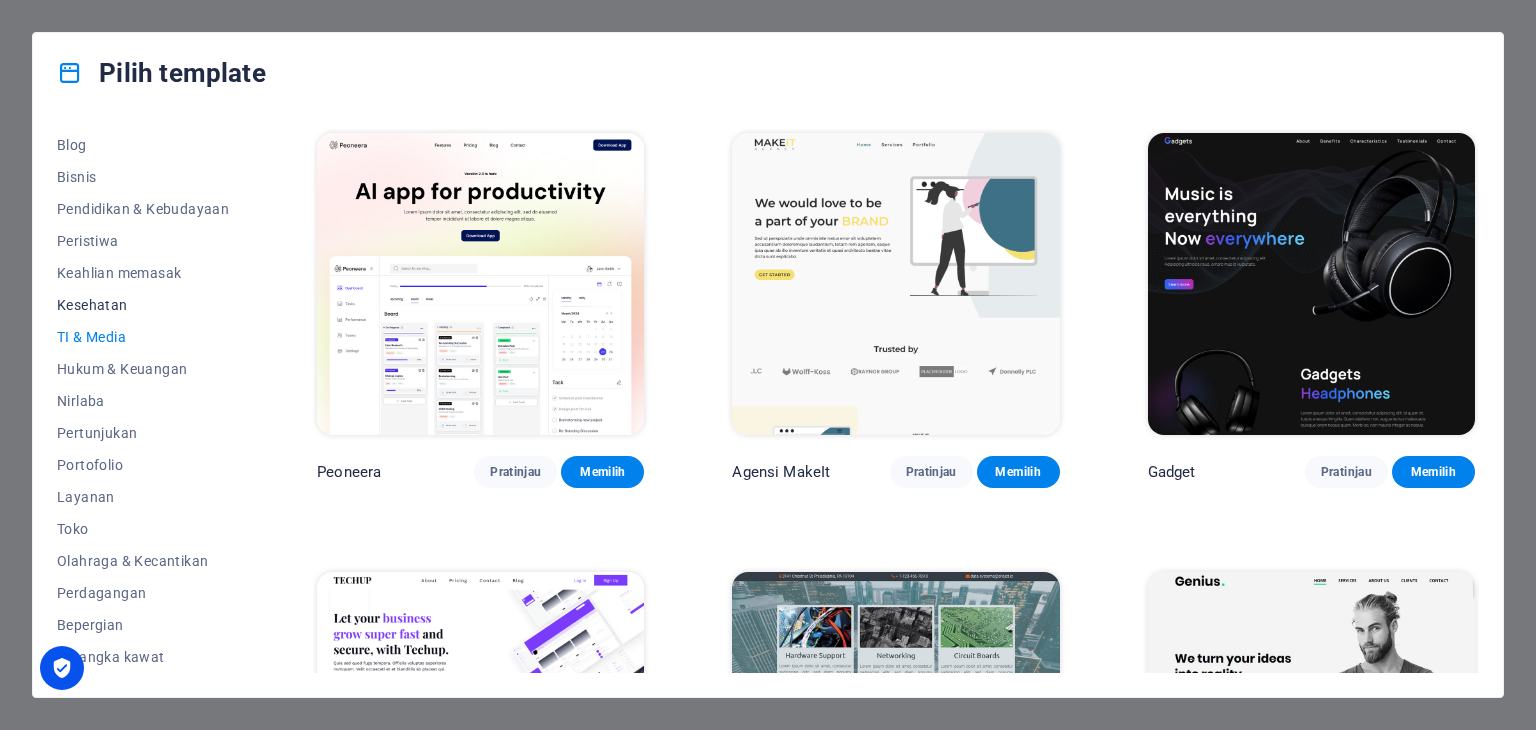 click on "Kesehatan" at bounding box center (143, 305) 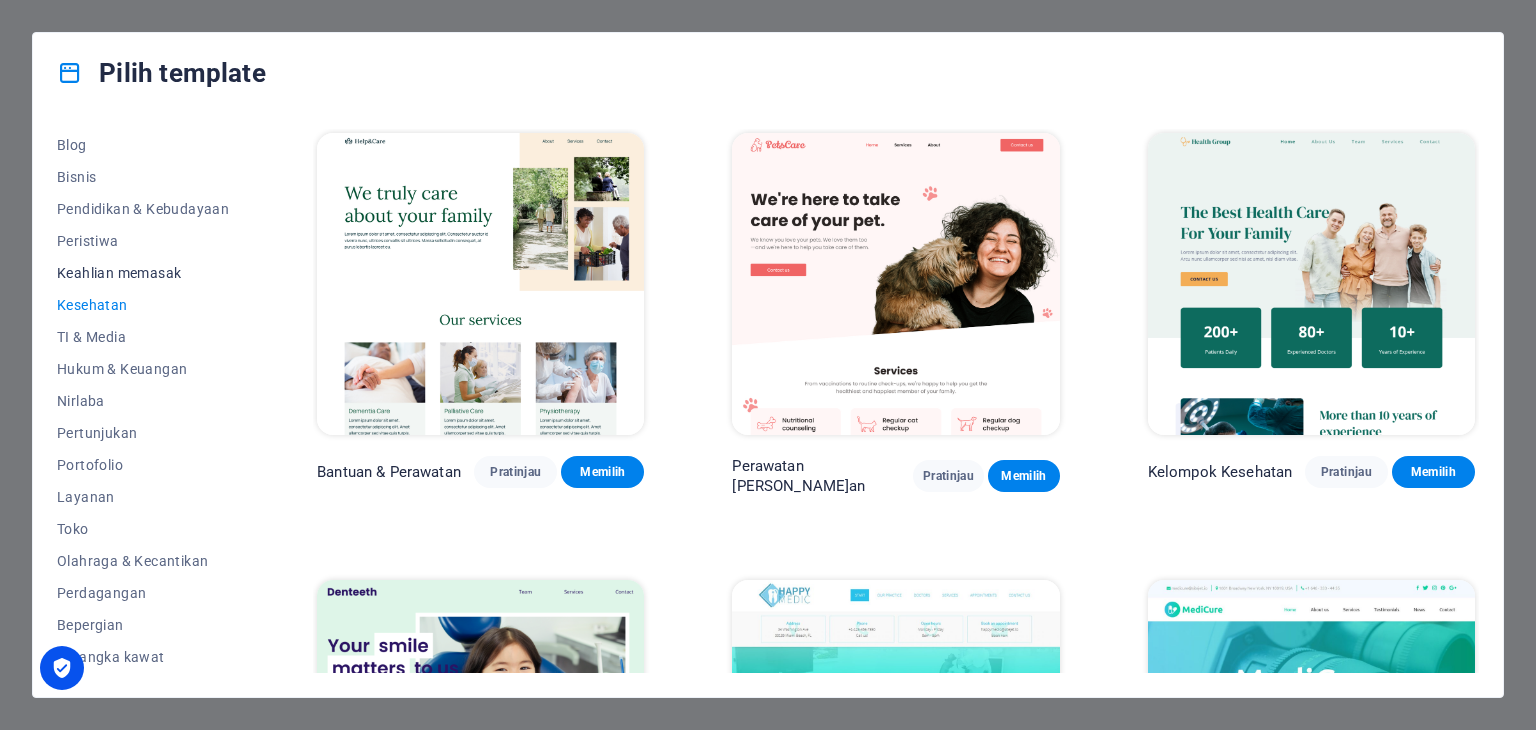 click on "Keahlian memasak" at bounding box center [119, 273] 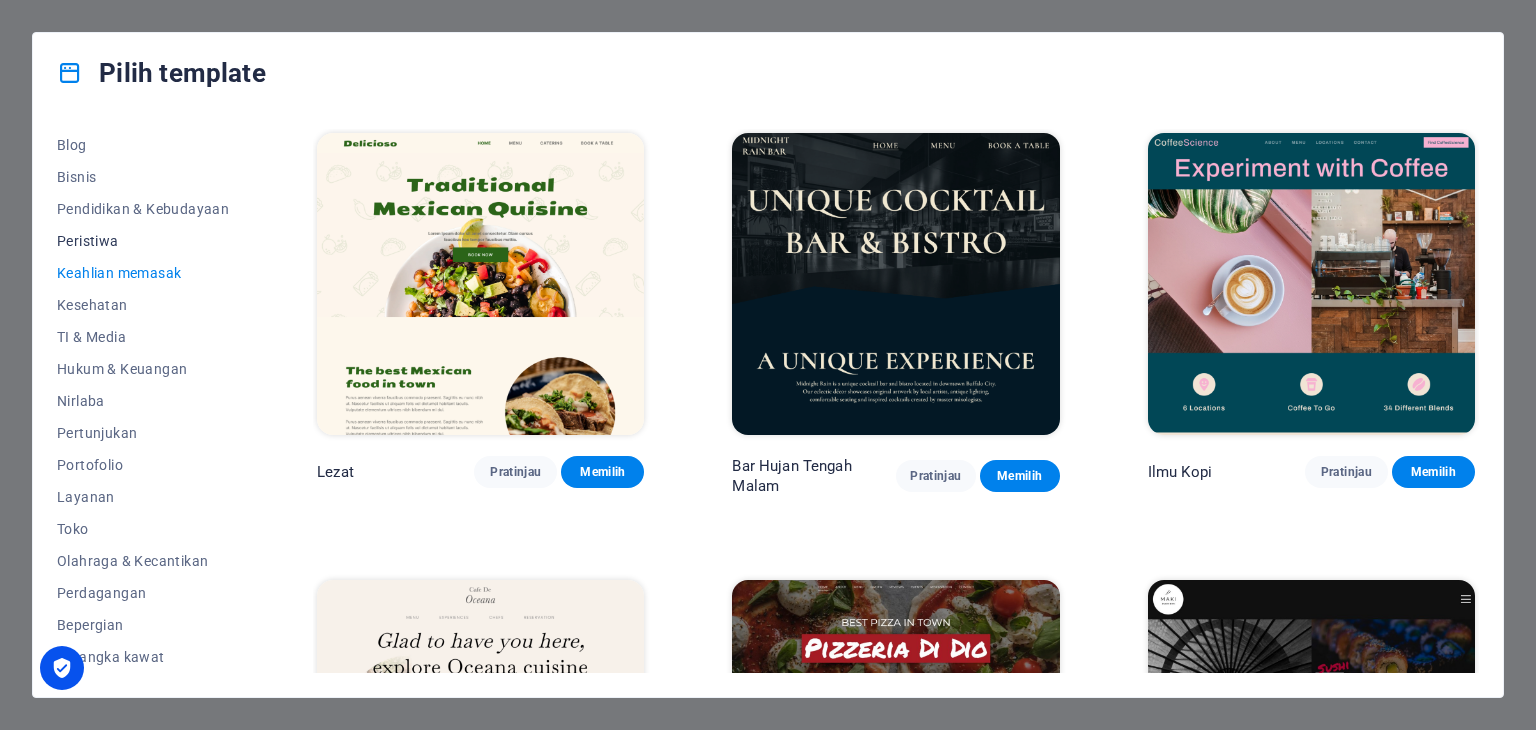 click on "Peristiwa" at bounding box center (143, 241) 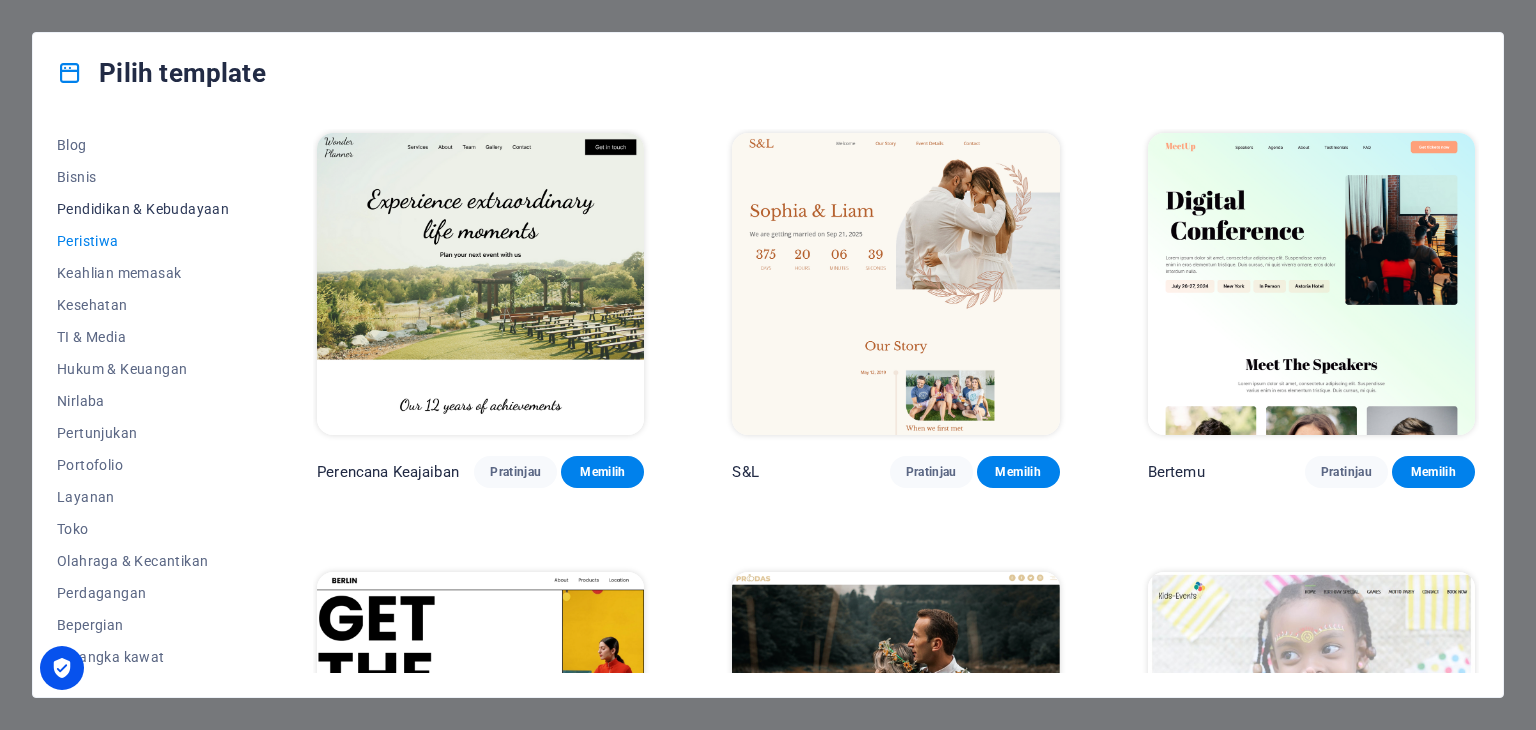 click on "Pendidikan & Kebudayaan" at bounding box center (143, 209) 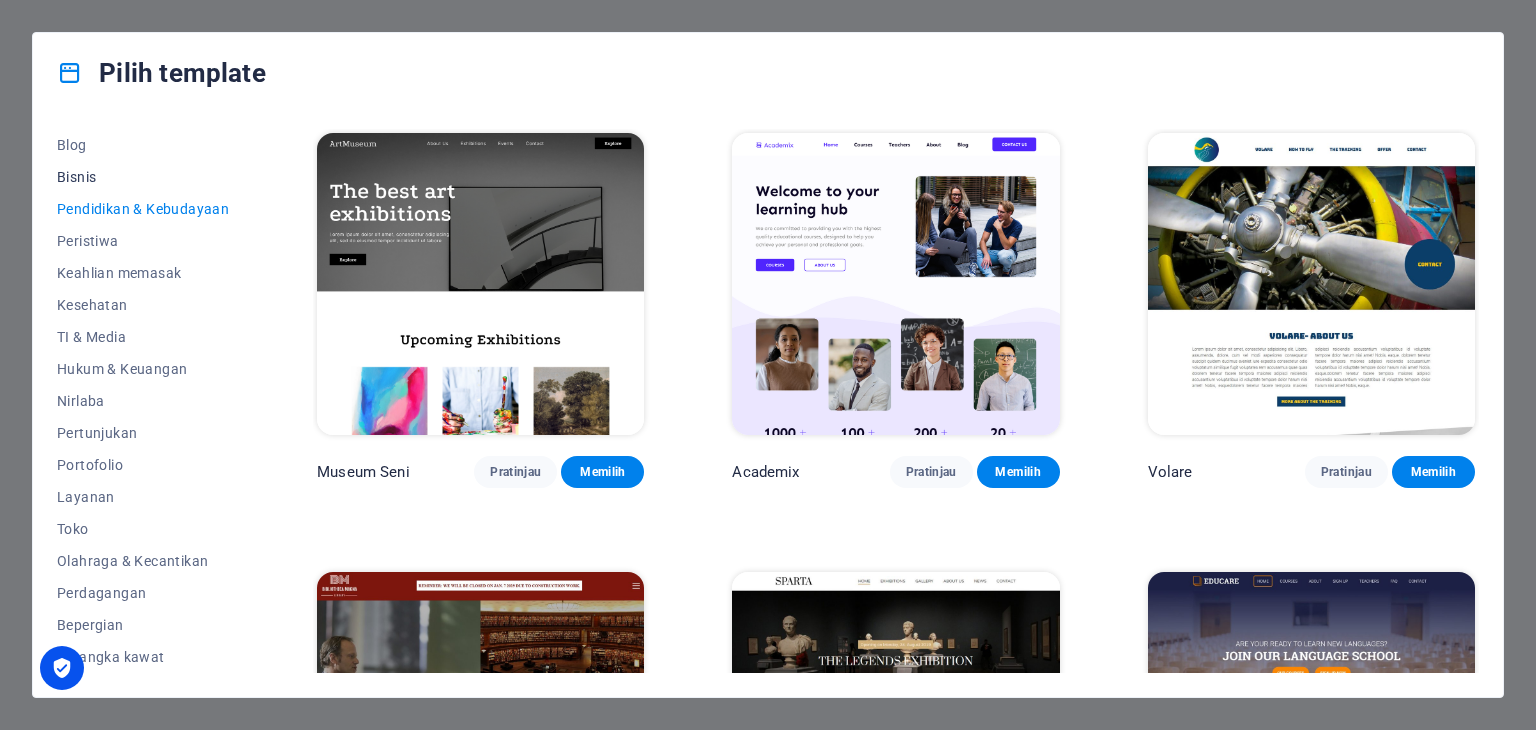 click on "Bisnis" at bounding box center (76, 177) 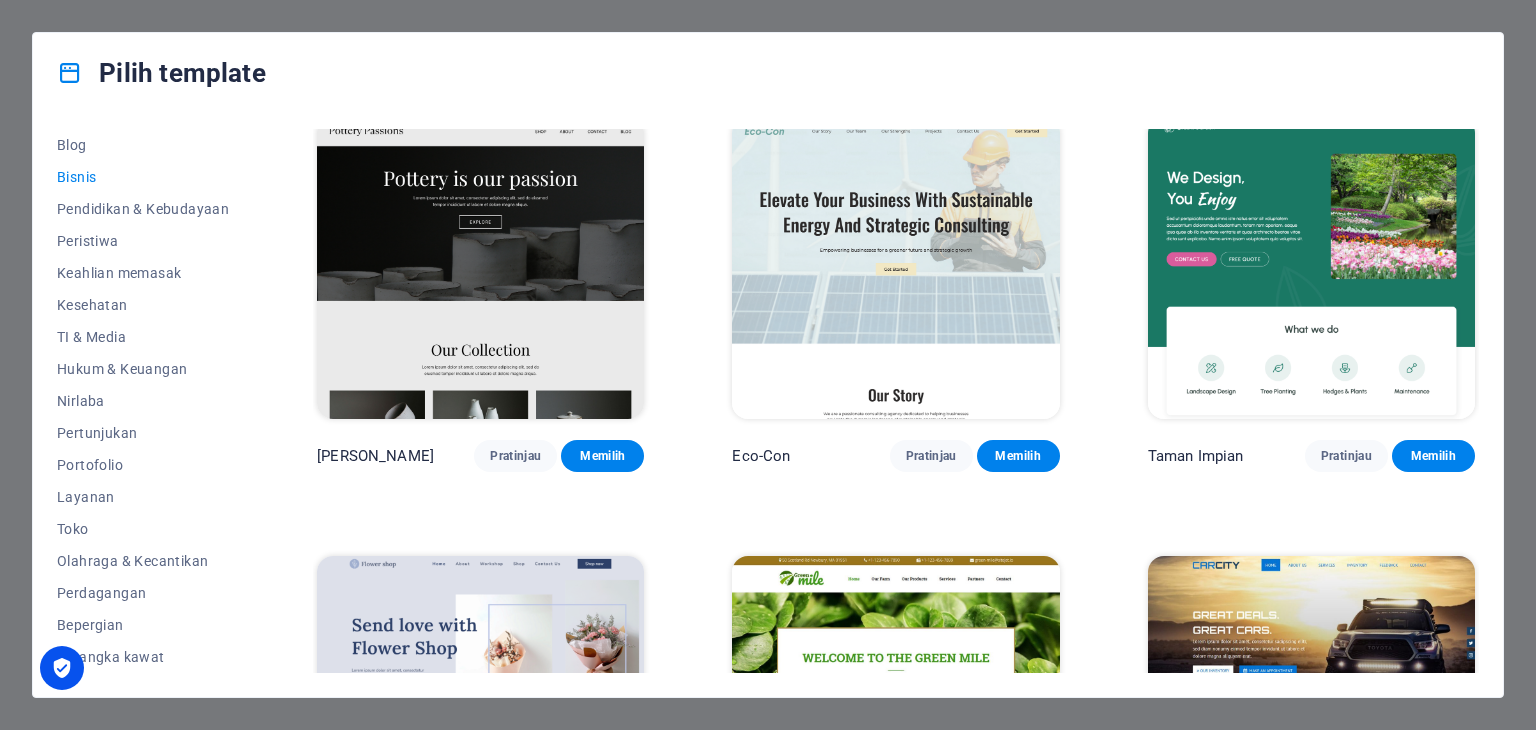 scroll, scrollTop: 0, scrollLeft: 0, axis: both 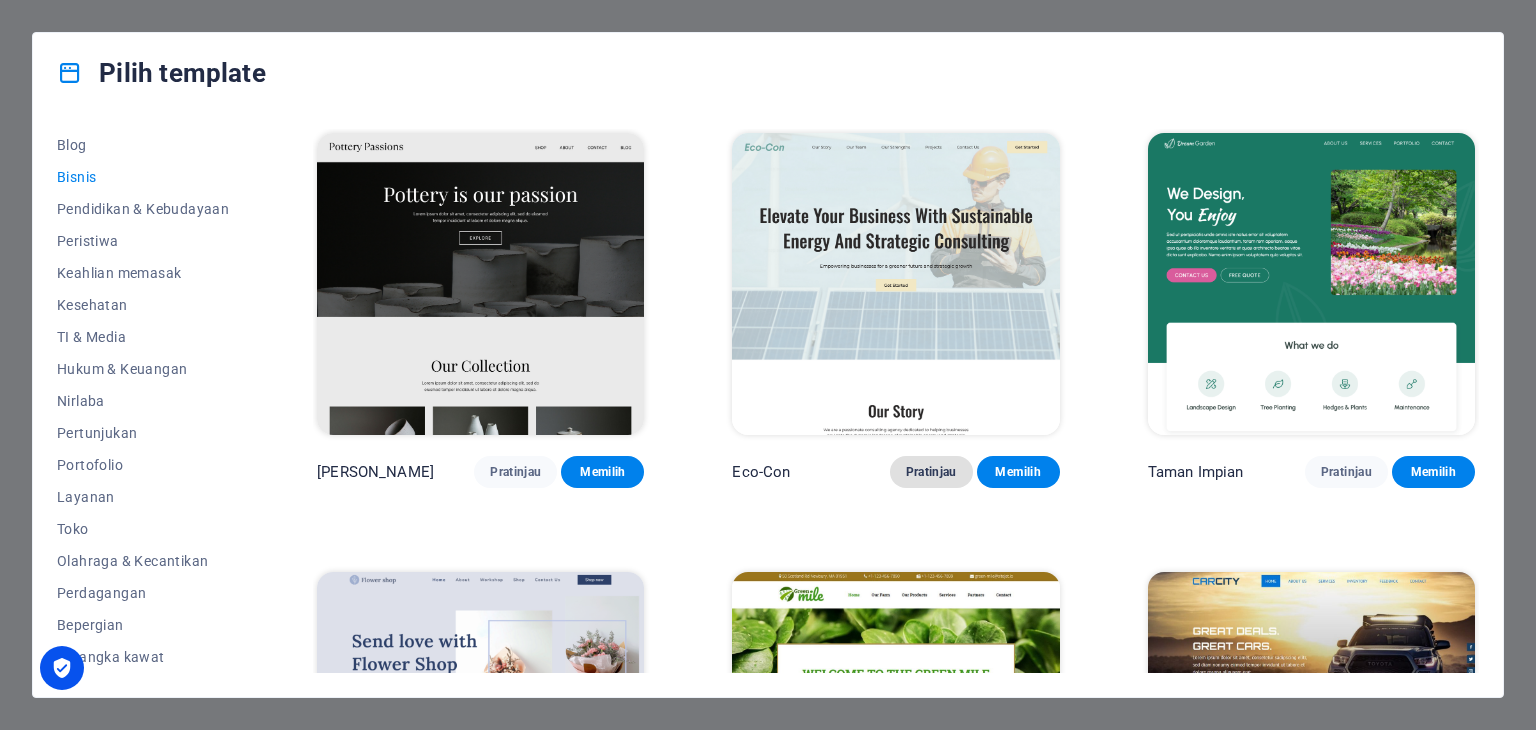 type 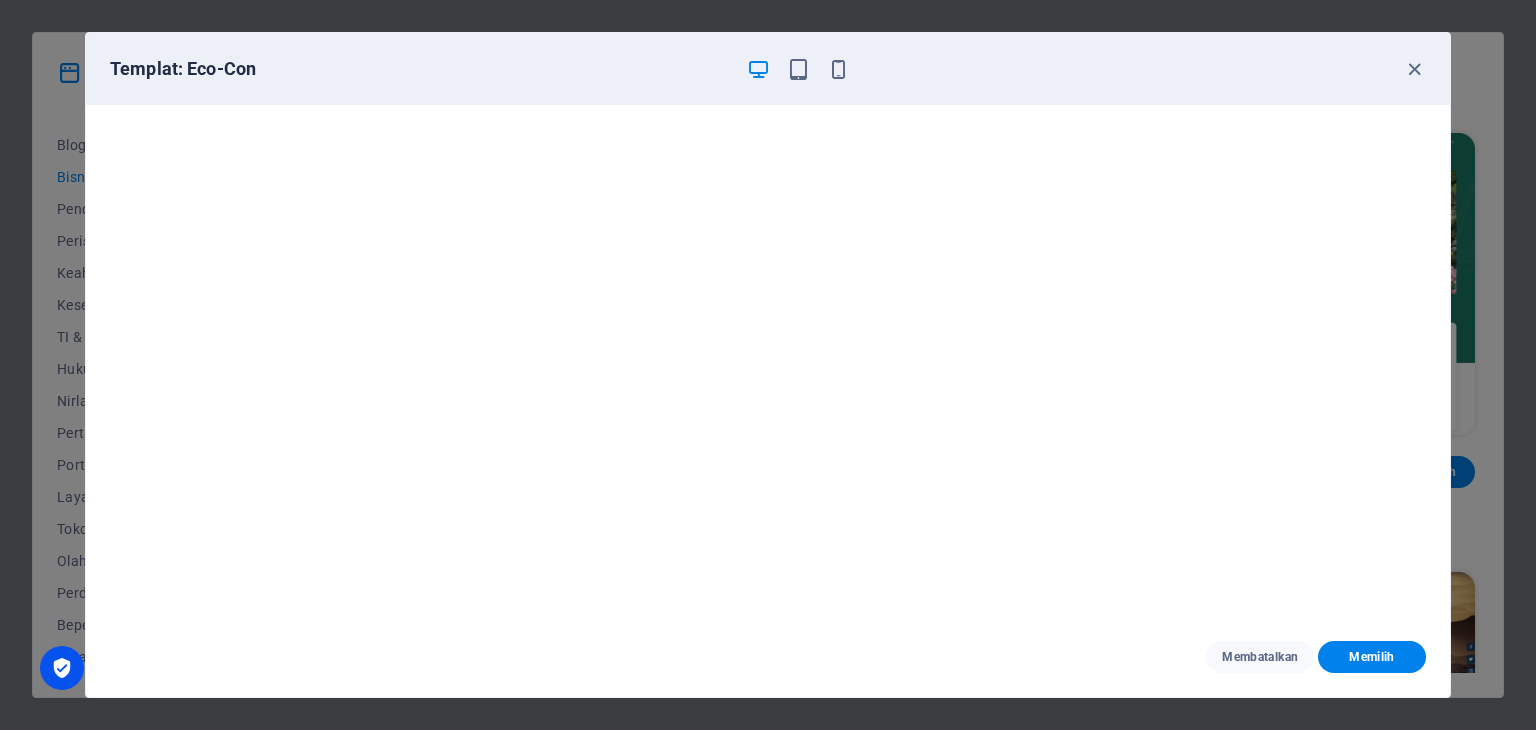 scroll, scrollTop: 5, scrollLeft: 0, axis: vertical 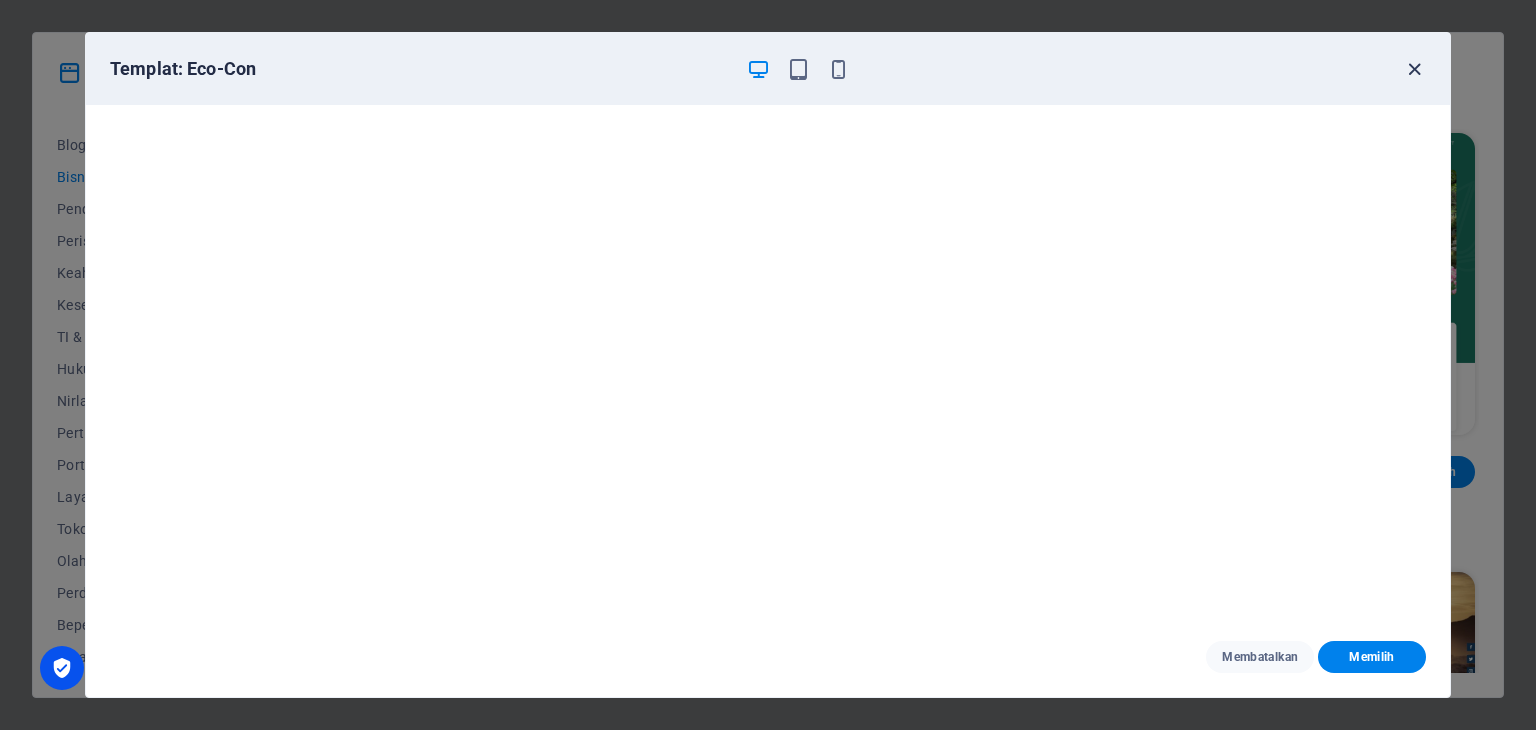 click at bounding box center (1414, 69) 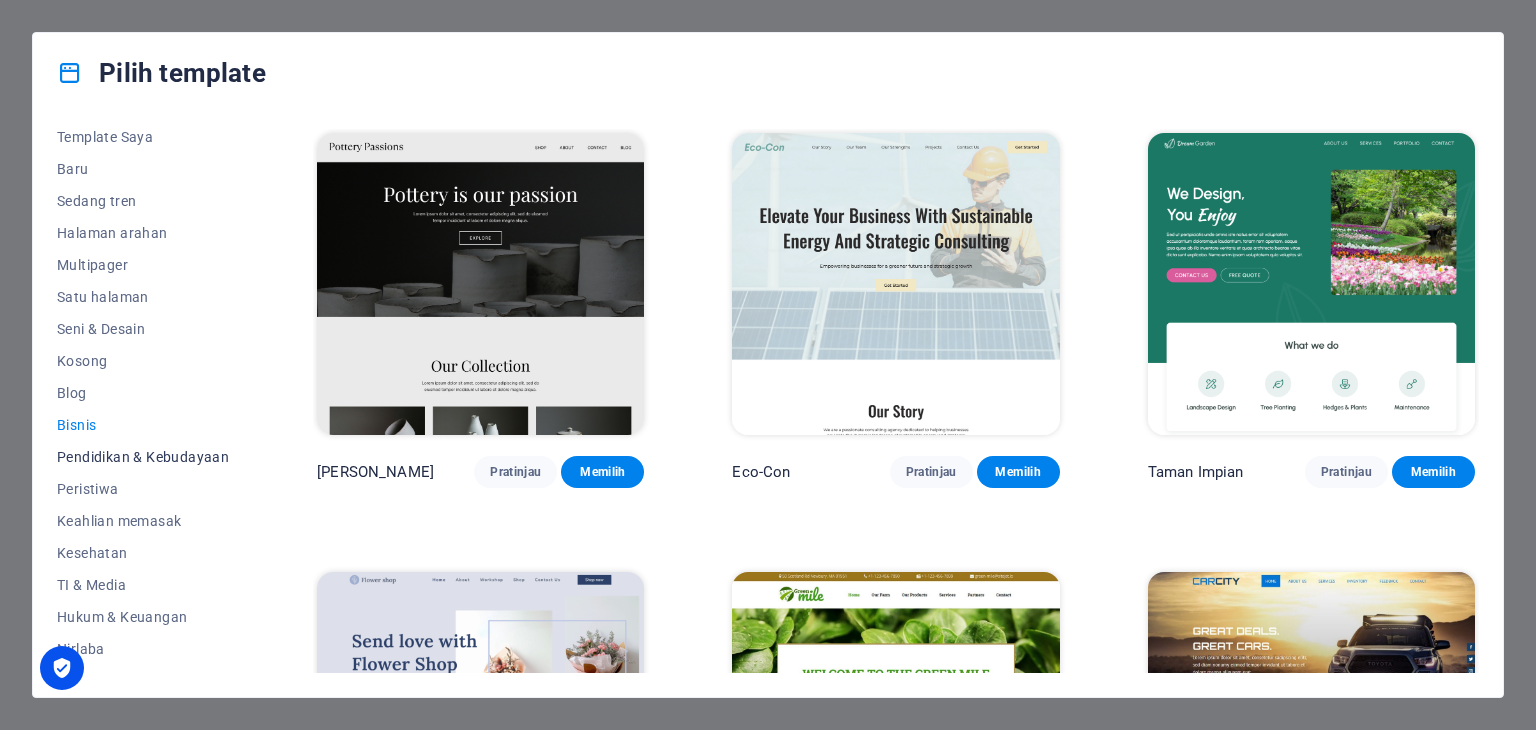 scroll, scrollTop: 0, scrollLeft: 0, axis: both 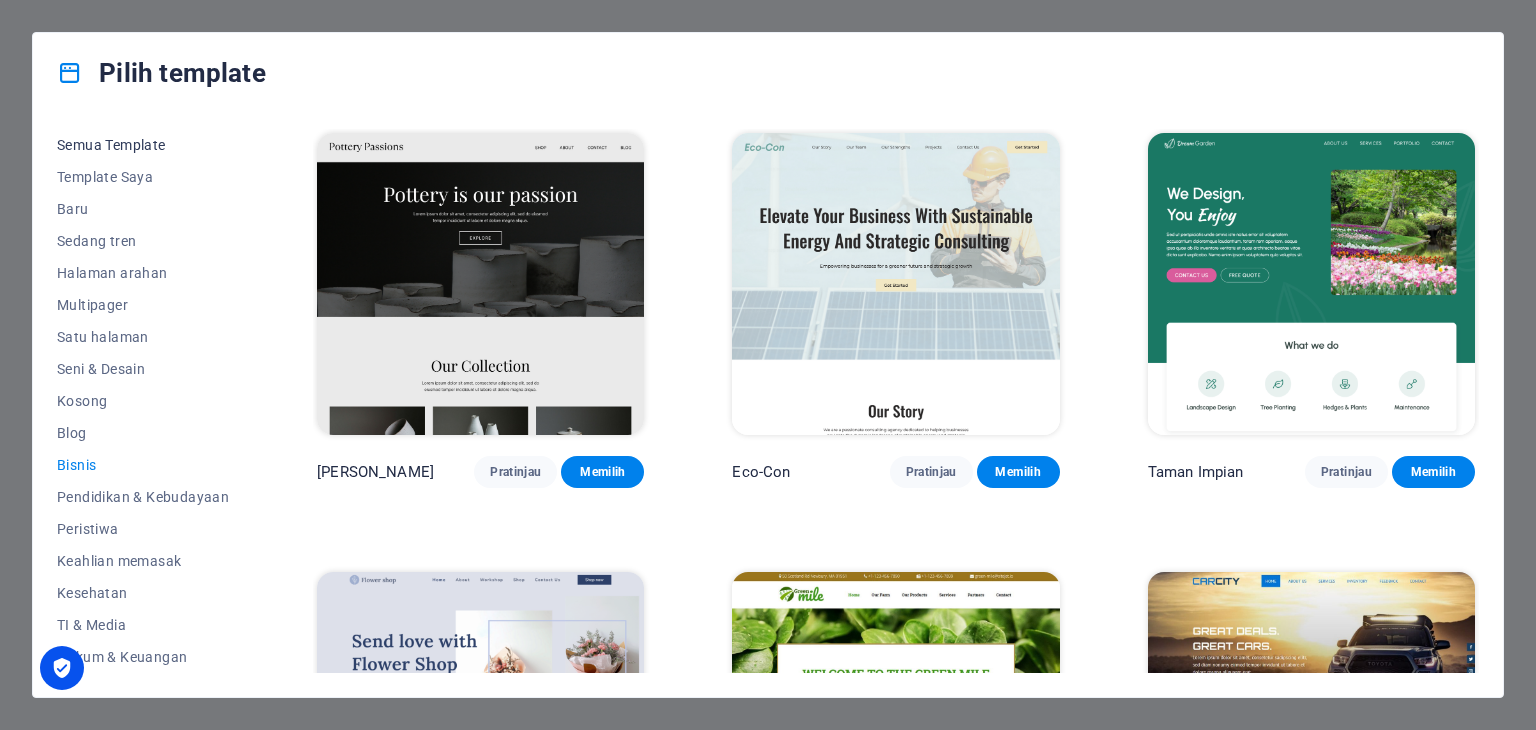 click on "Semua Template" at bounding box center [143, 145] 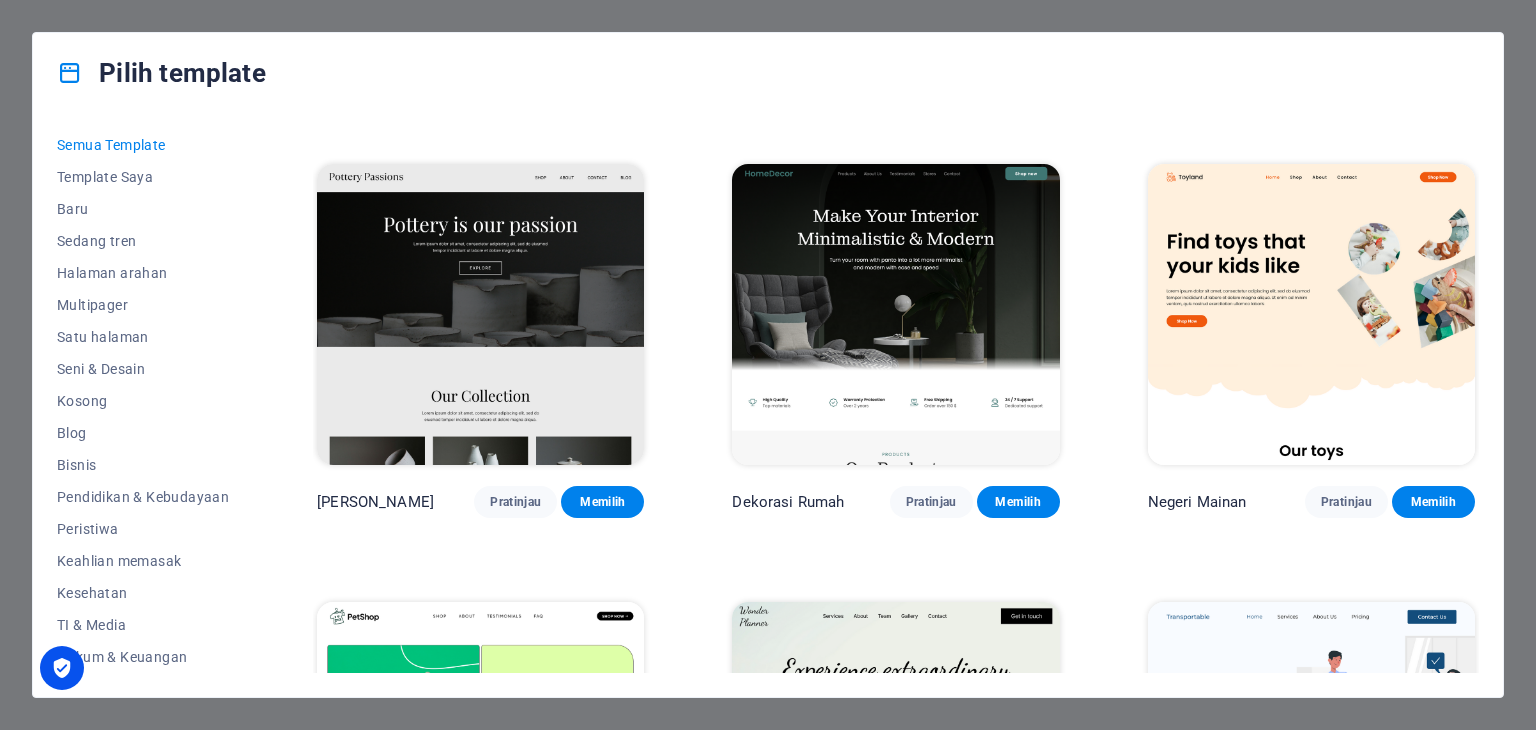 scroll, scrollTop: 410, scrollLeft: 0, axis: vertical 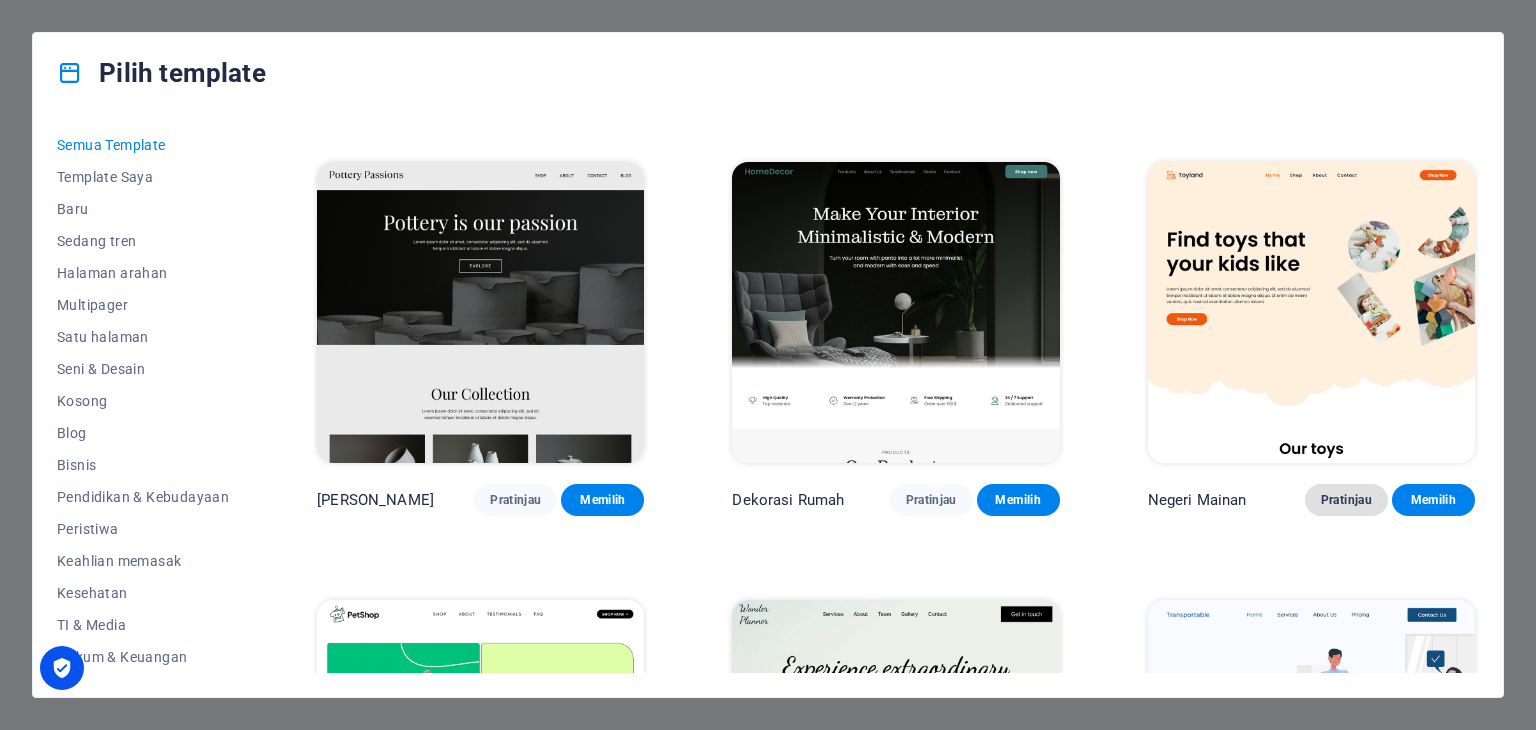 type 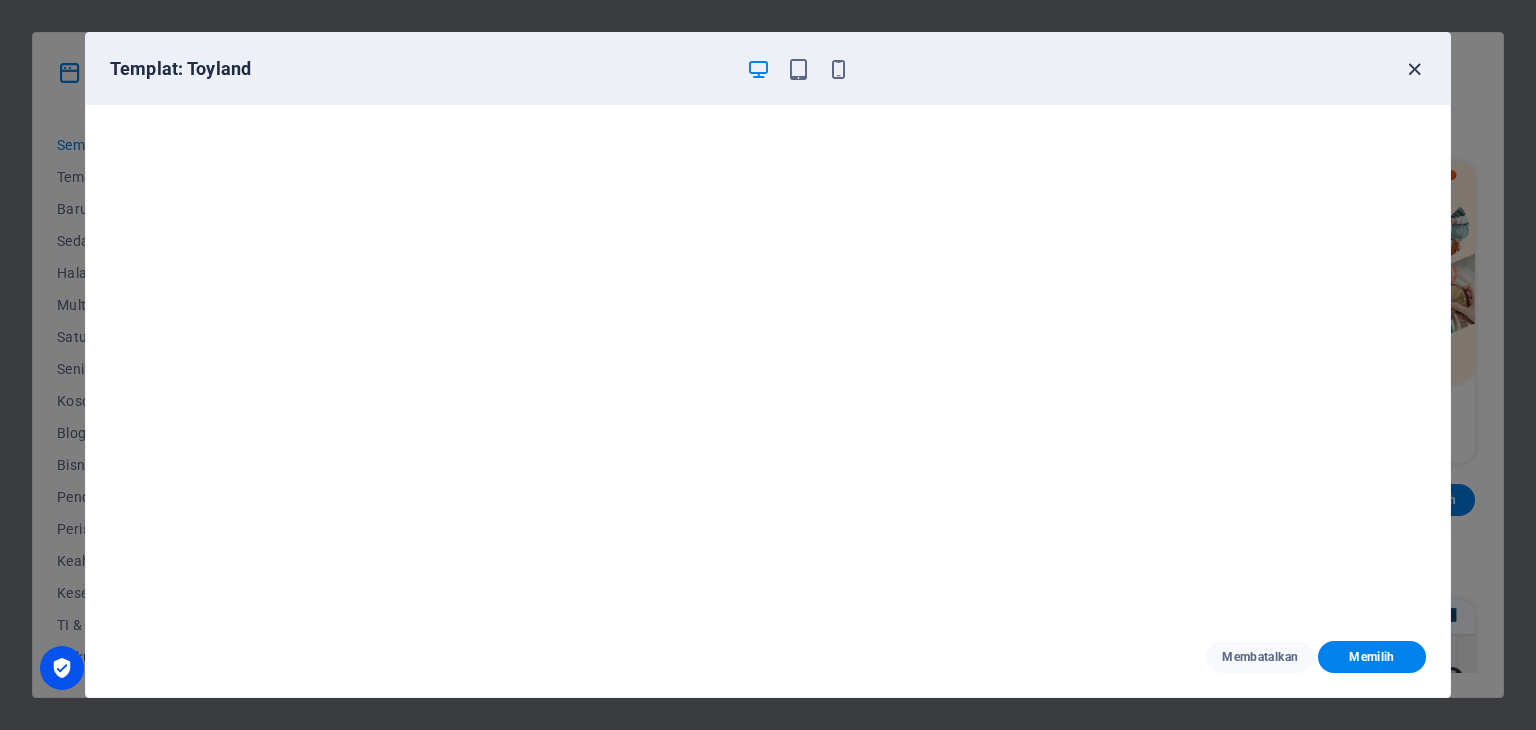 click at bounding box center [1414, 69] 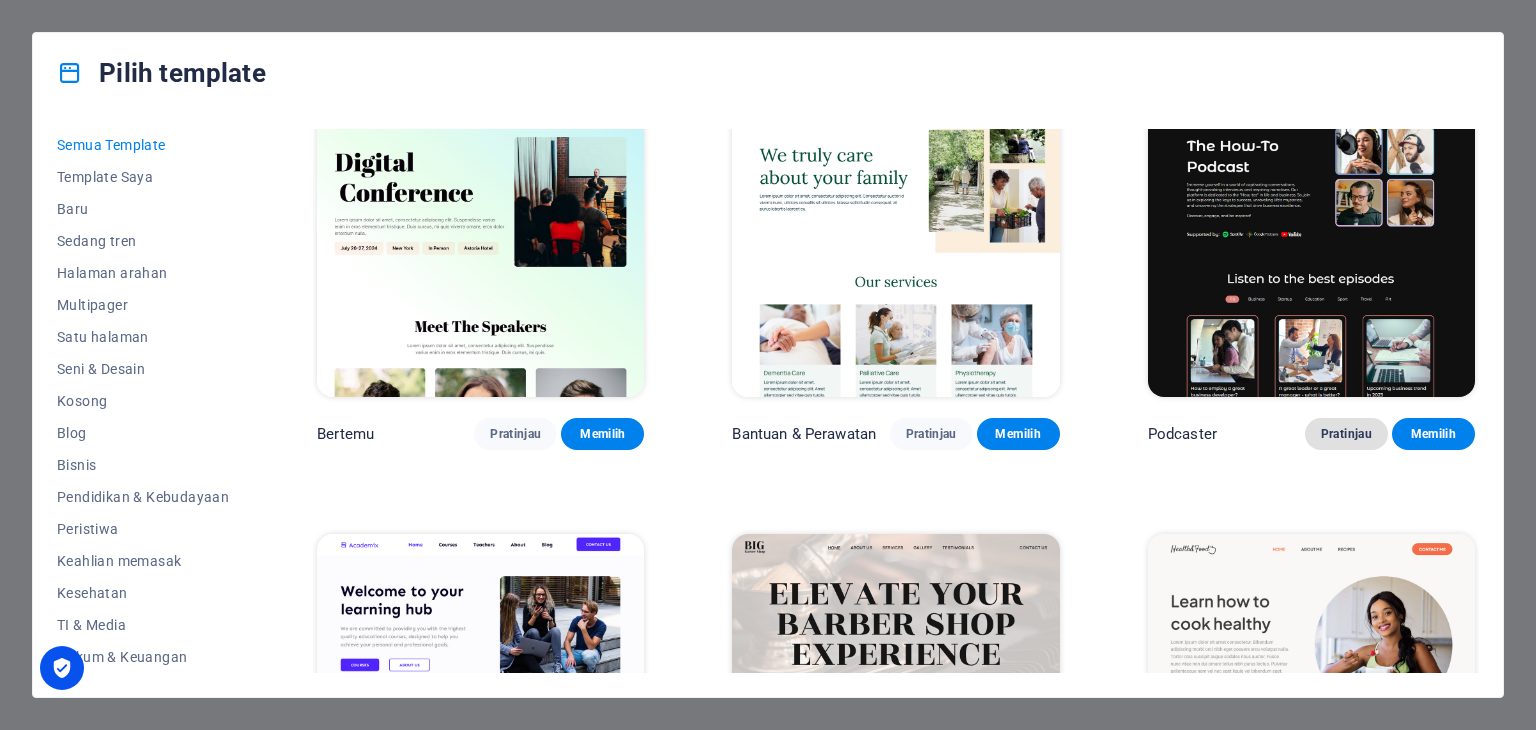 scroll, scrollTop: 1816, scrollLeft: 0, axis: vertical 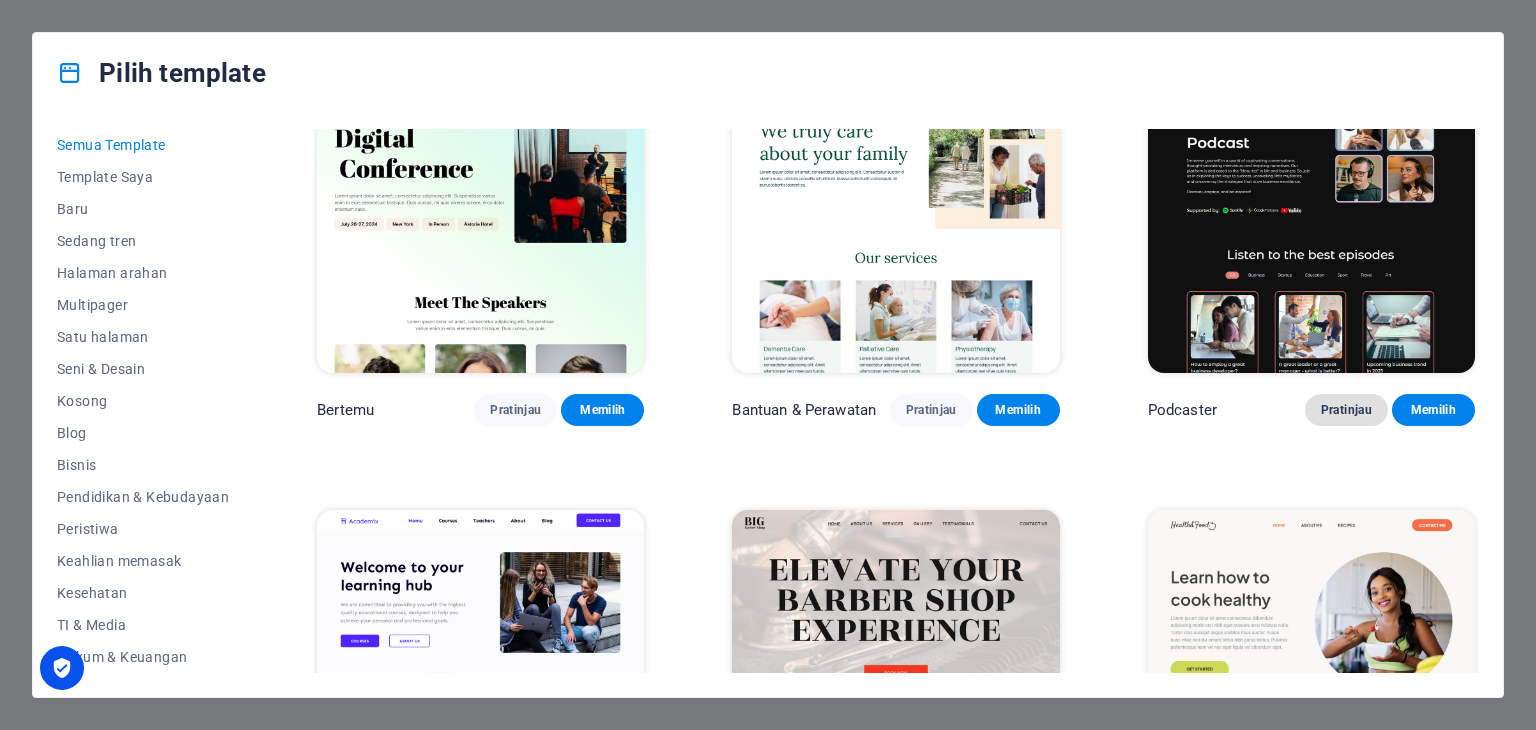 type 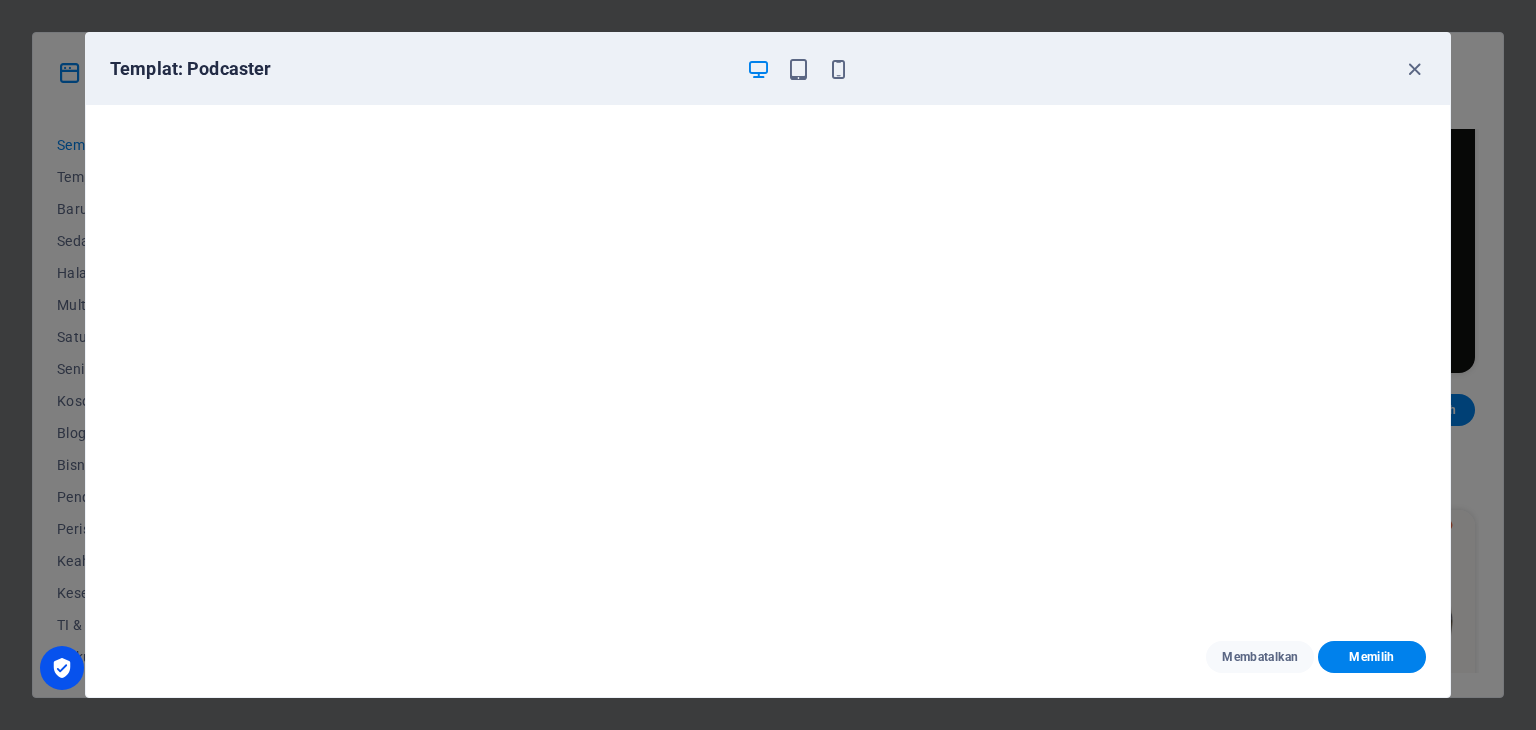 scroll, scrollTop: 0, scrollLeft: 0, axis: both 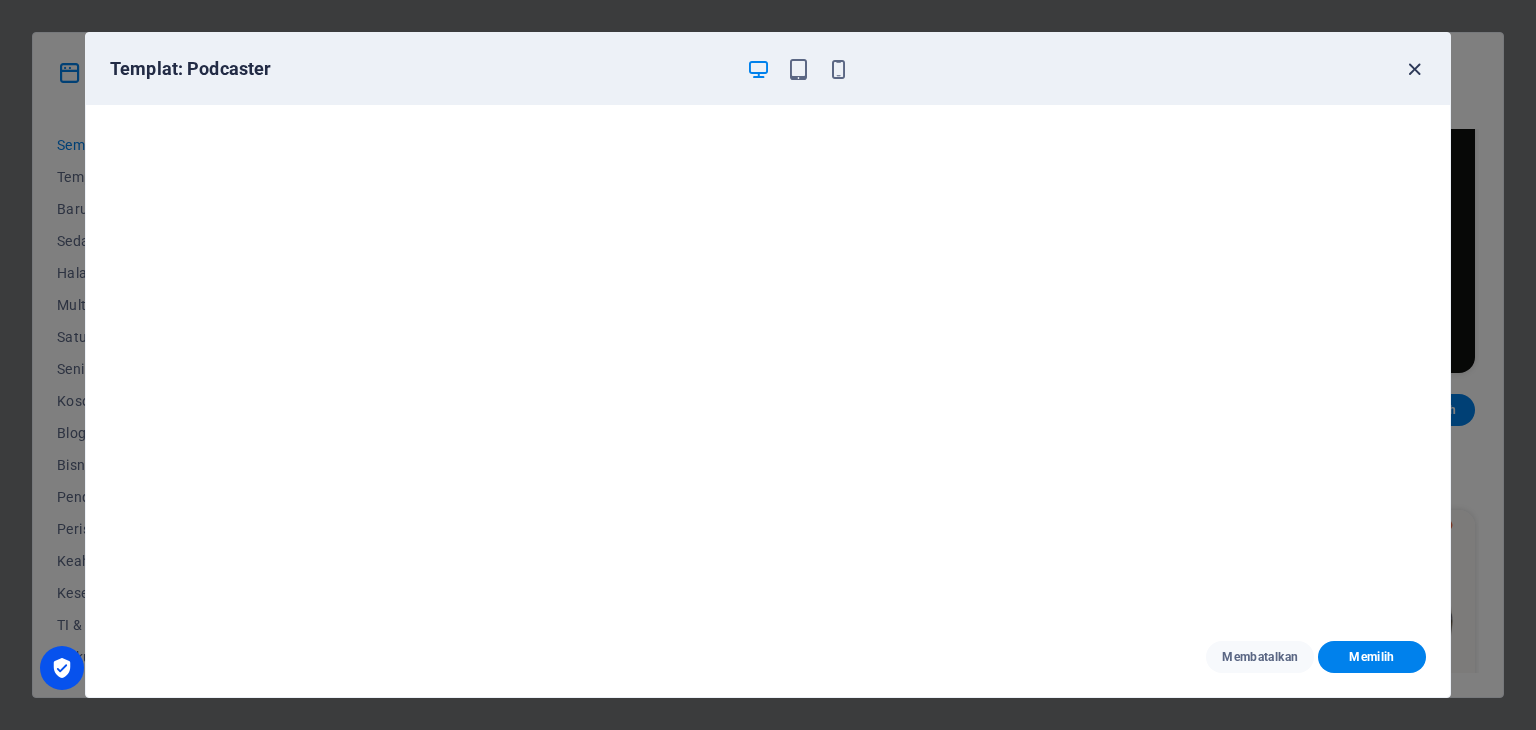 click at bounding box center [1414, 69] 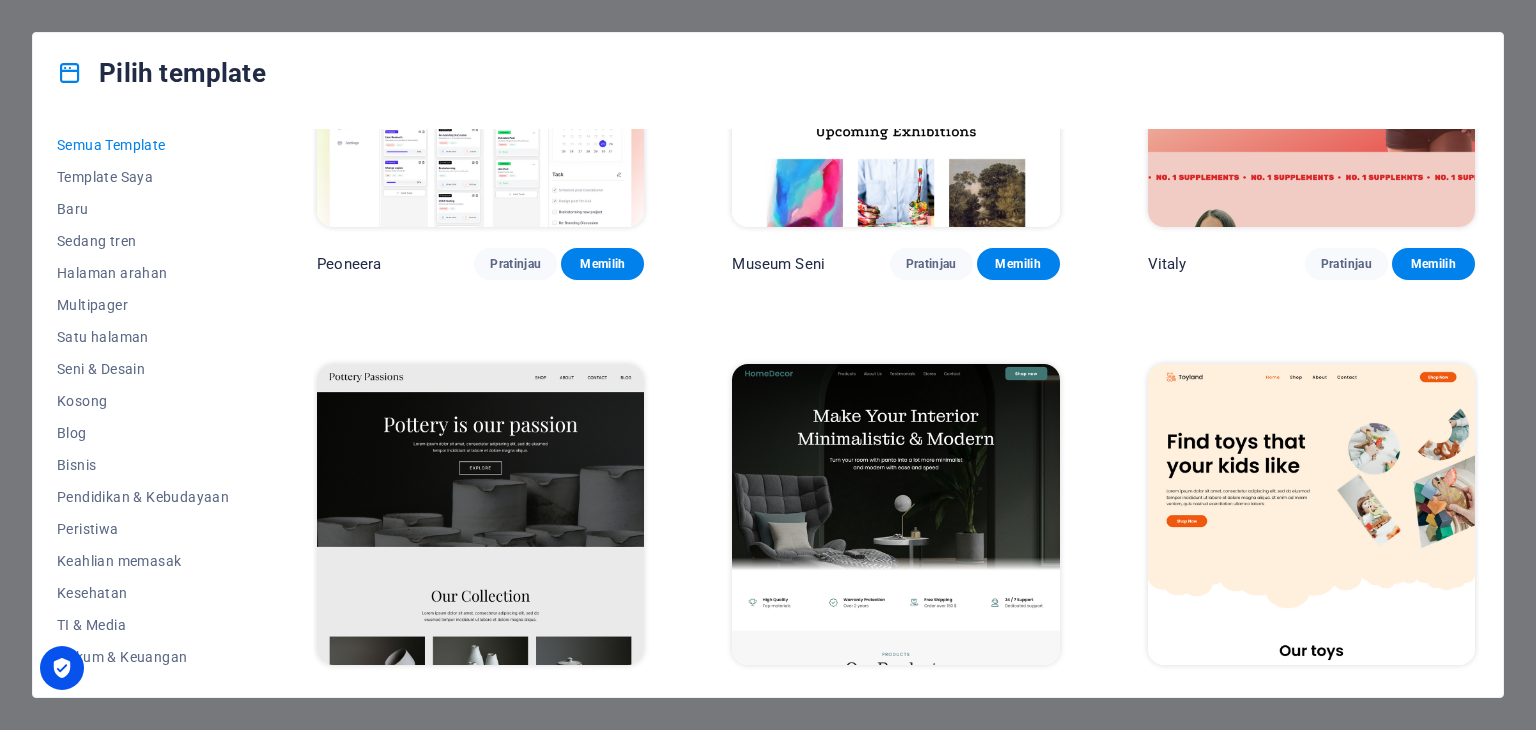 scroll, scrollTop: 0, scrollLeft: 0, axis: both 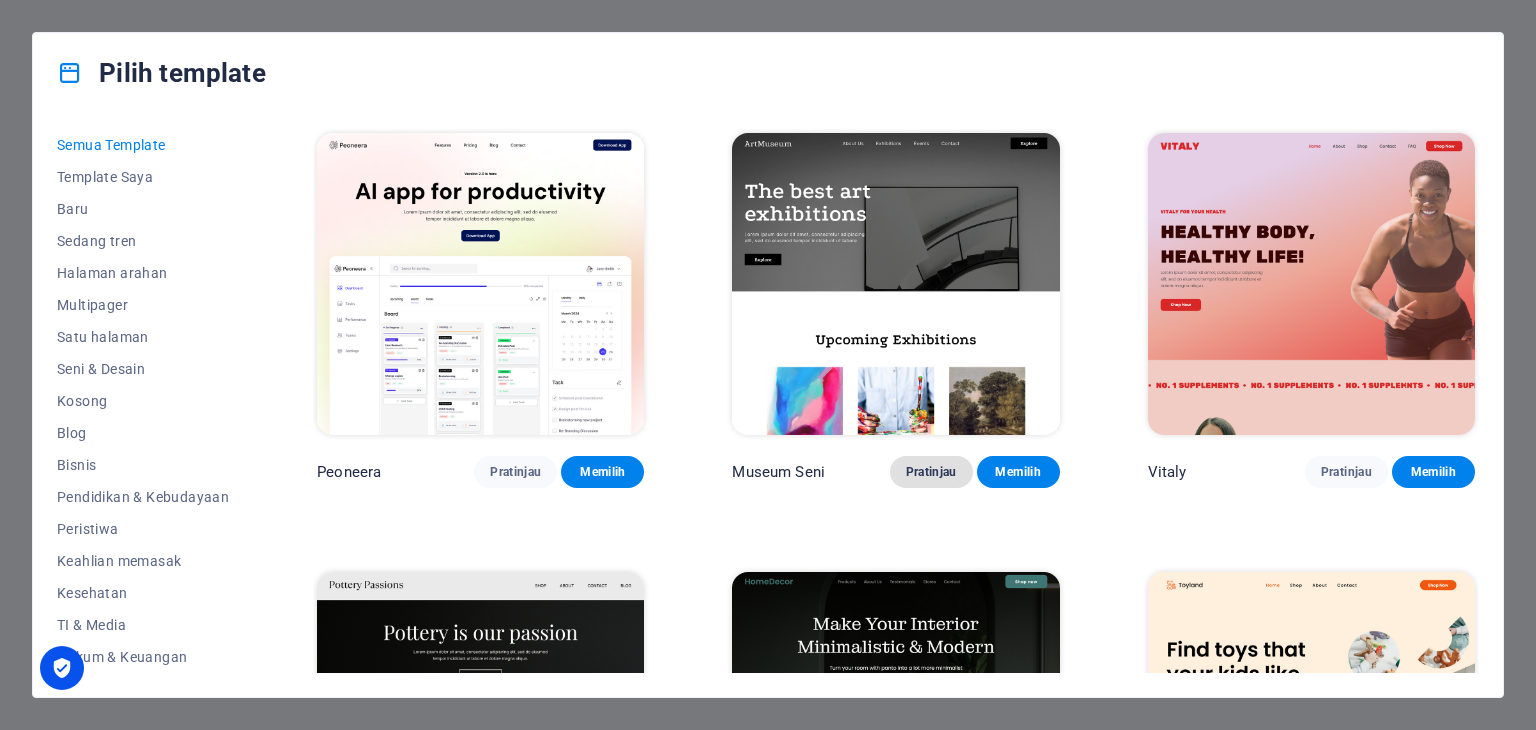 type 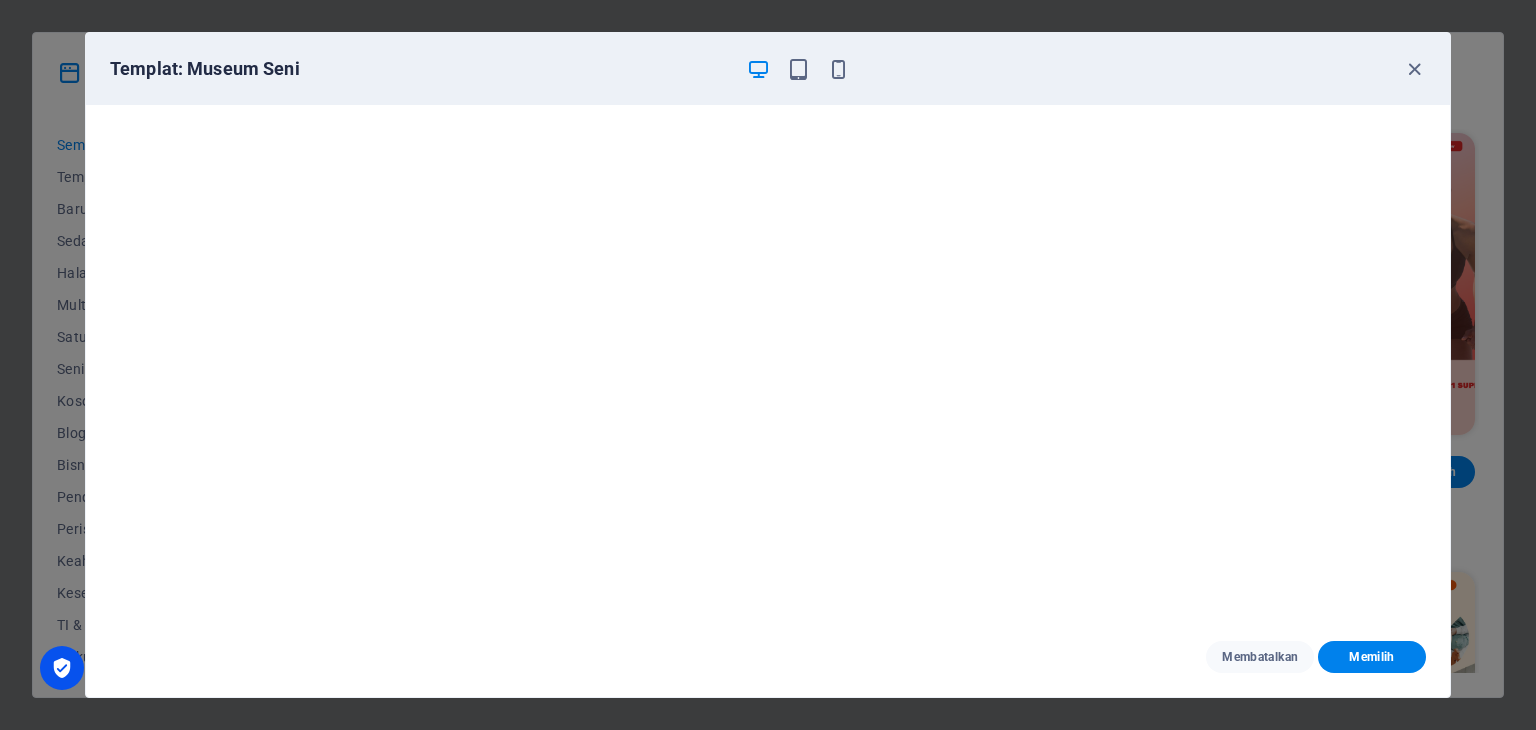 click on "Templat: Museum Seni" at bounding box center (756, 69) 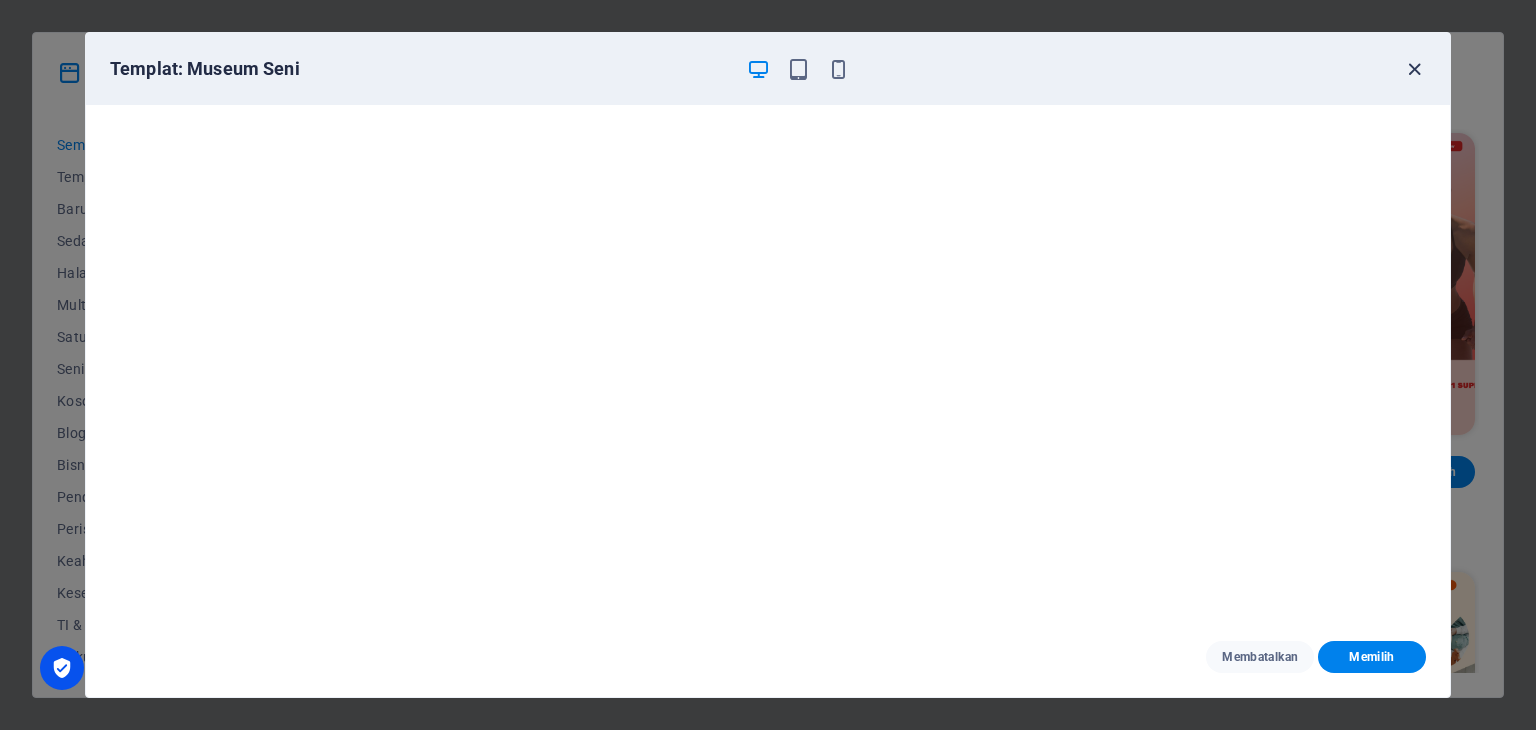 click at bounding box center [1414, 69] 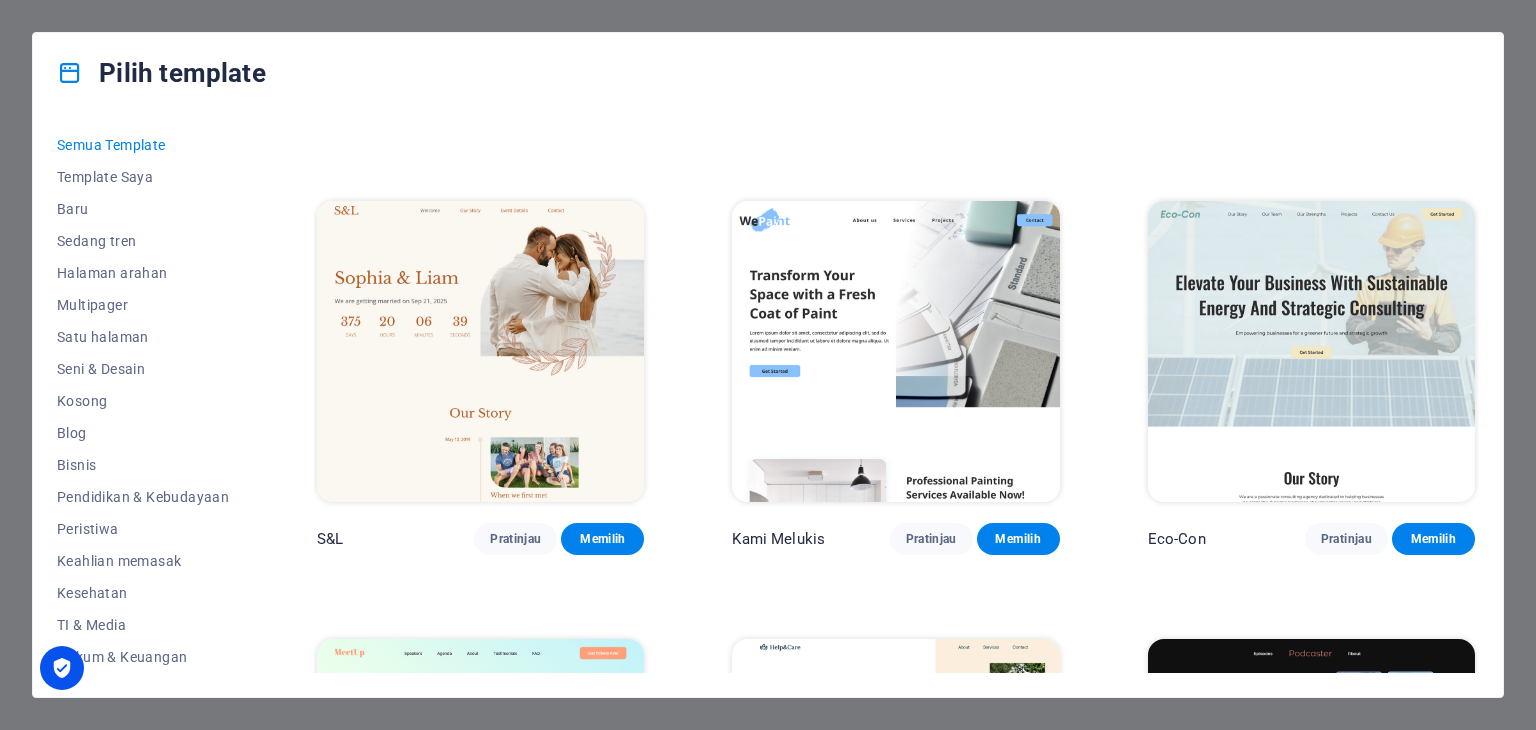 scroll, scrollTop: 1254, scrollLeft: 0, axis: vertical 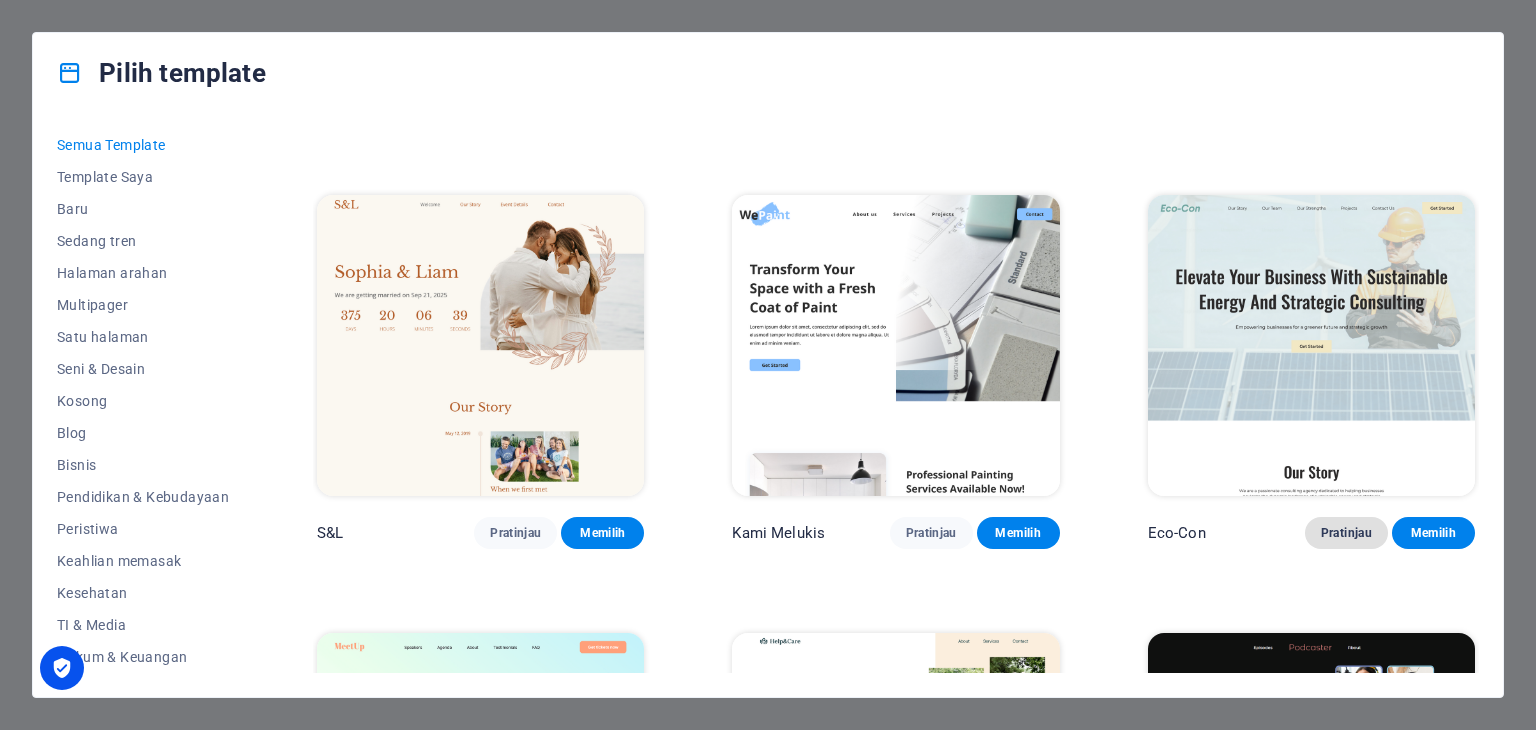 click on "Pratinjau" at bounding box center [1346, 533] 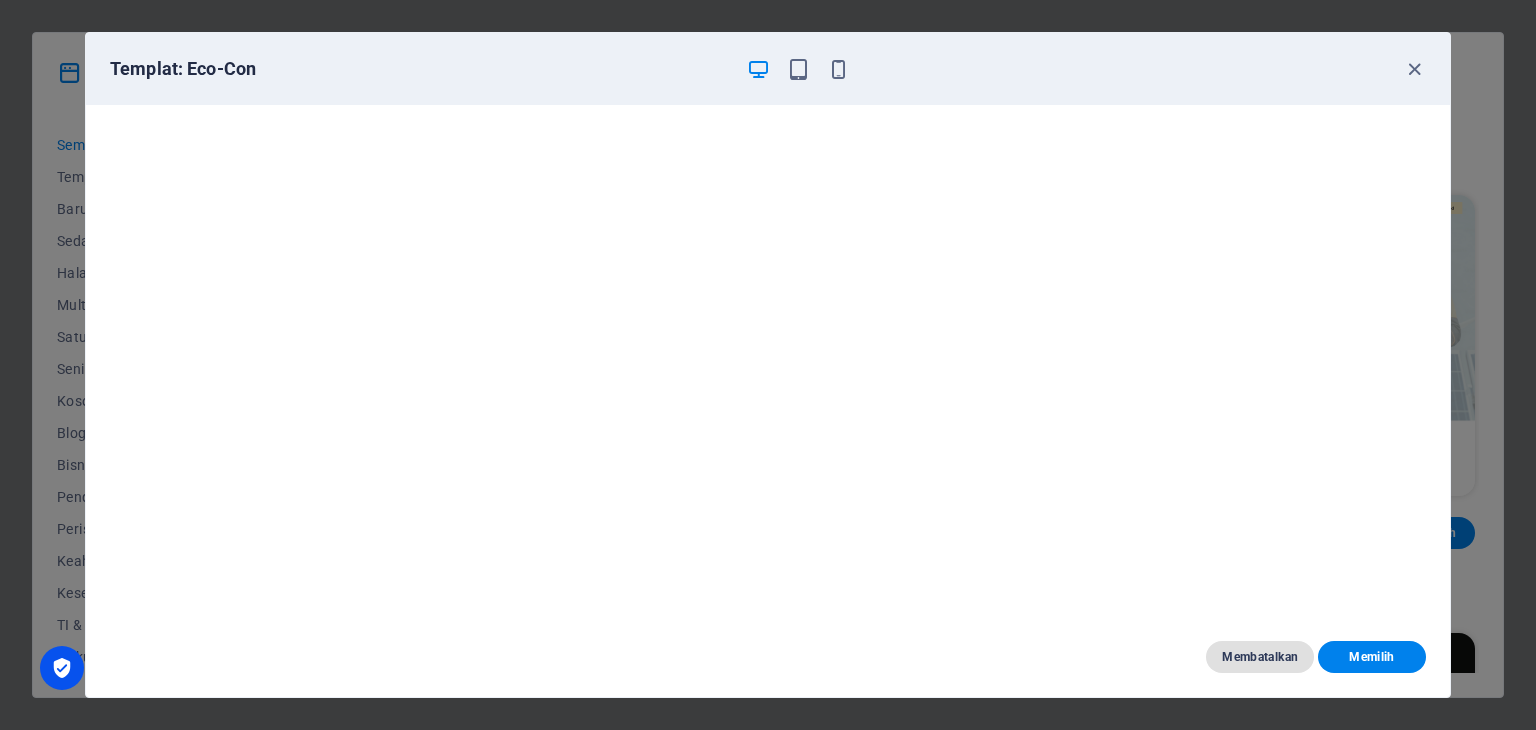 click on "Membatalkan" at bounding box center (1260, 657) 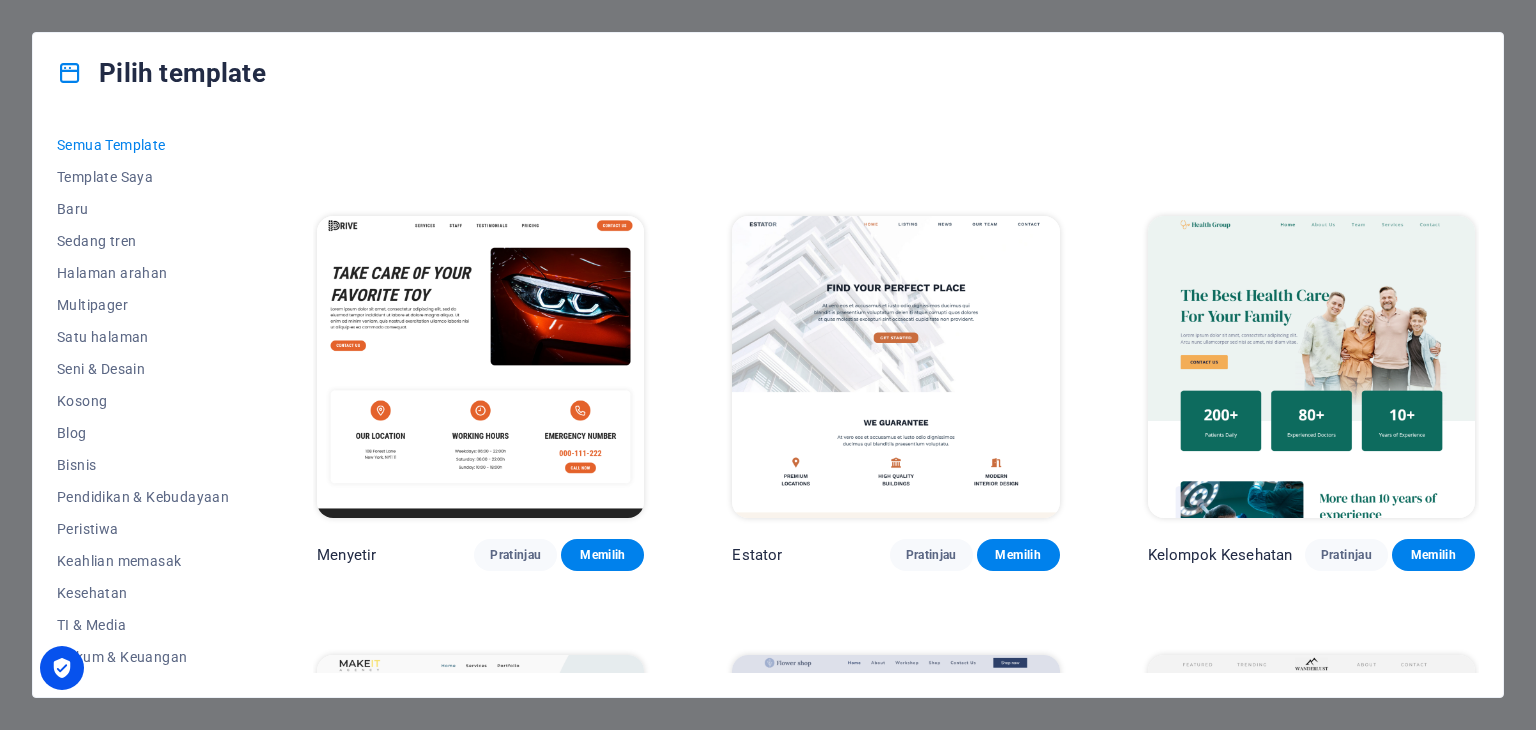 scroll, scrollTop: 4320, scrollLeft: 0, axis: vertical 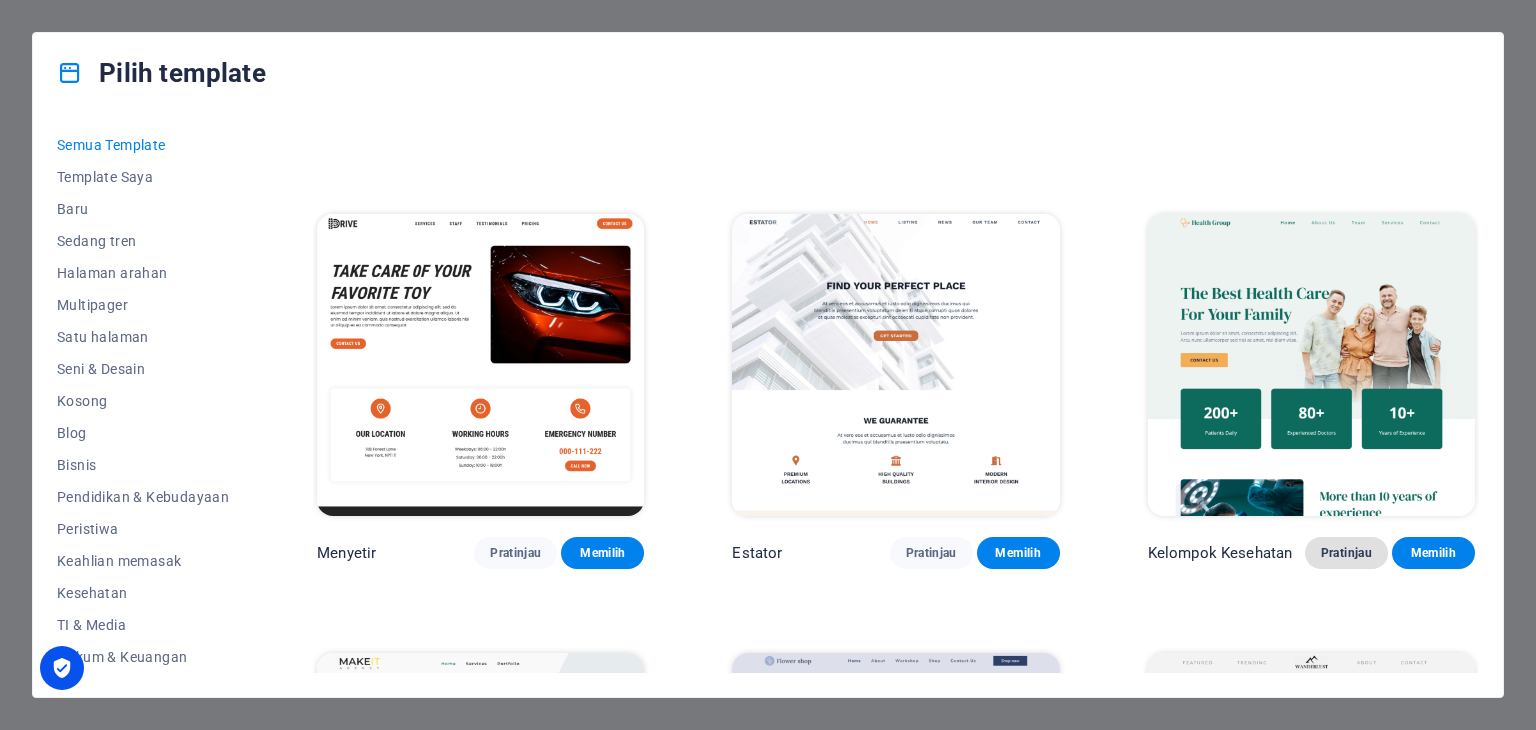 click on "Pratinjau" at bounding box center [1346, 553] 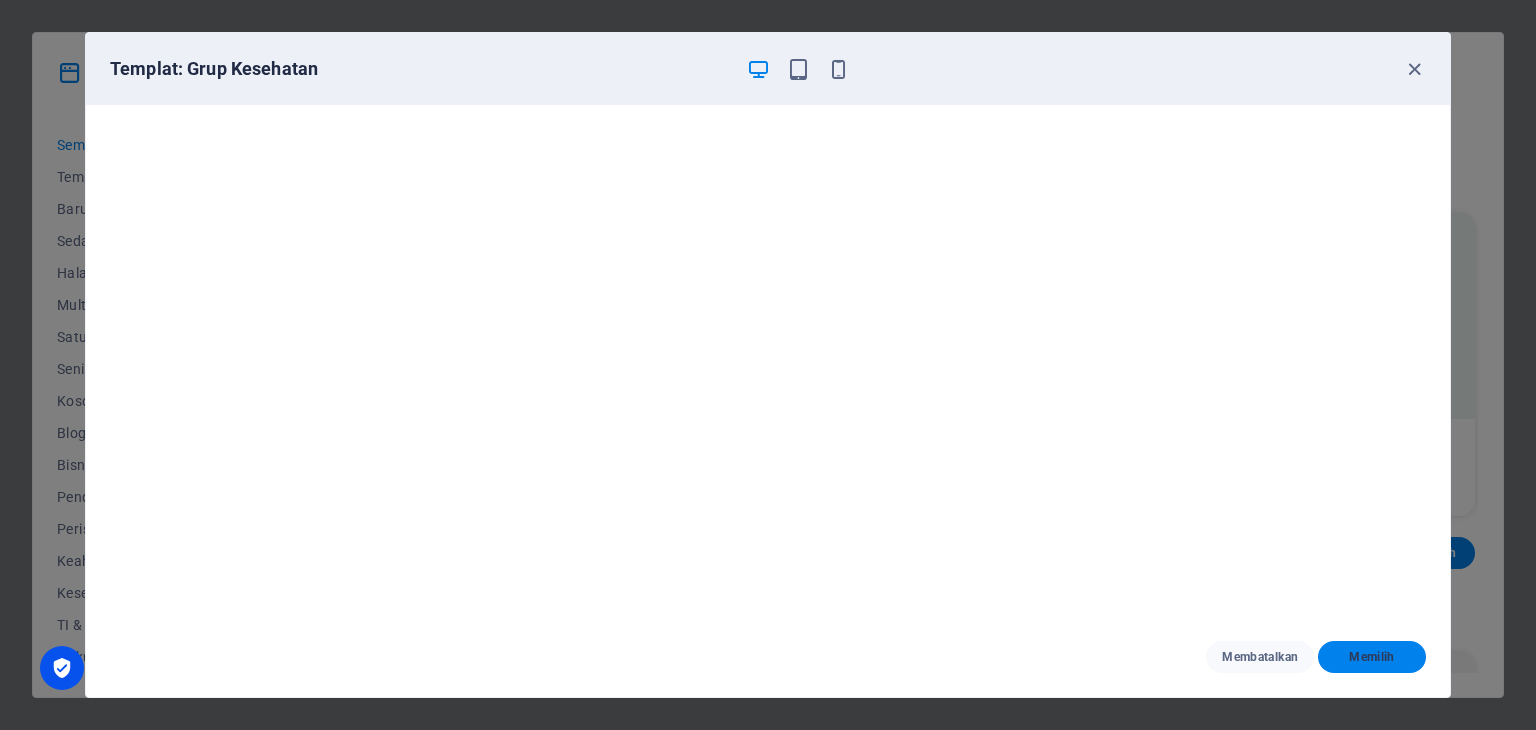click on "Memilih" at bounding box center [1372, 657] 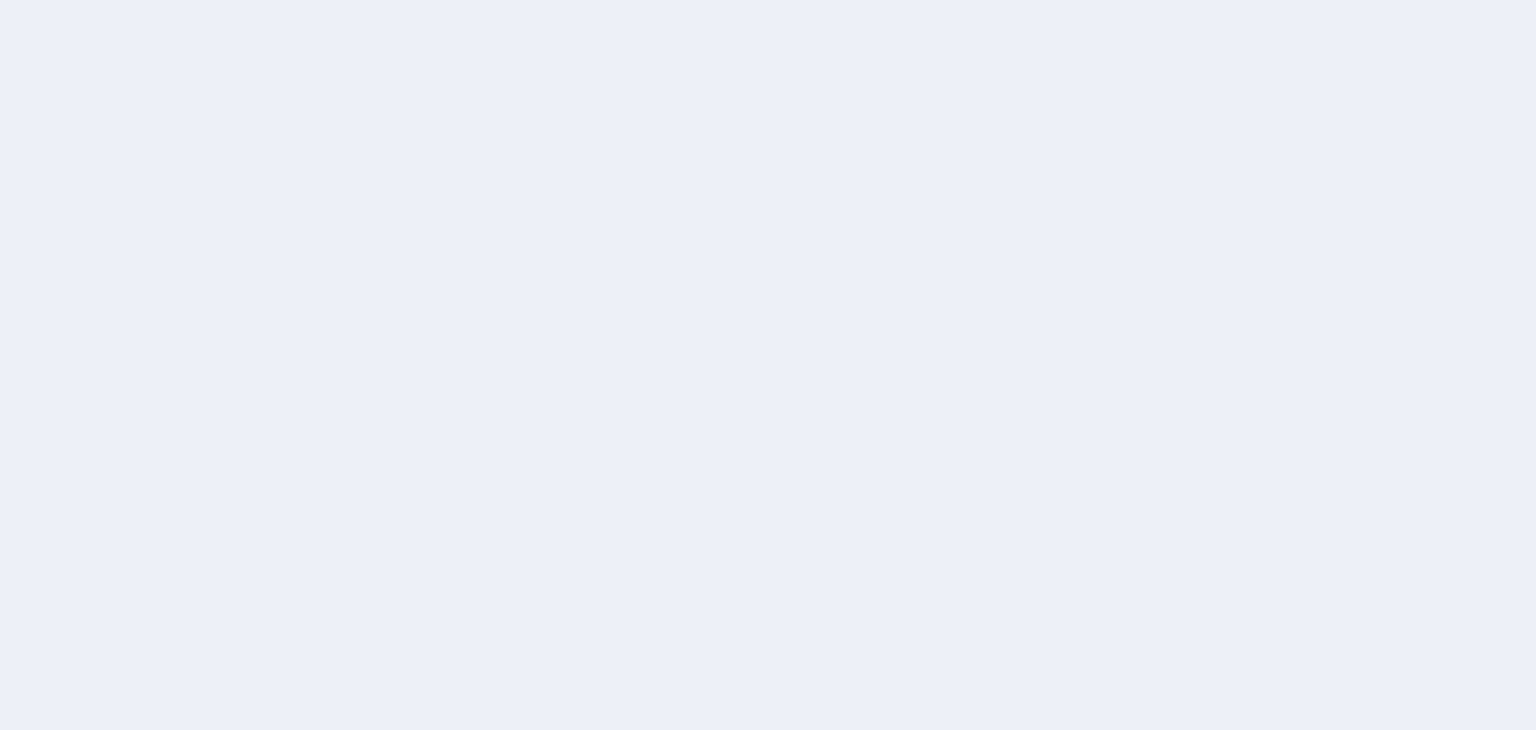 scroll, scrollTop: 0, scrollLeft: 0, axis: both 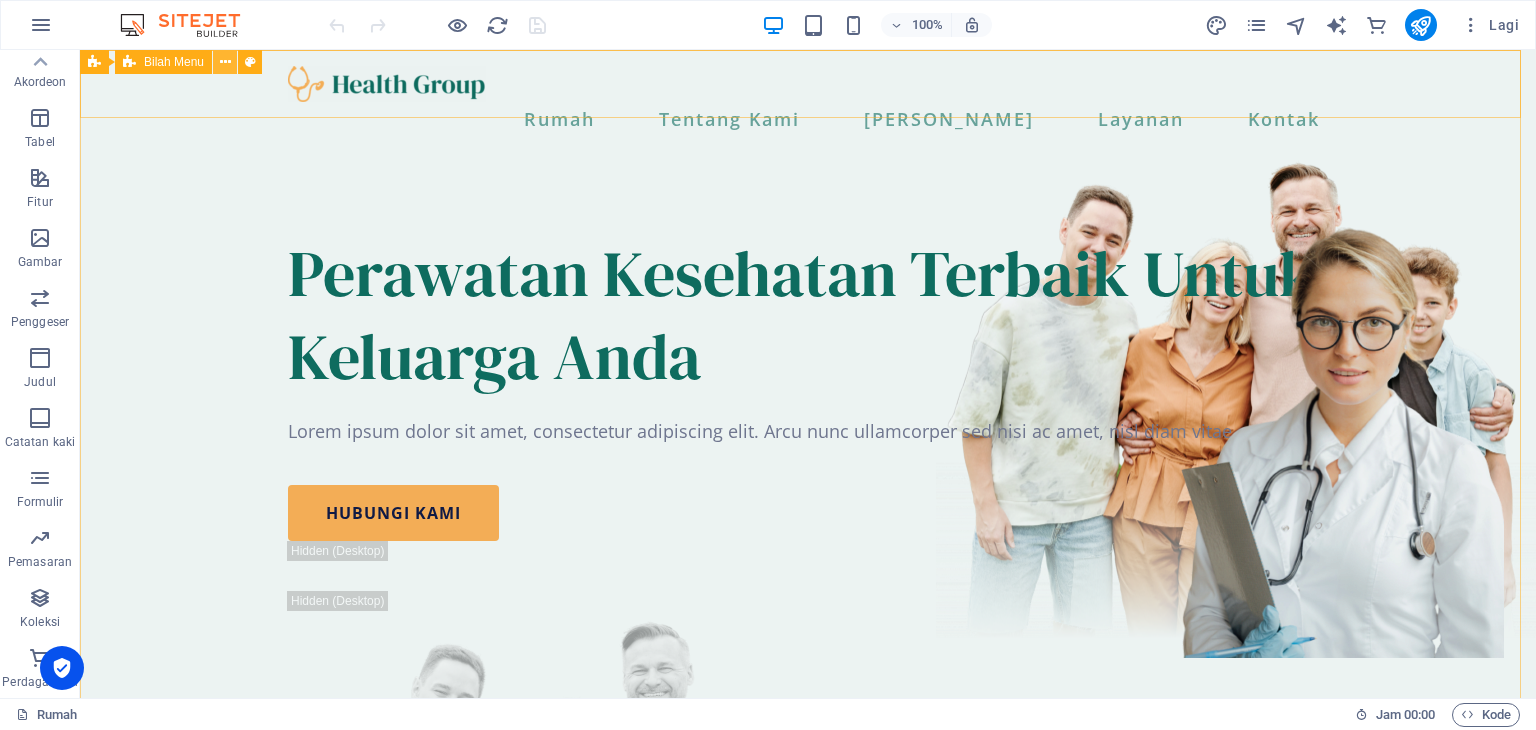 click at bounding box center [225, 62] 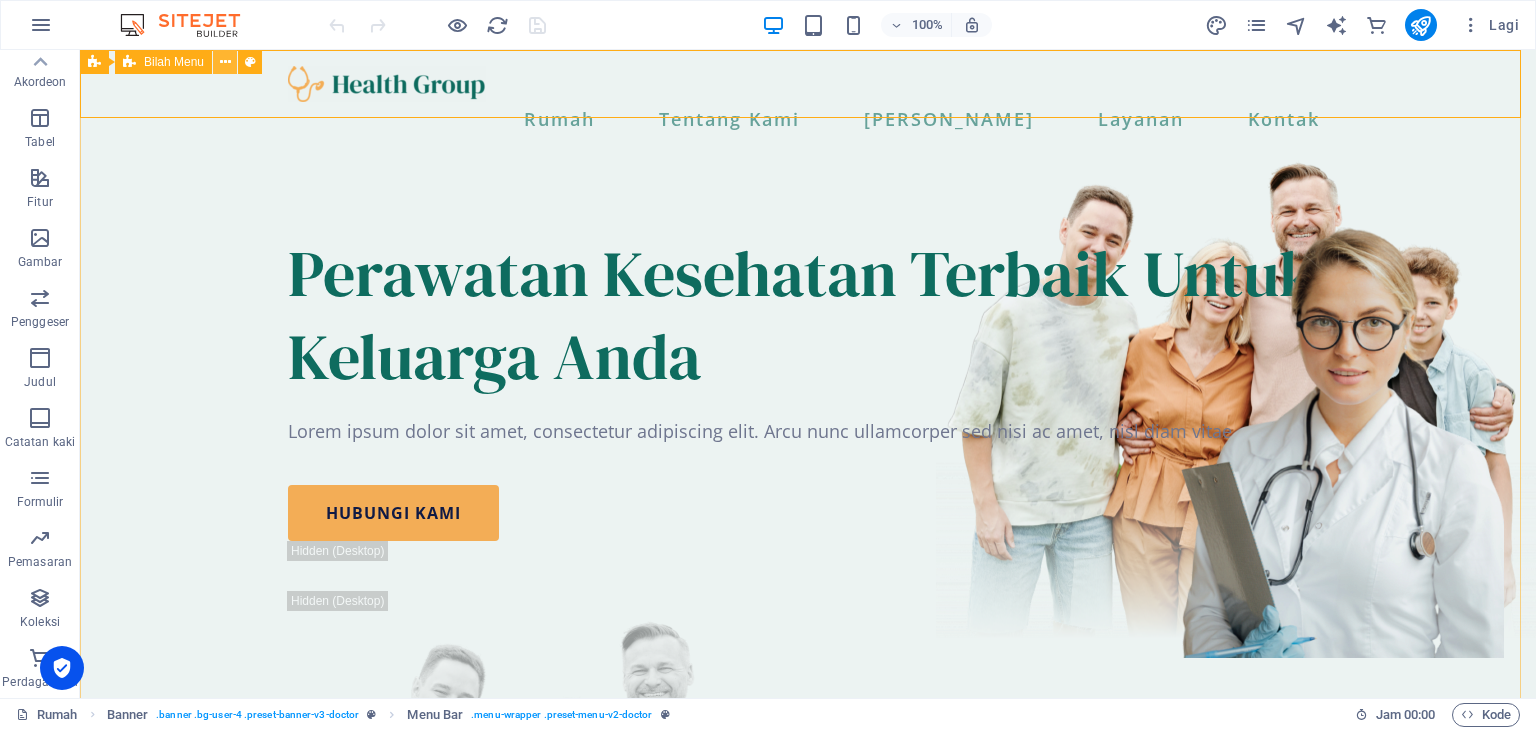 click at bounding box center [225, 62] 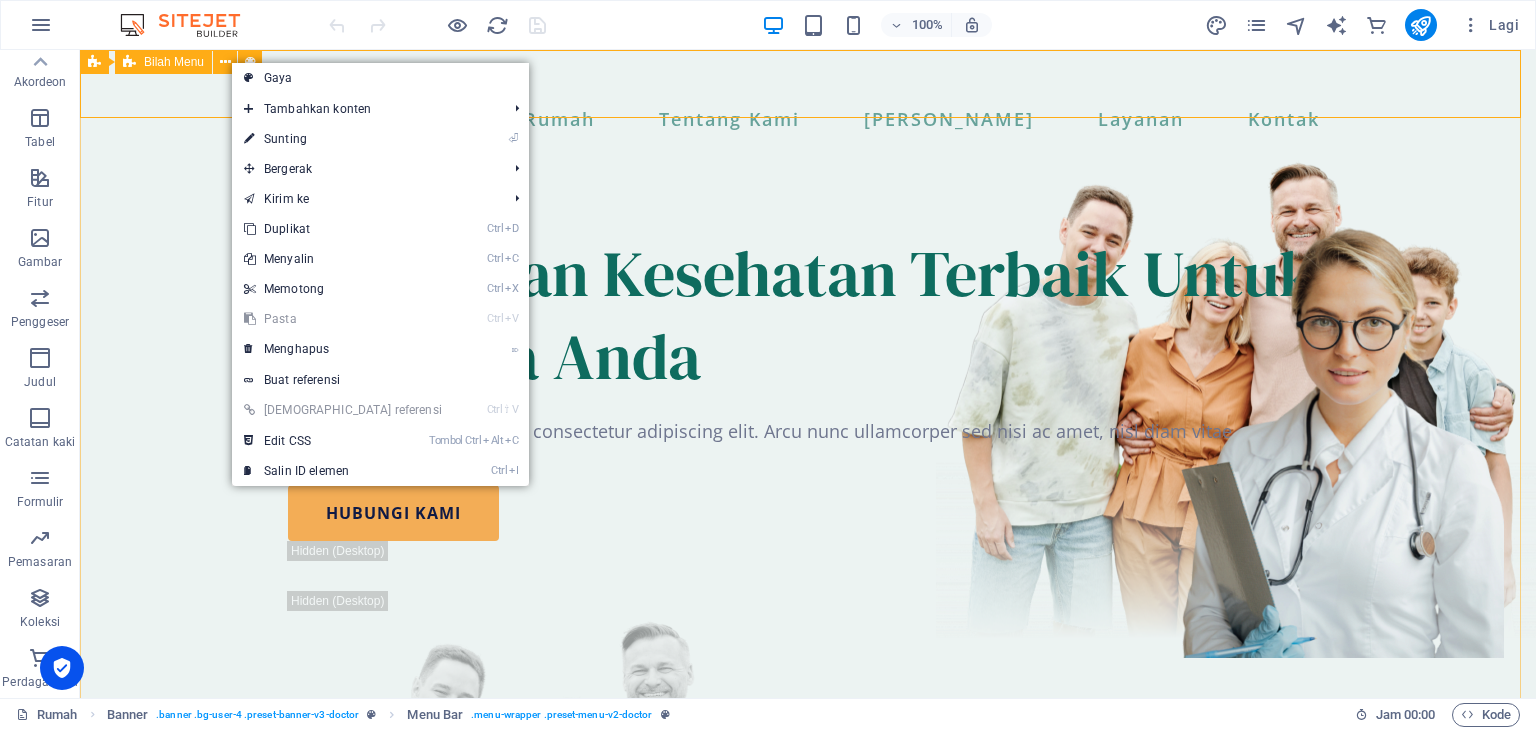 click on "Bilah Menu" at bounding box center (163, 62) 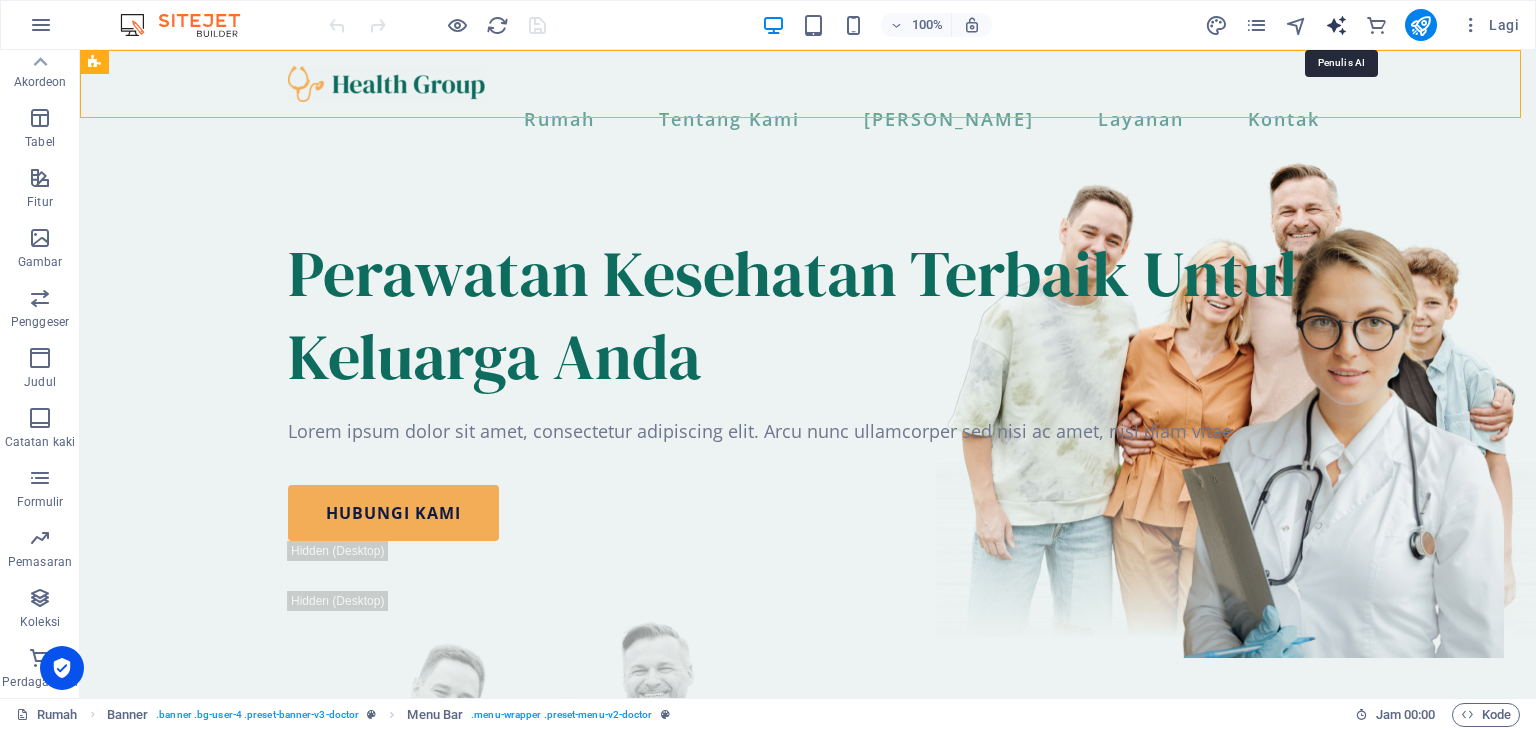 click at bounding box center (1336, 25) 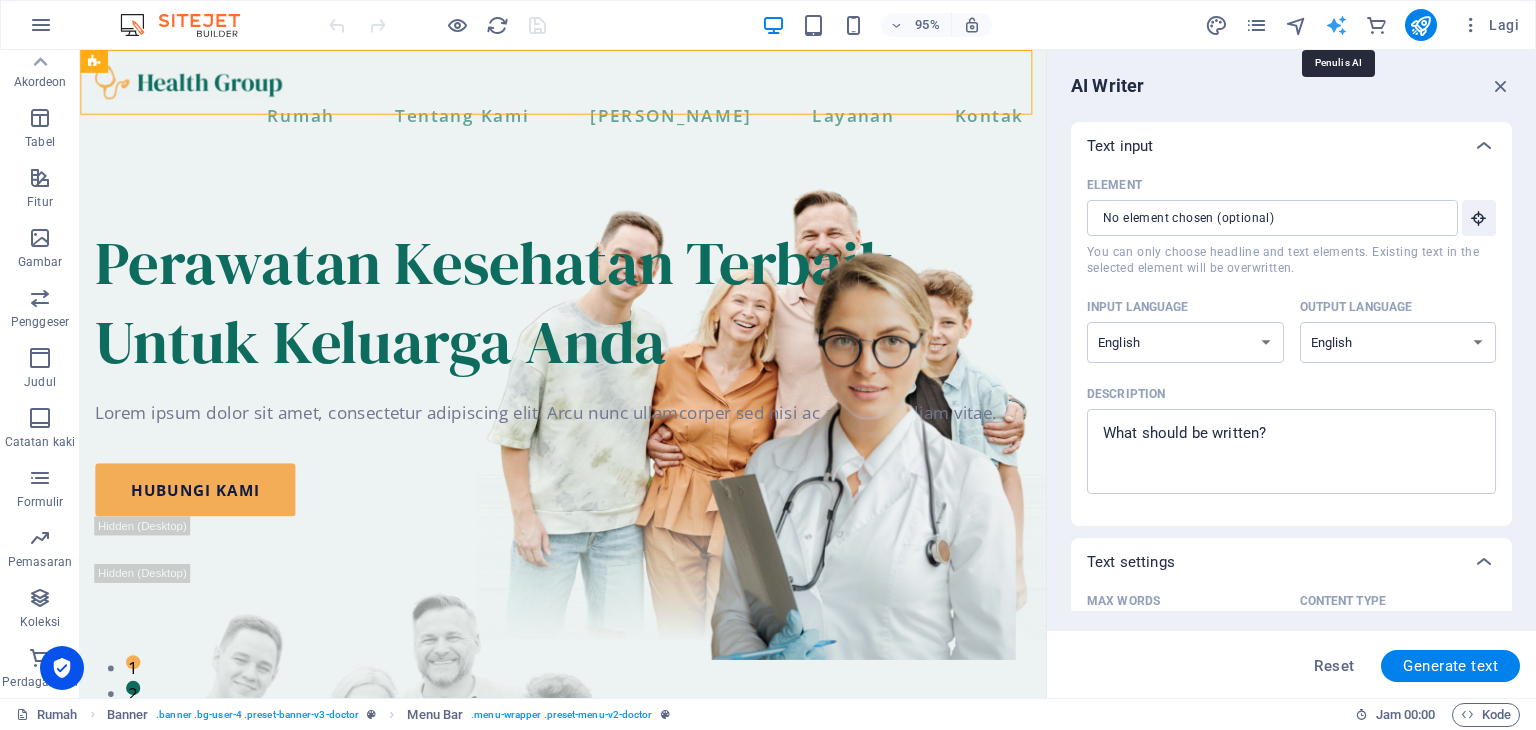 scroll, scrollTop: 0, scrollLeft: 0, axis: both 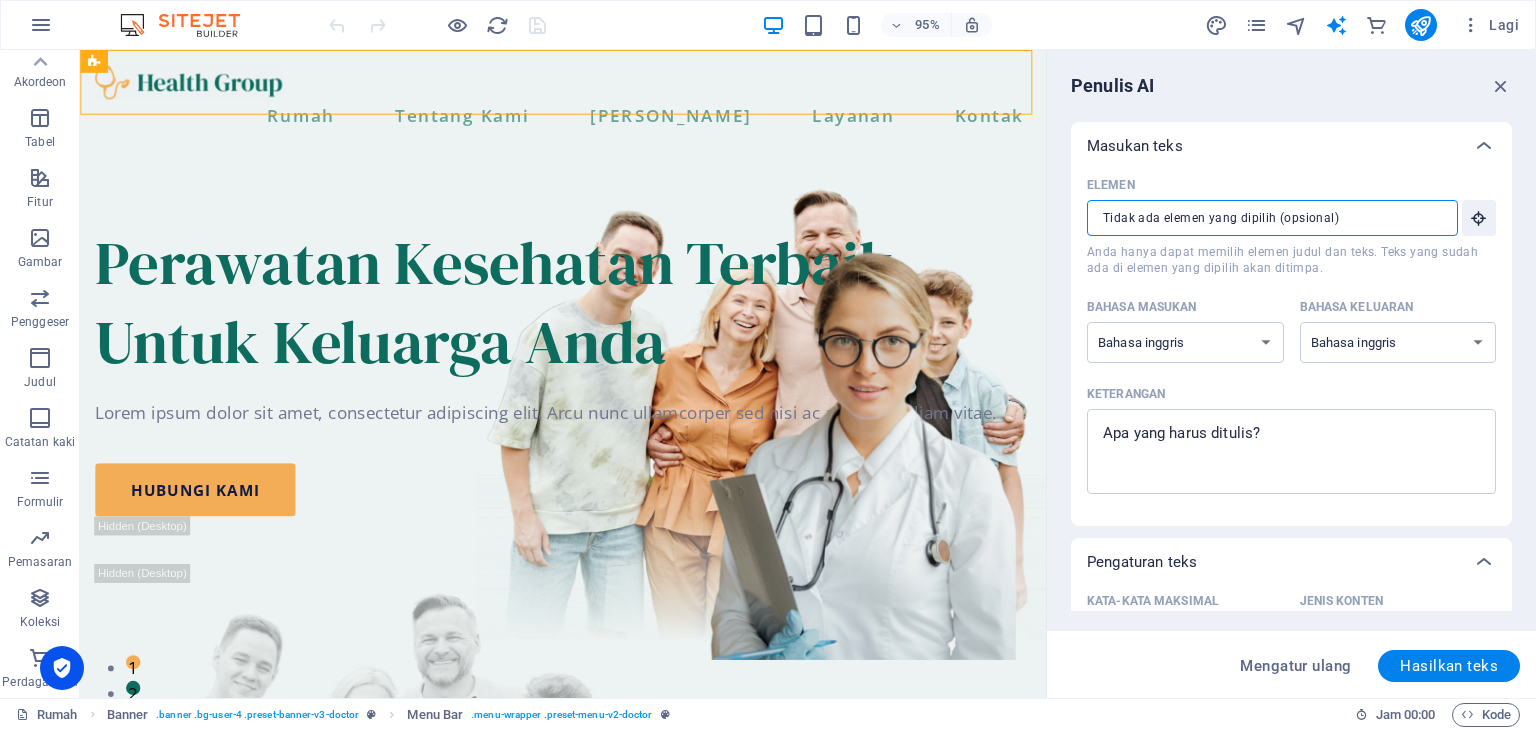 click on "Elemen ​ Anda hanya dapat memilih elemen judul dan teks. Teks yang sudah ada di elemen yang dipilih akan ditimpa." at bounding box center [1265, 218] 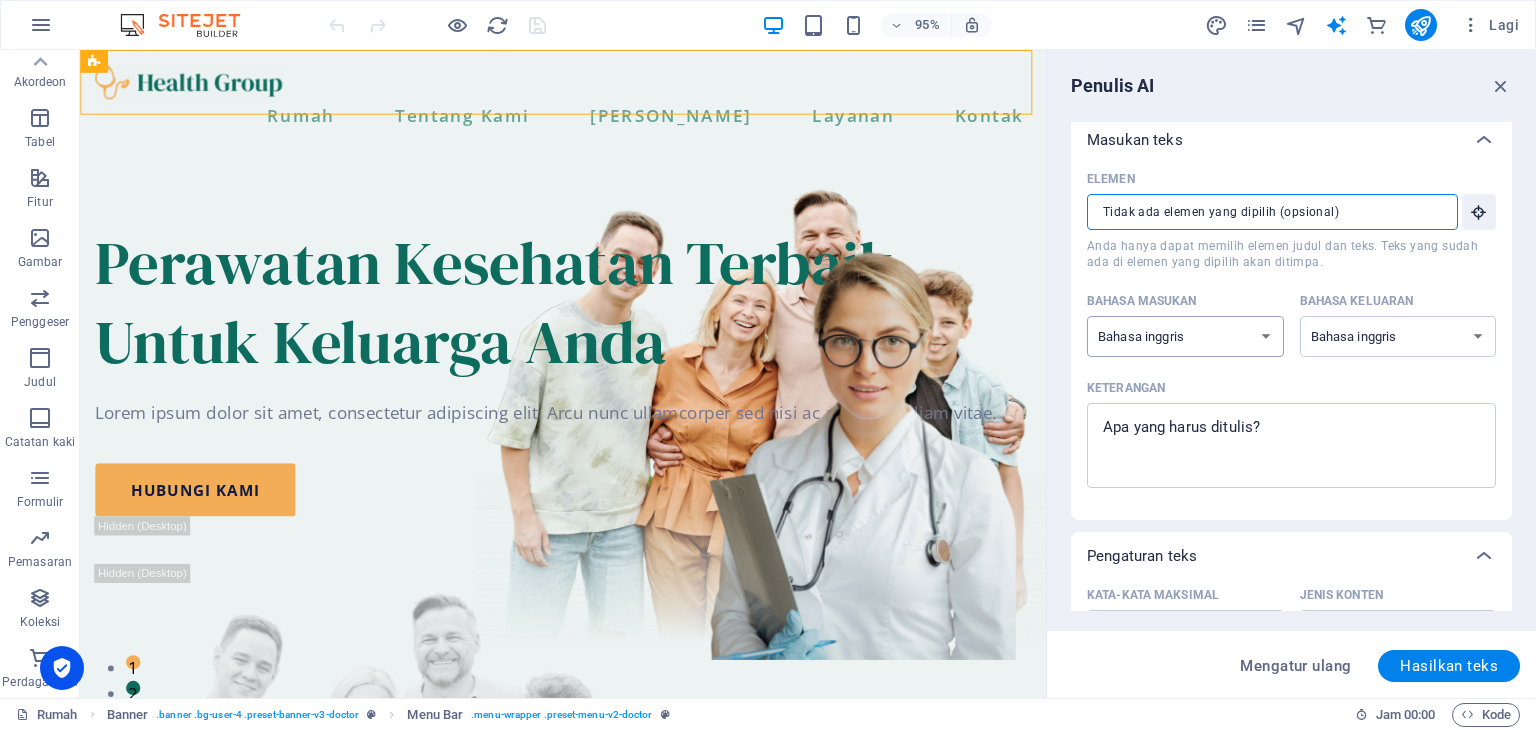 scroll, scrollTop: 0, scrollLeft: 0, axis: both 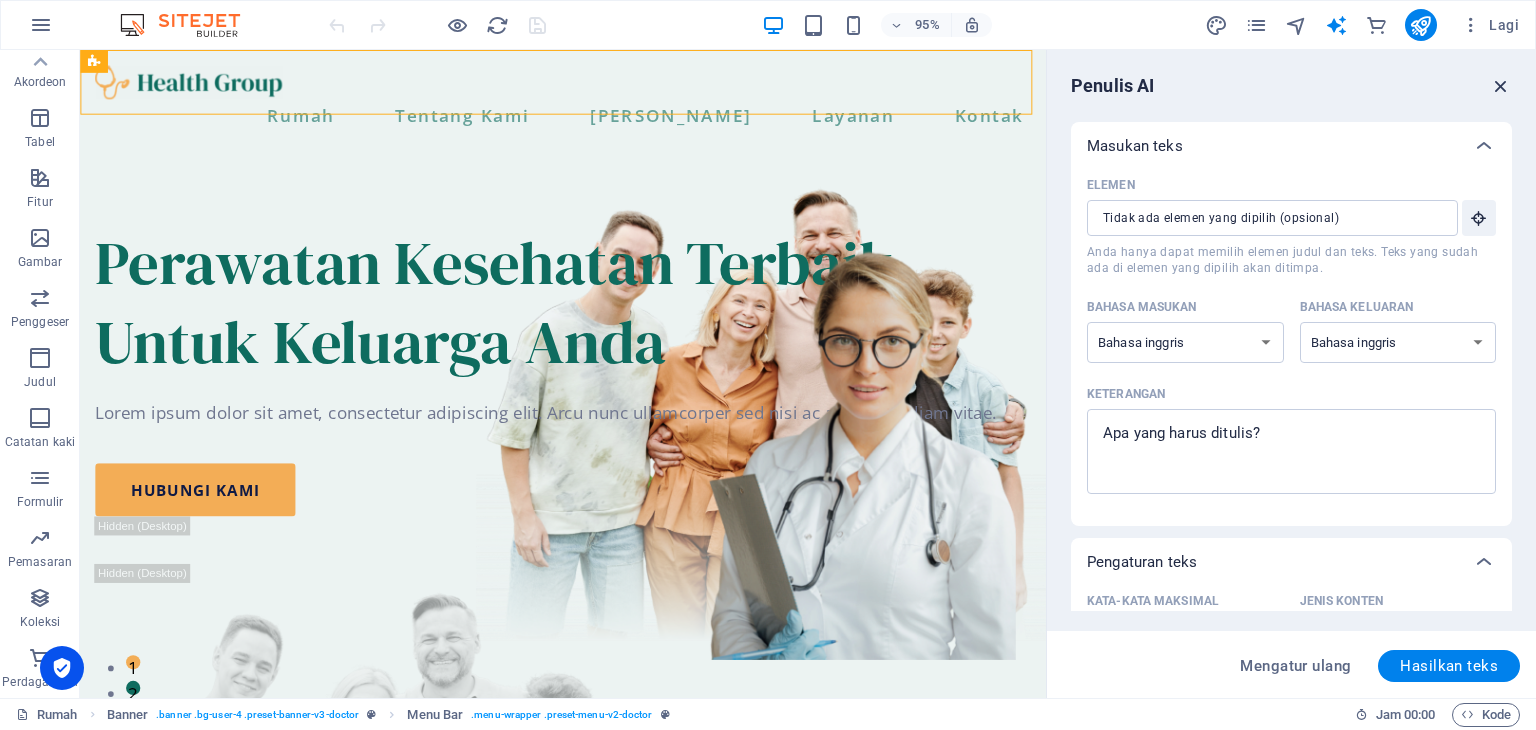 click at bounding box center (1501, 86) 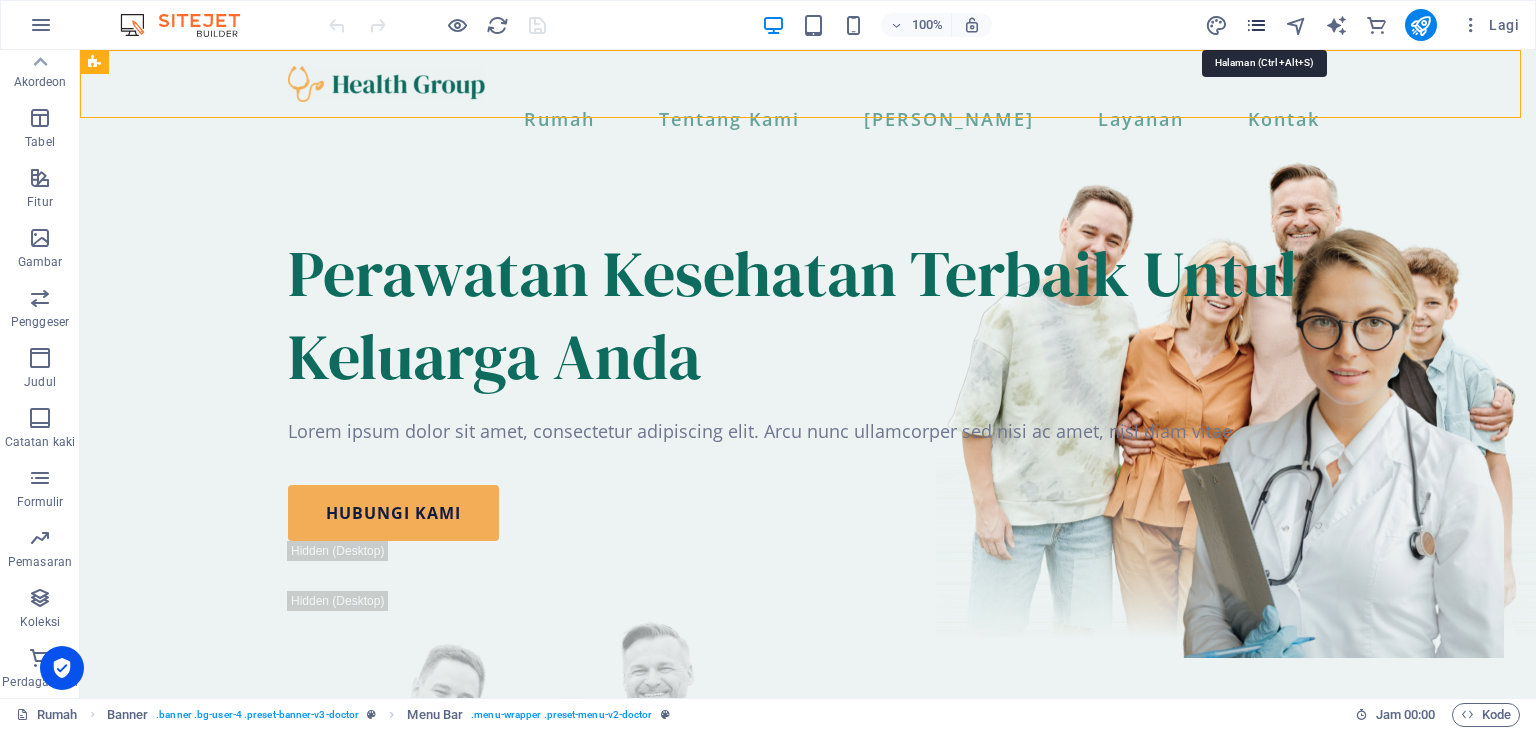 click at bounding box center [1256, 25] 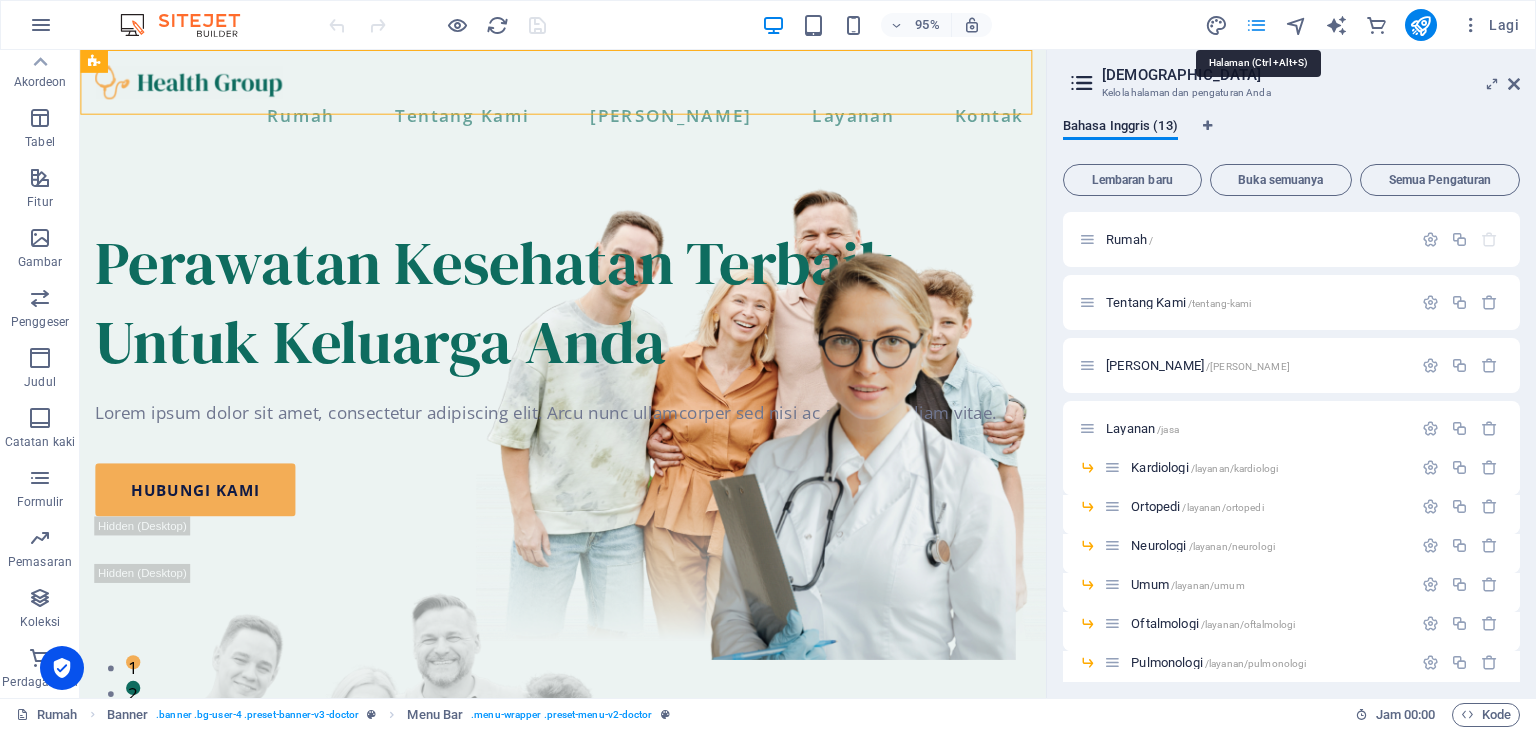click at bounding box center (1256, 25) 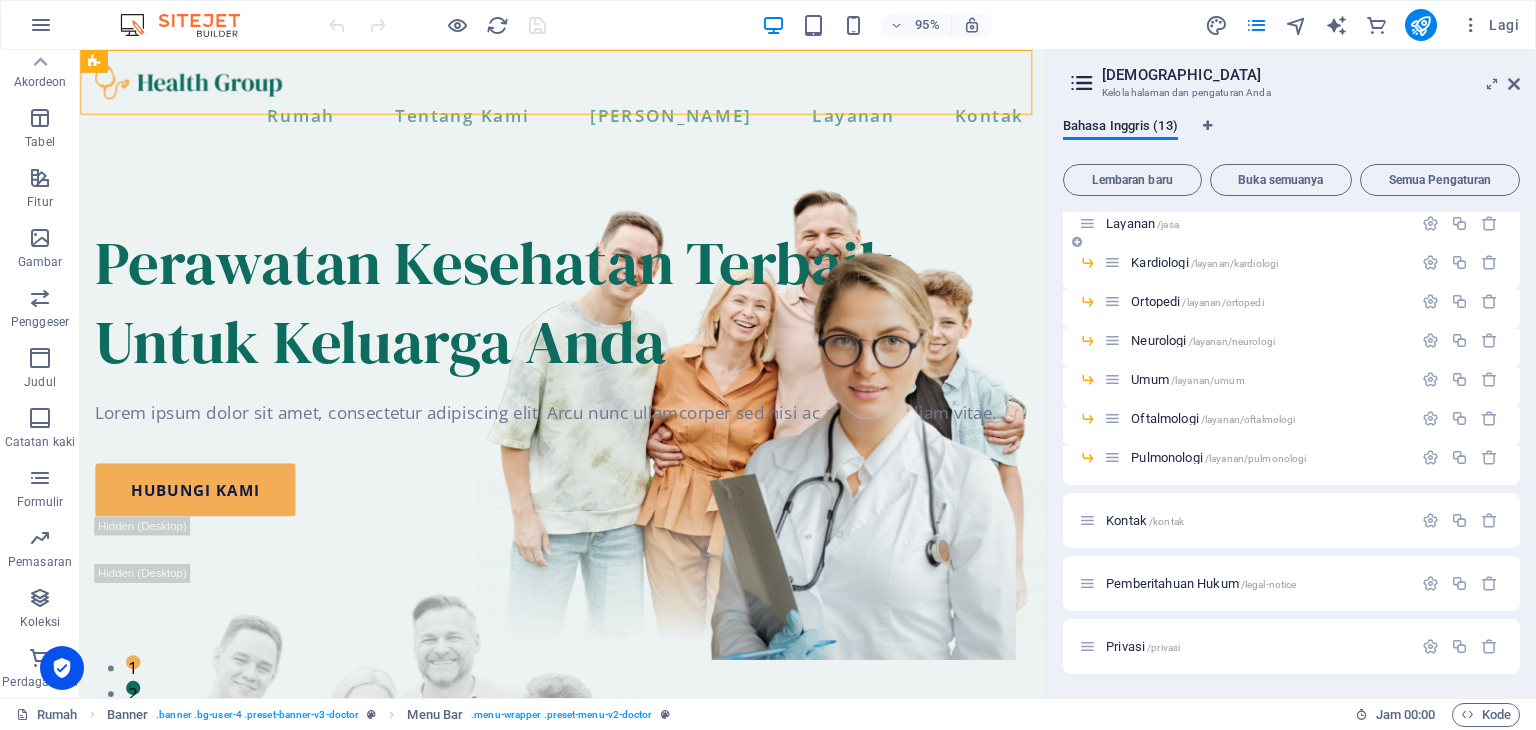 scroll, scrollTop: 0, scrollLeft: 0, axis: both 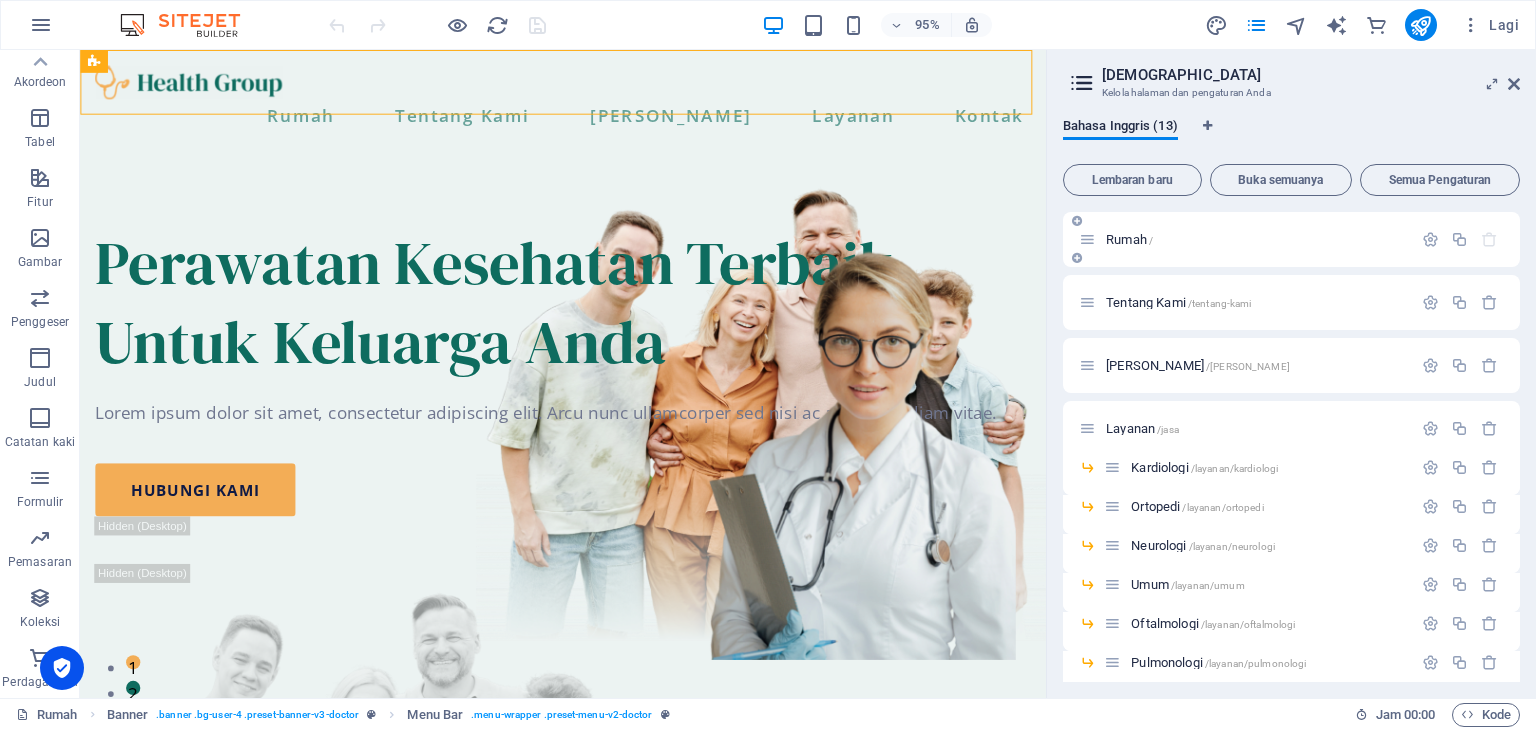 click on "Rumah" at bounding box center [1126, 239] 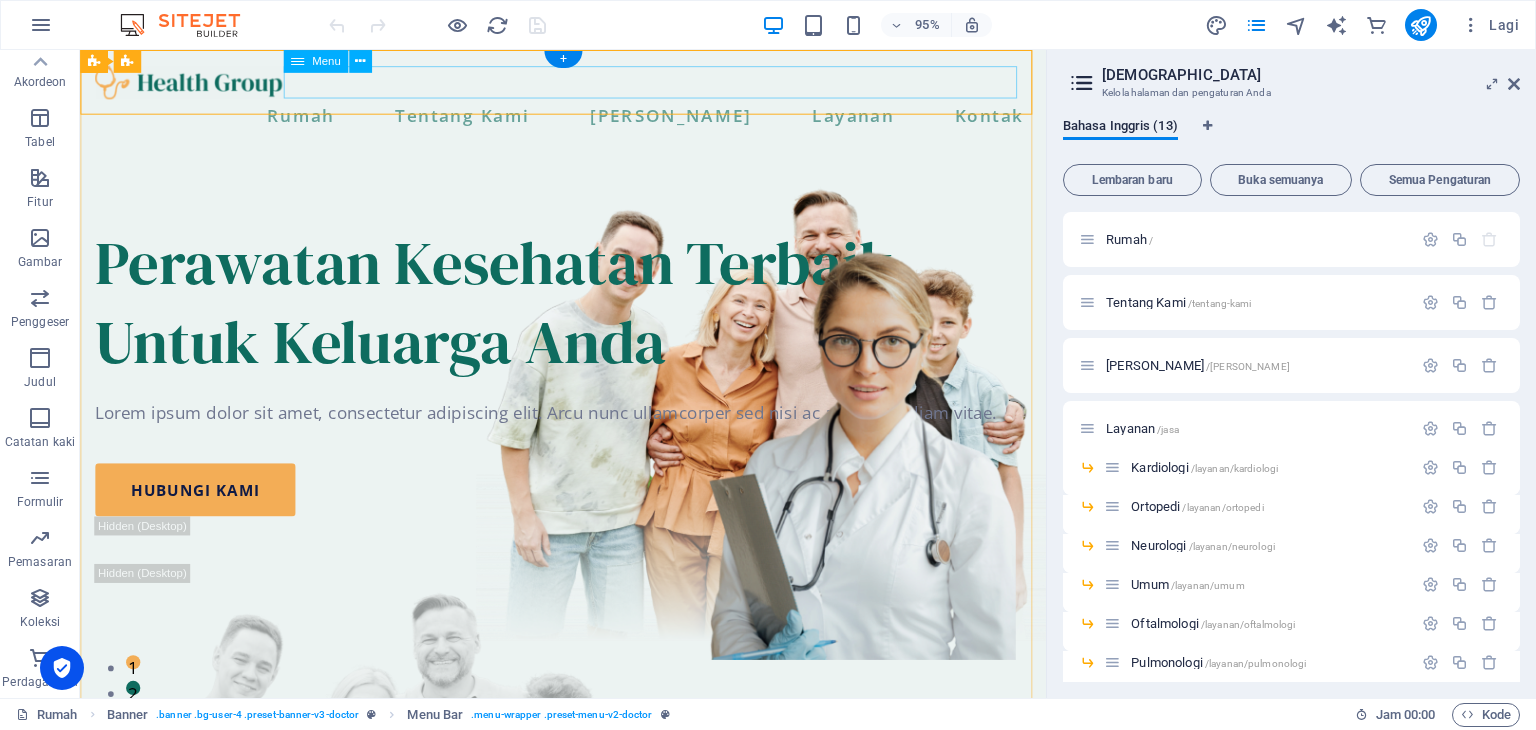 click on "Rumah Tentang Kami Tim Layanan Kontak" at bounding box center [588, 119] 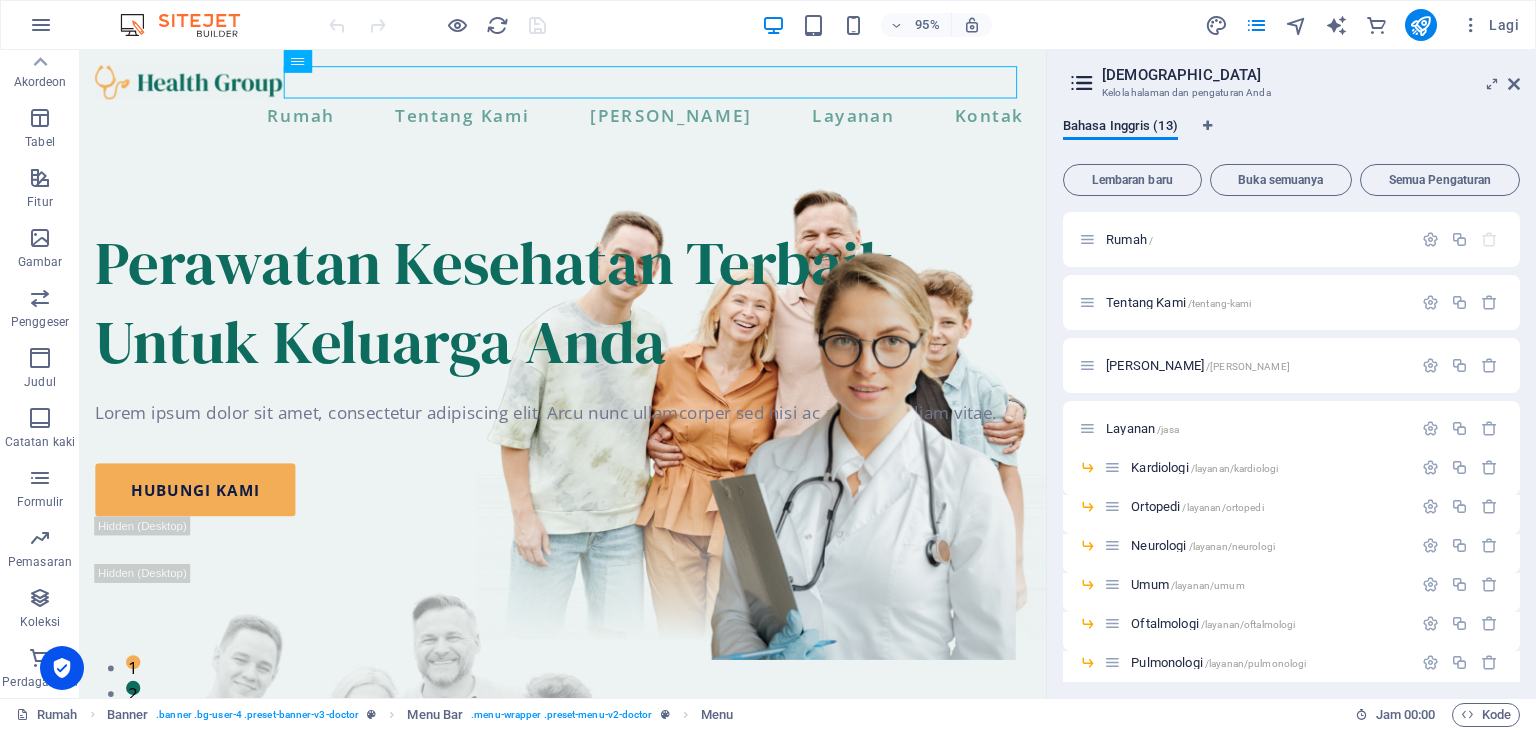 click on "Halaman Kelola halaman dan pengaturan Anda Bahasa Inggris (13) Lembaran baru Buka semuanya Semua Pengaturan Rumah  / Tentang Kami  /tentang-kami Tim  /tim Layanan  /jasa Kardiologi  /layanan/kardiologi Ortopedi  /layanan/ortopedi Neurologi  /layanan/neurologi Umum  /layanan/umum Oftalmologi  /layanan/oftalmologi Pulmonologi  /layanan/pulmonologi Kontak  /kontak Pemberitahuan Hukum  /legal-notice Privasi  /privasi" at bounding box center (1291, 374) 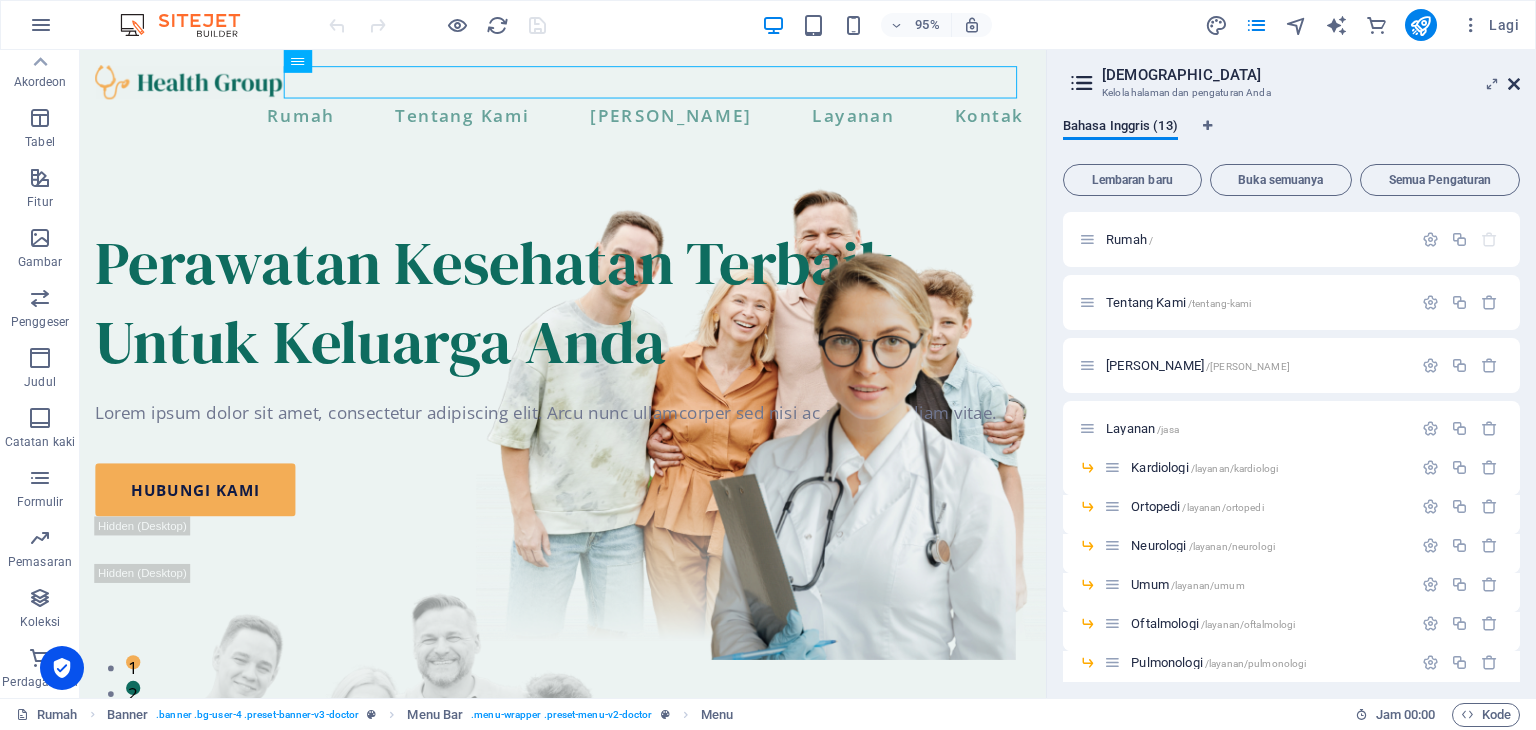 click at bounding box center (1514, 84) 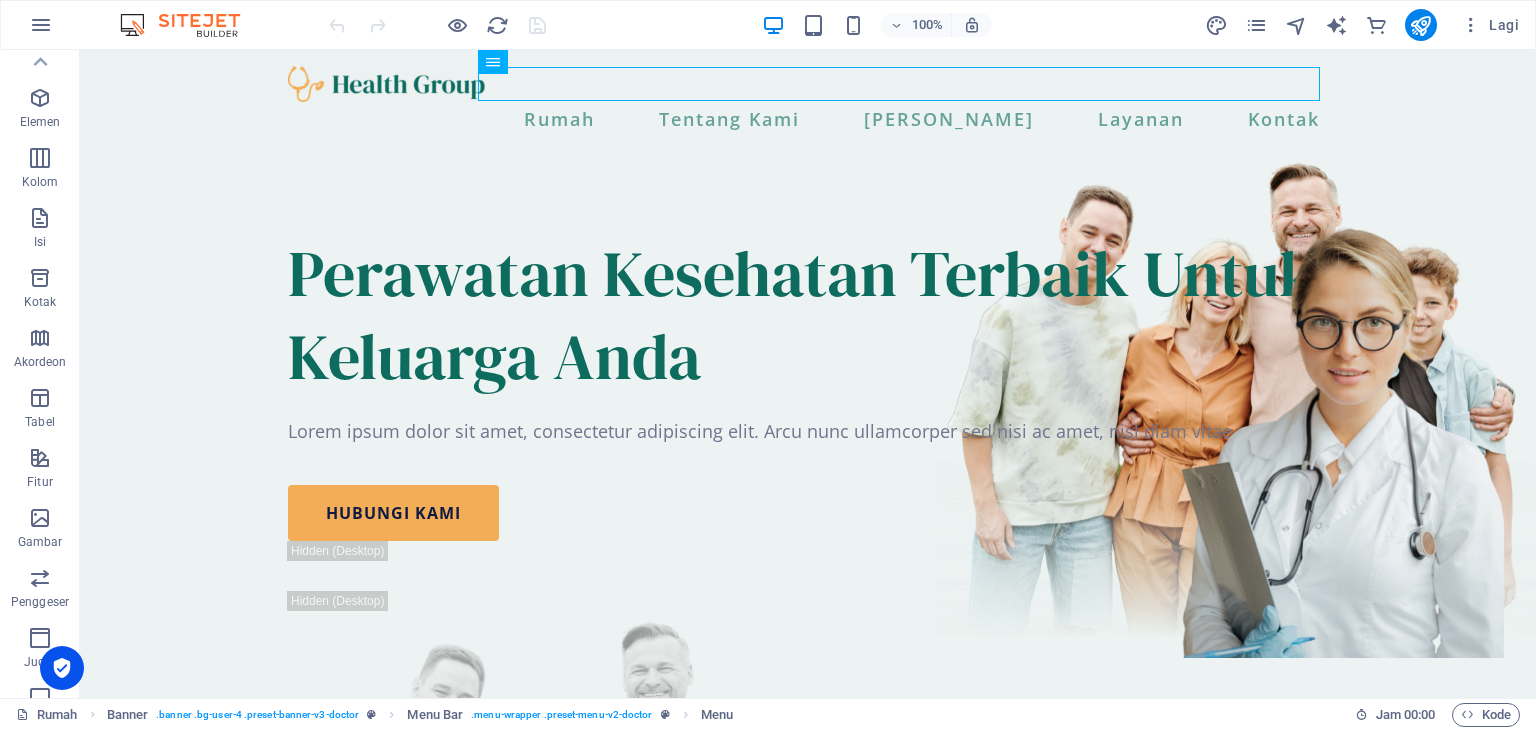 scroll, scrollTop: 0, scrollLeft: 0, axis: both 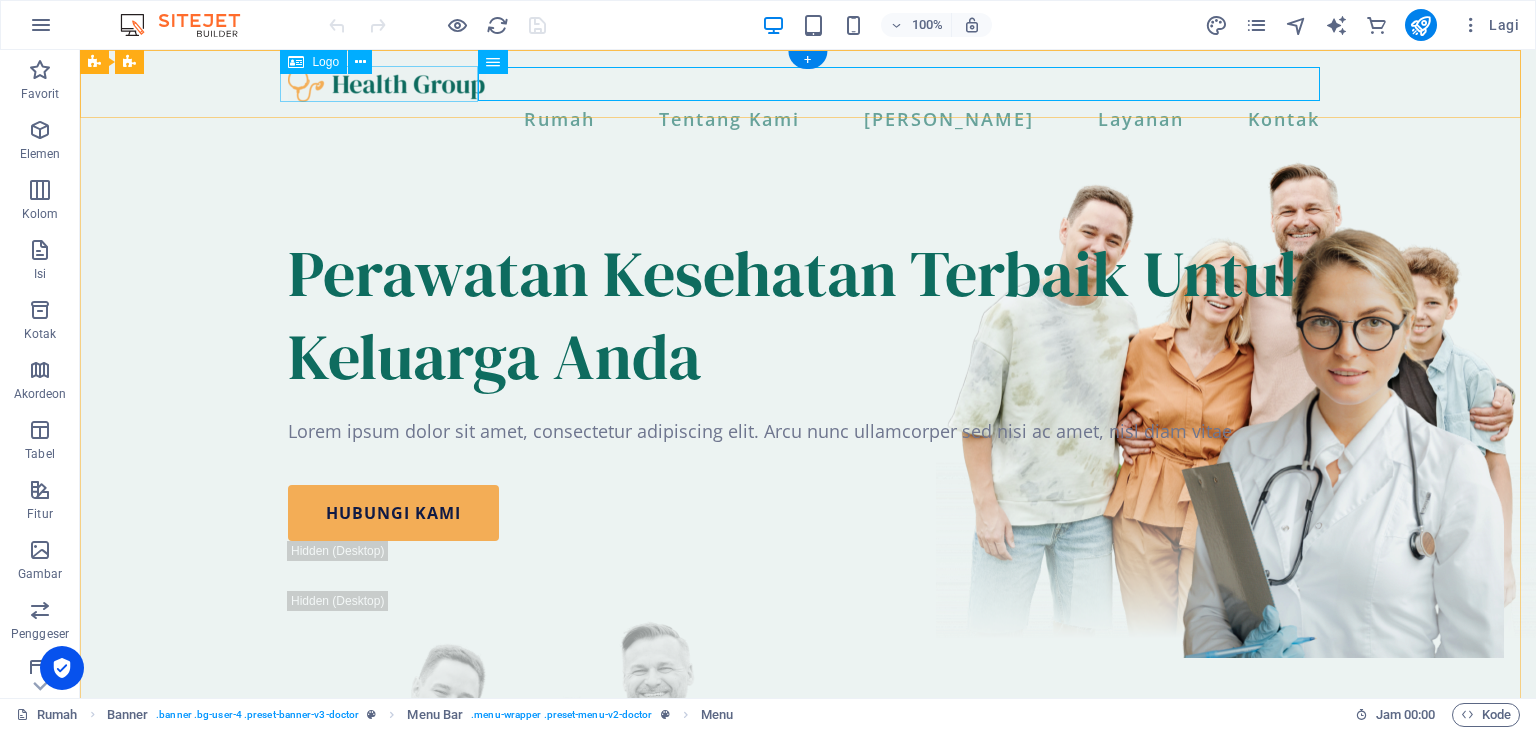 click at bounding box center [808, 84] 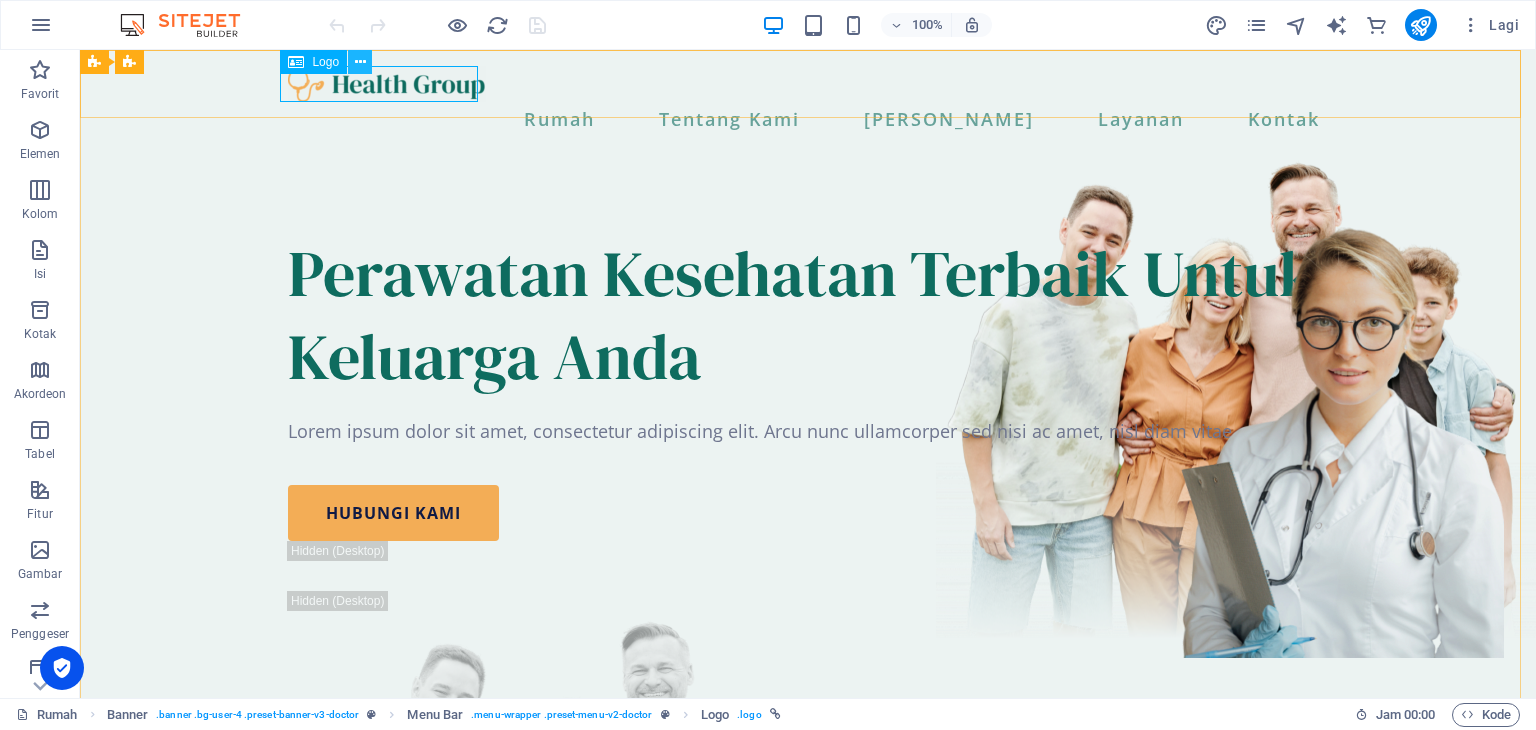 click at bounding box center [360, 62] 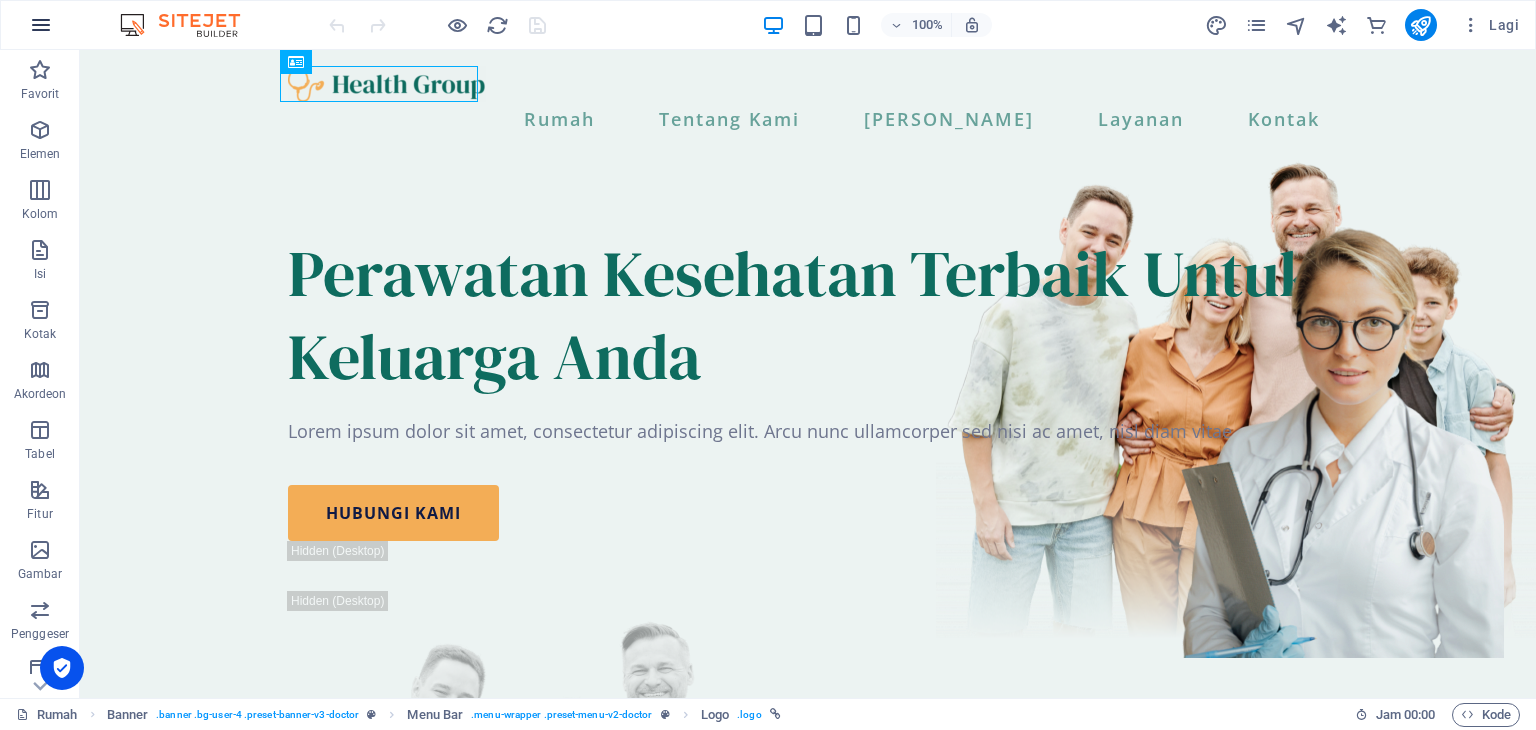 click at bounding box center [41, 25] 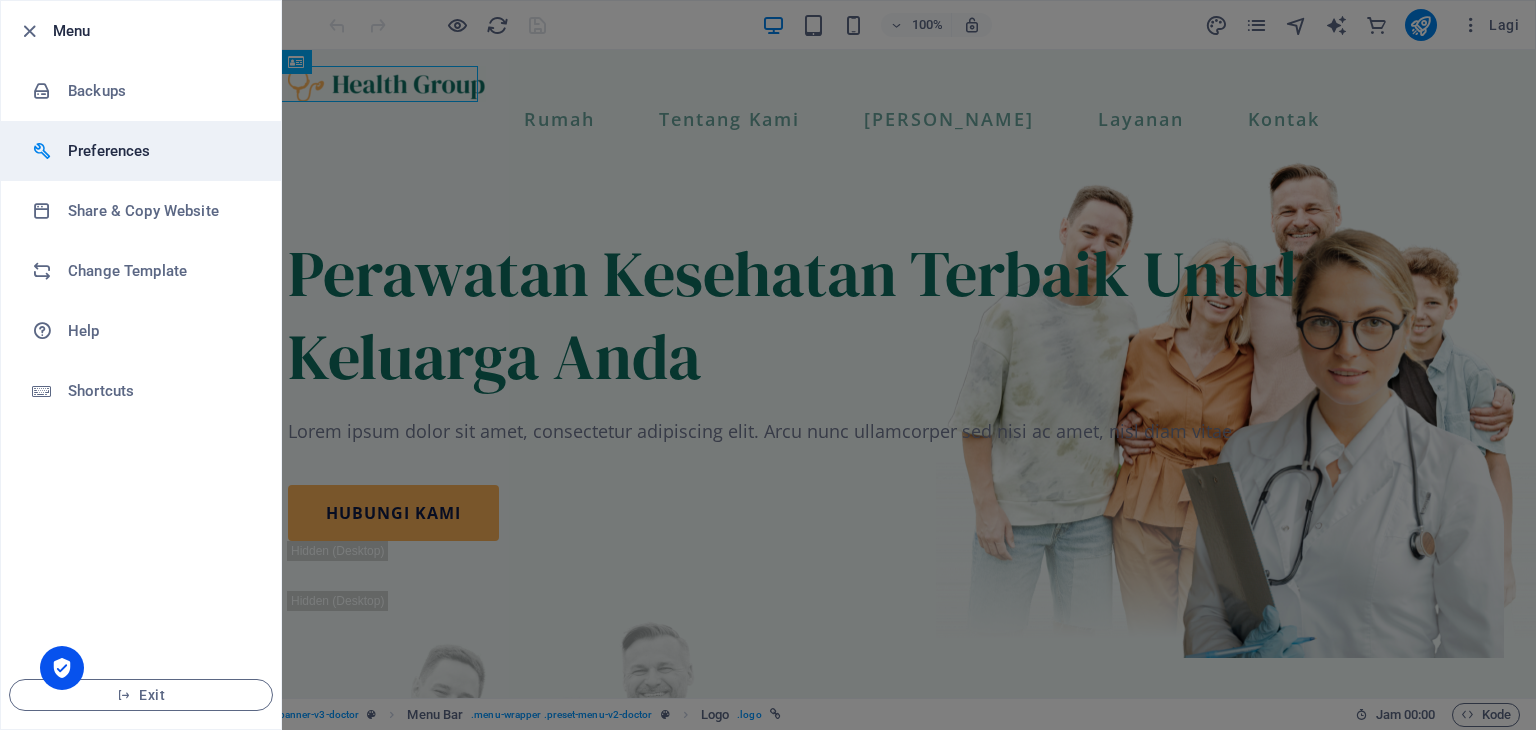 click on "Preferences" at bounding box center (141, 151) 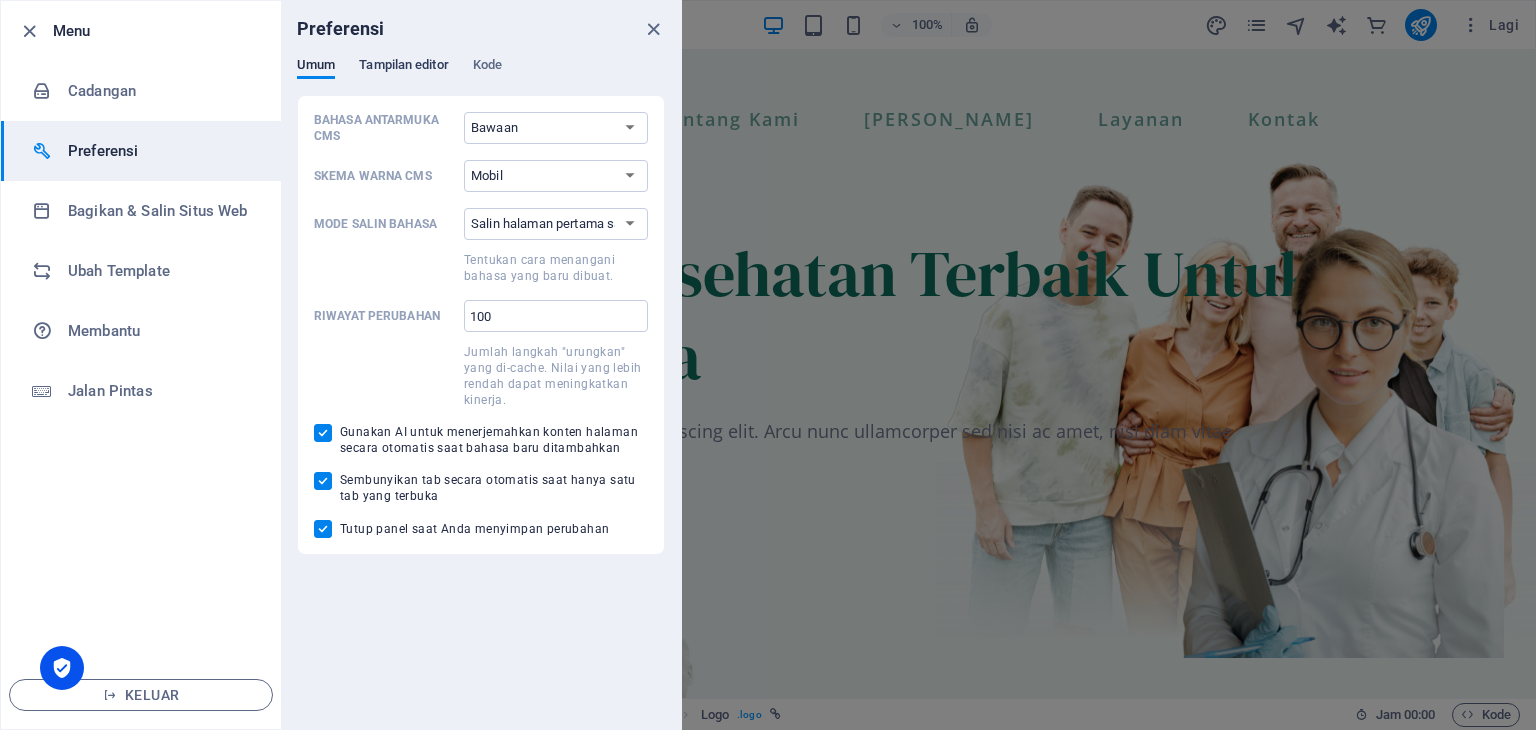 click on "Tampilan editor" at bounding box center (403, 64) 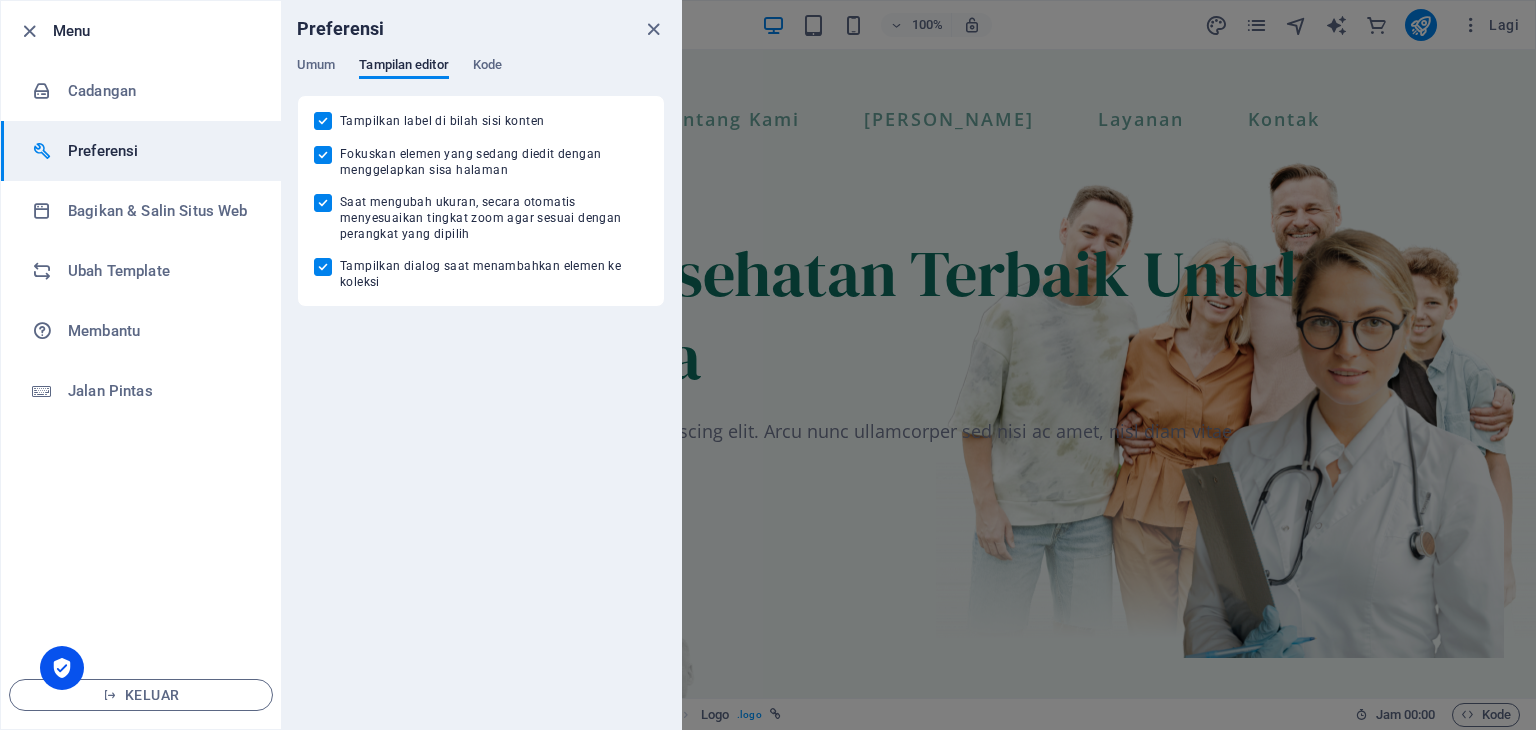 click on "Preferensi" at bounding box center [481, 29] 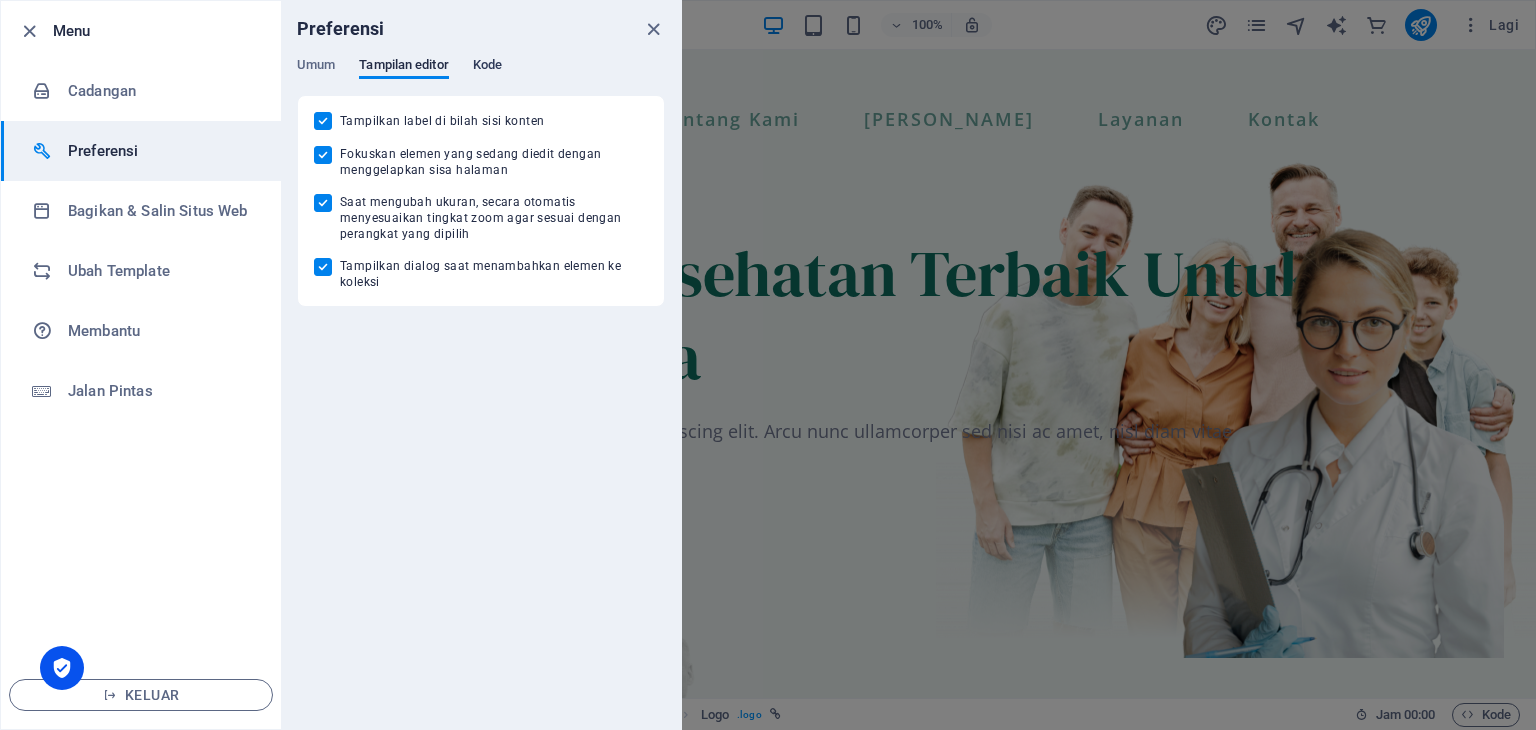 click on "Kode" at bounding box center (487, 64) 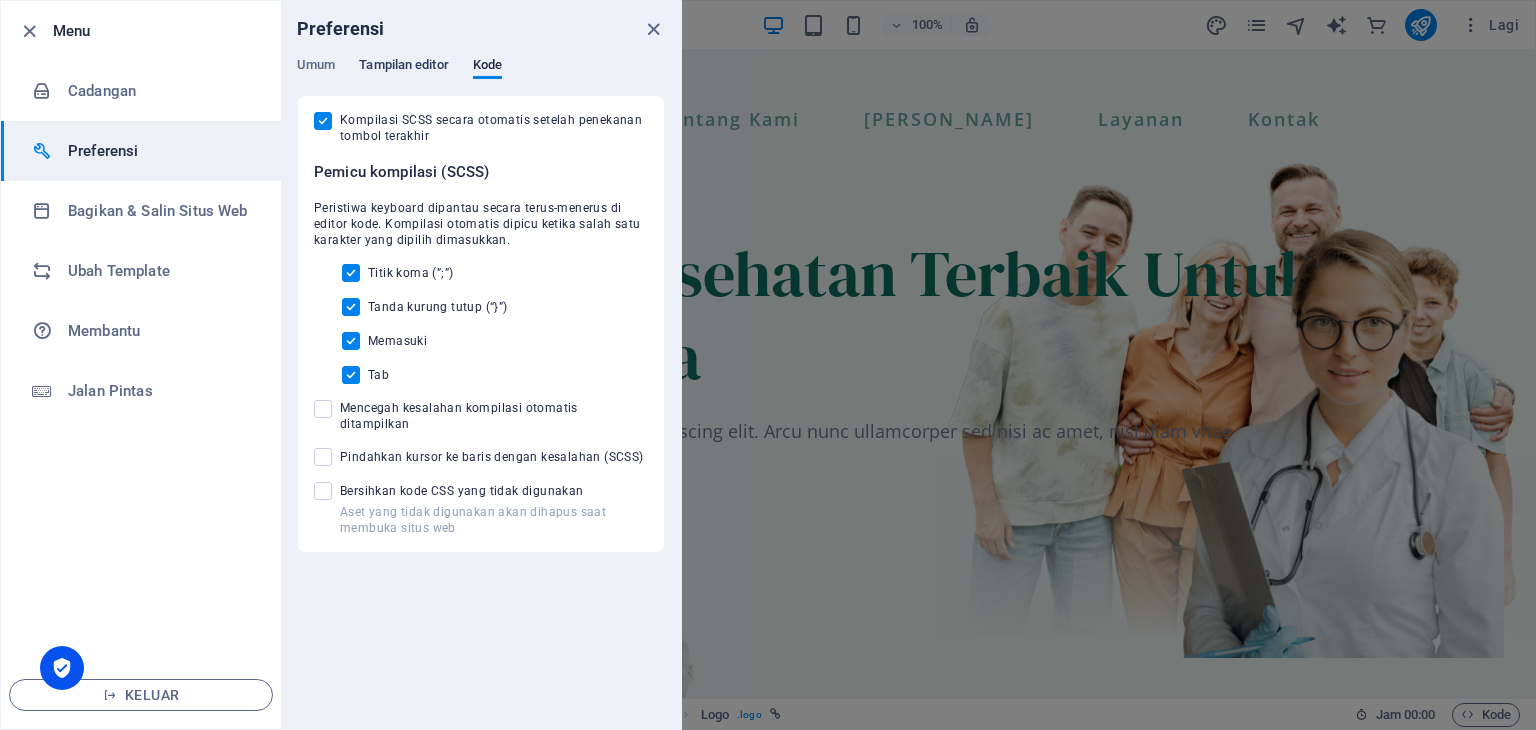 click on "Tampilan editor" at bounding box center [403, 64] 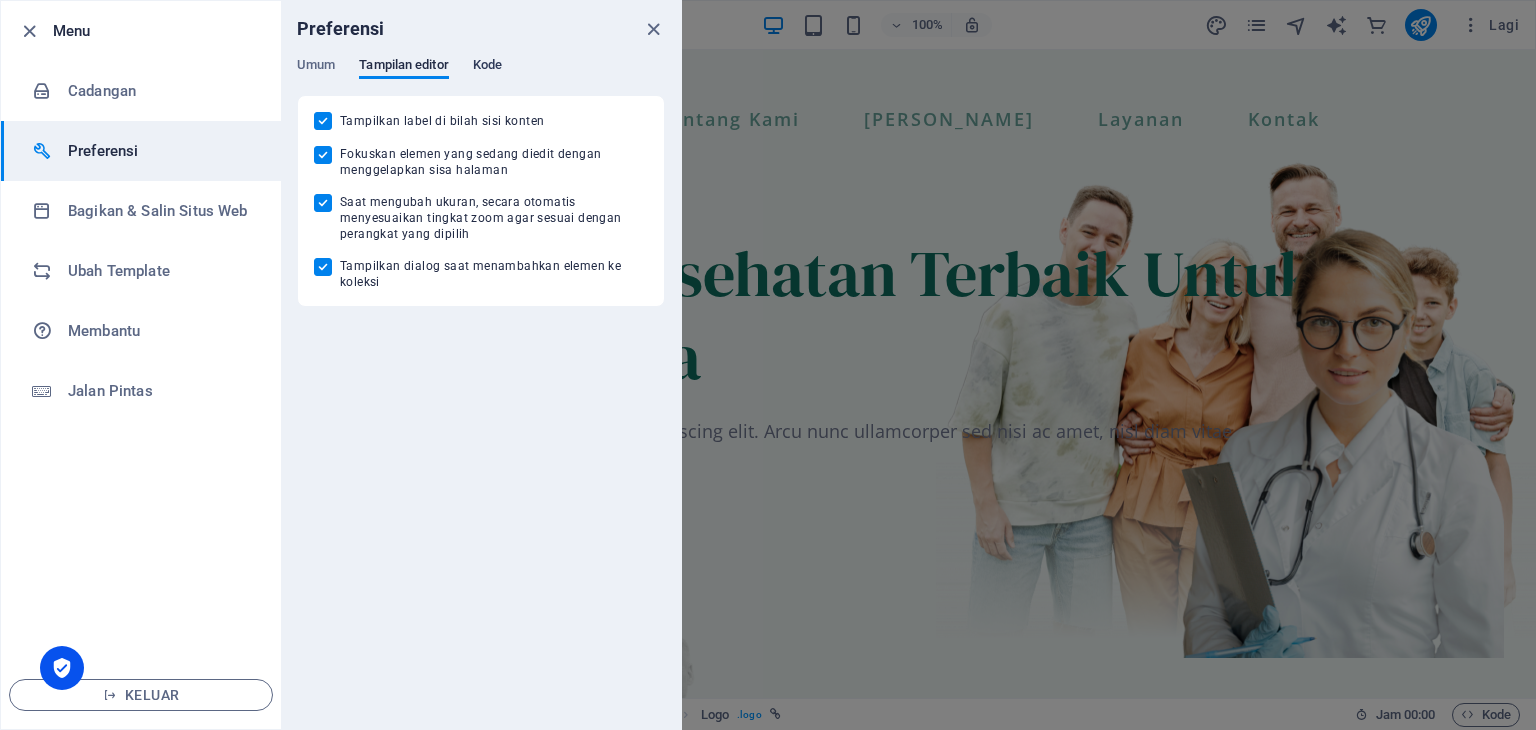 click on "Kode" at bounding box center (487, 64) 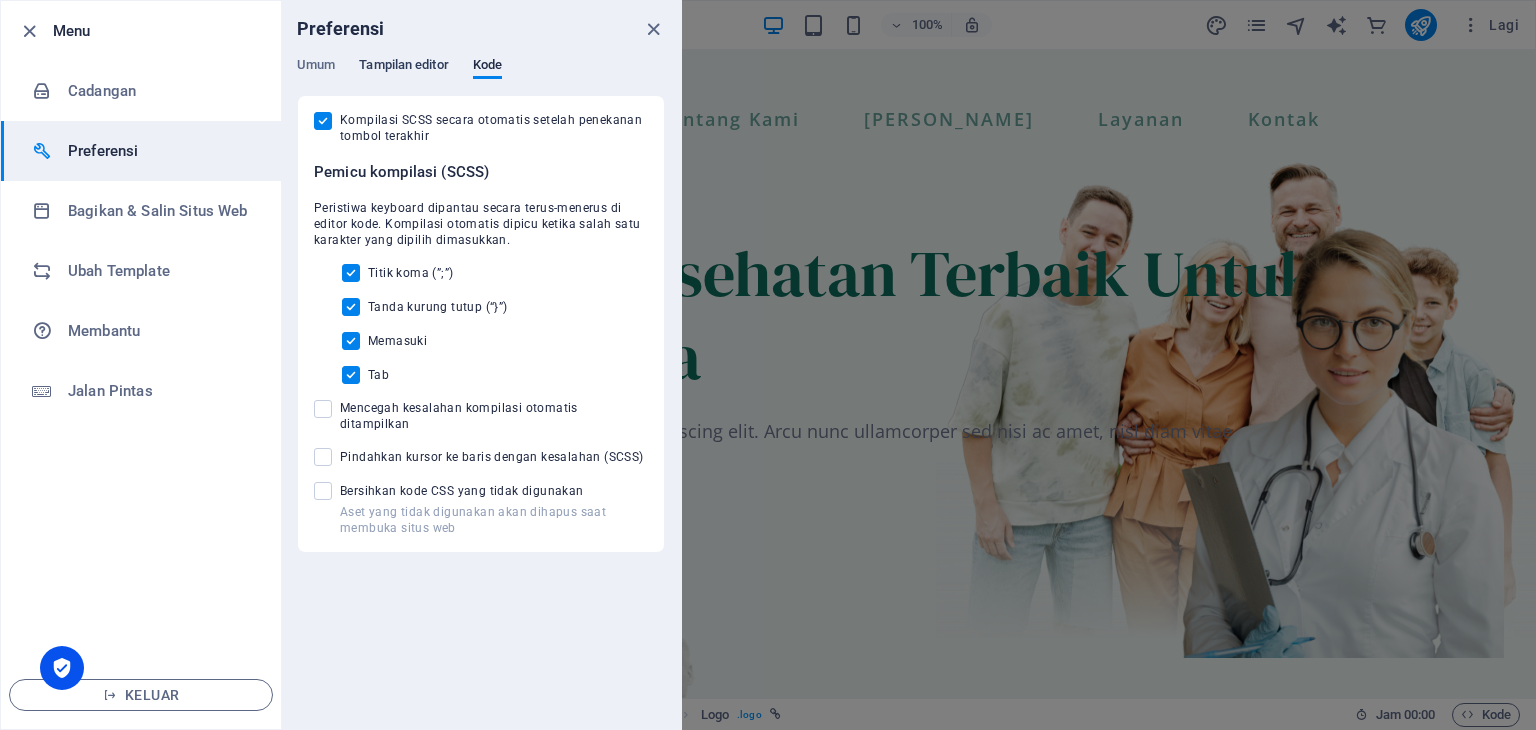 click on "Tampilan editor" at bounding box center [403, 64] 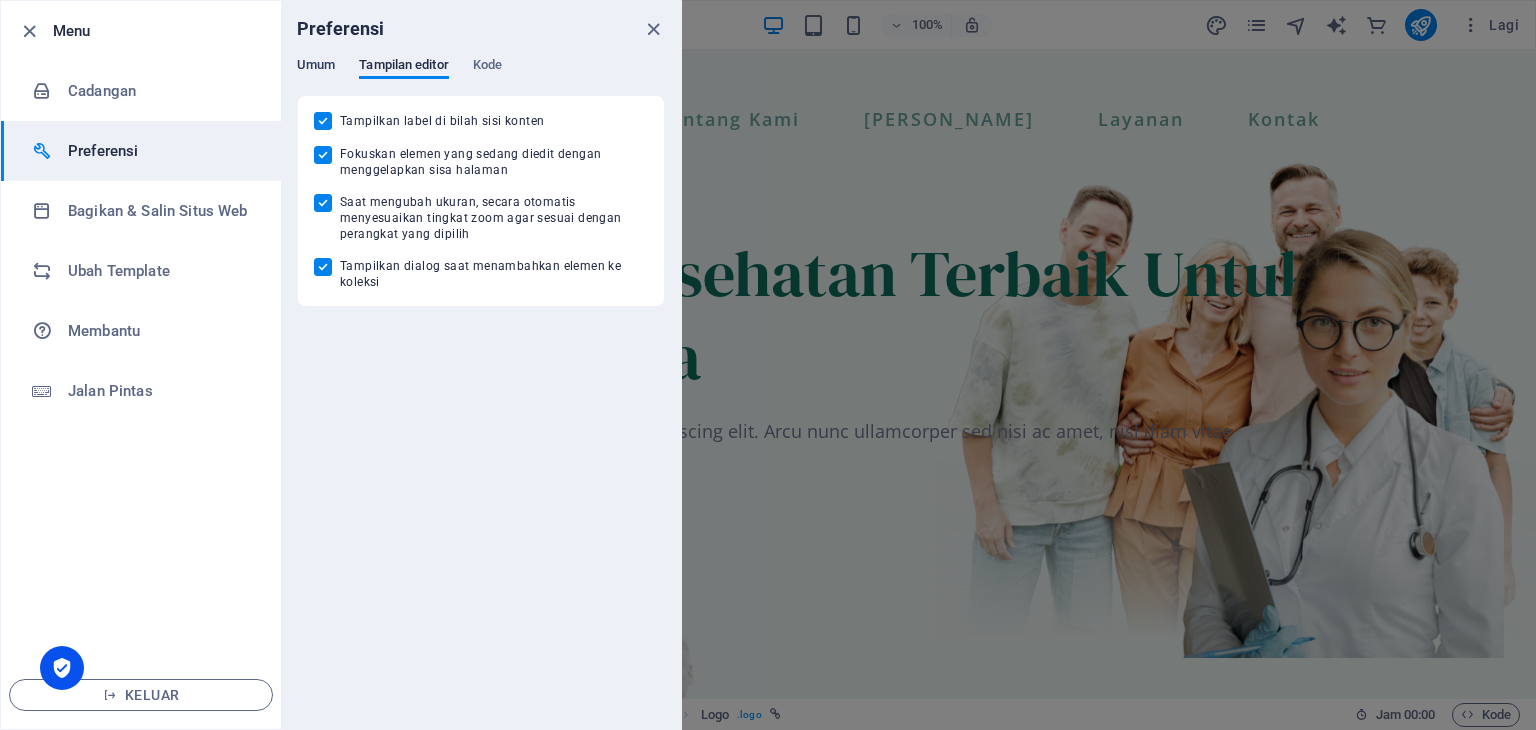 click on "Umum" at bounding box center [316, 64] 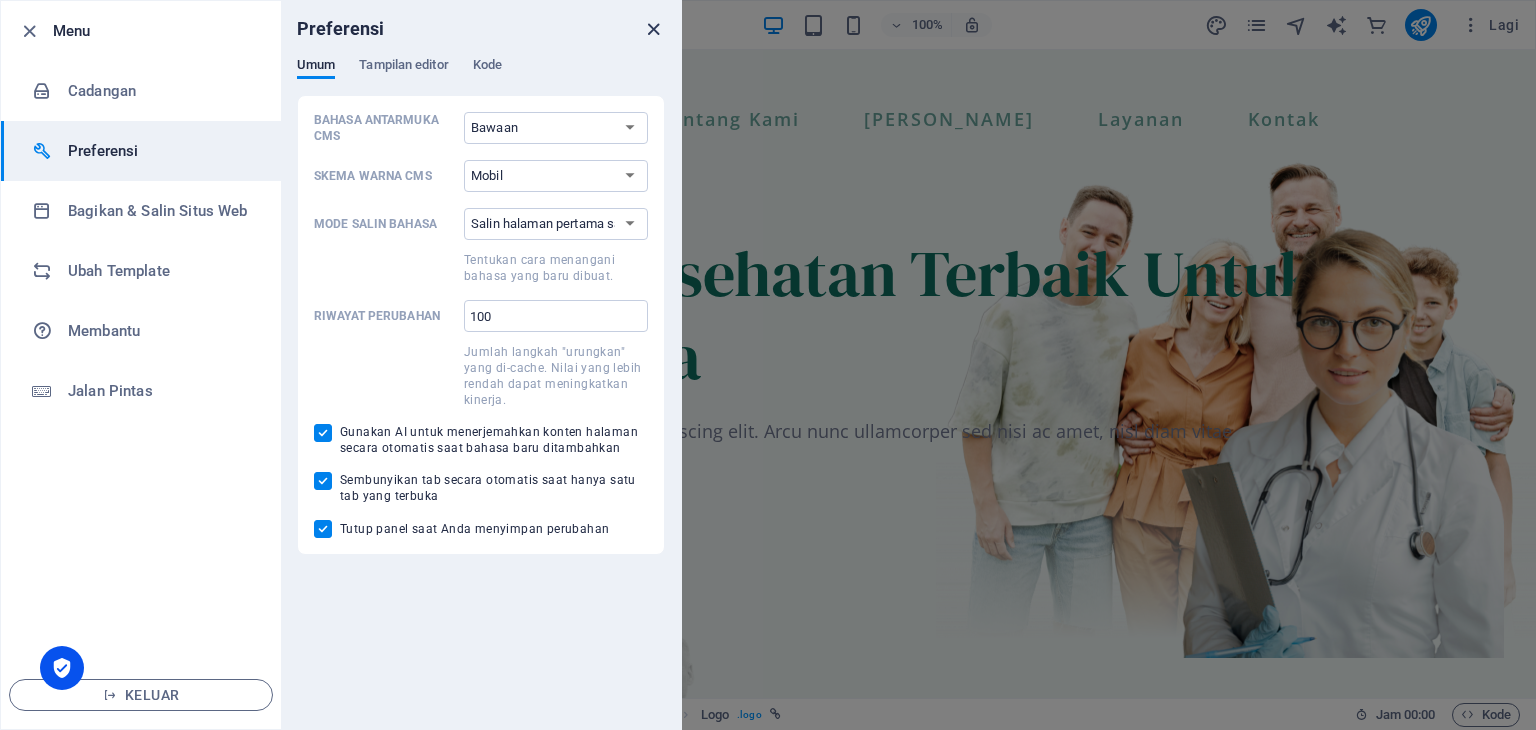 click at bounding box center [653, 29] 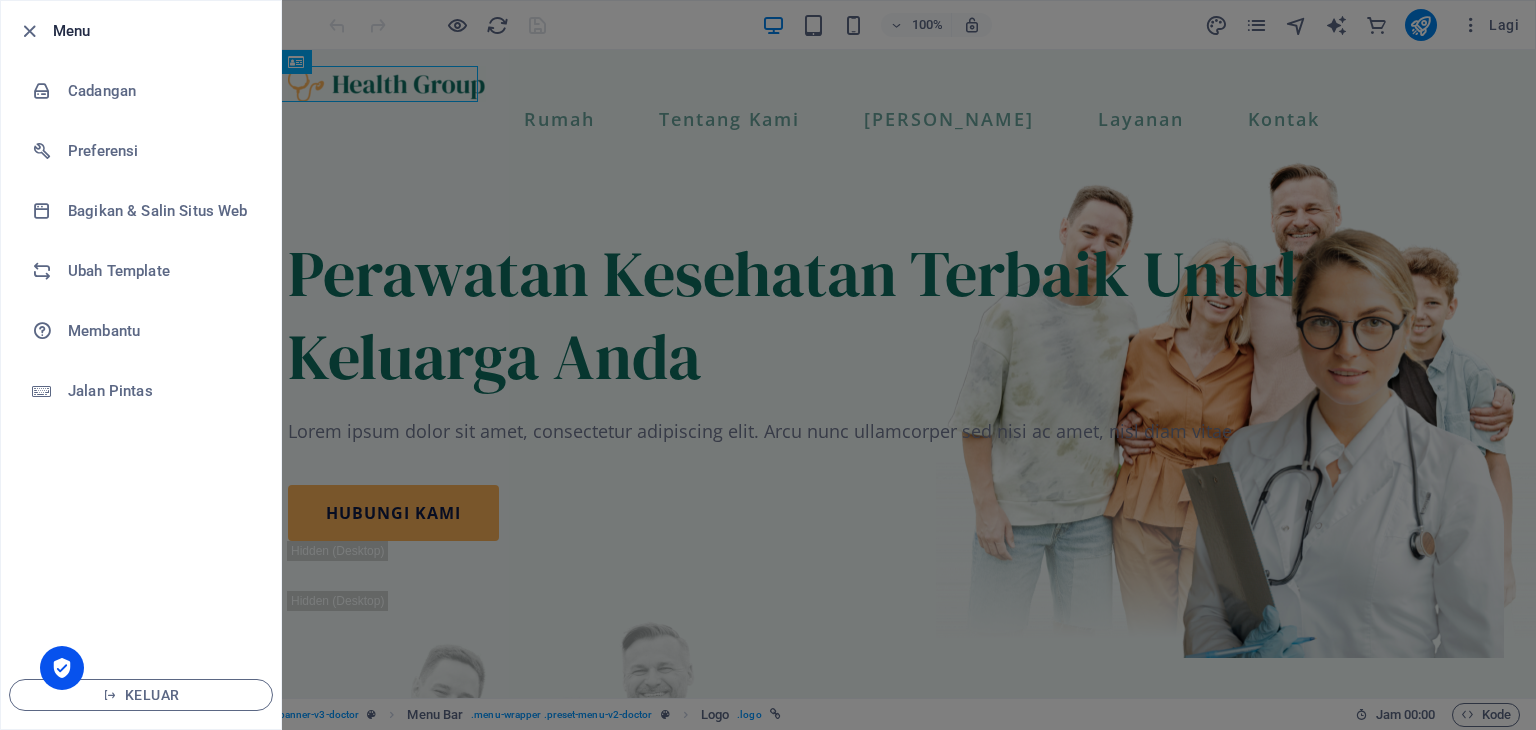 click at bounding box center (768, 365) 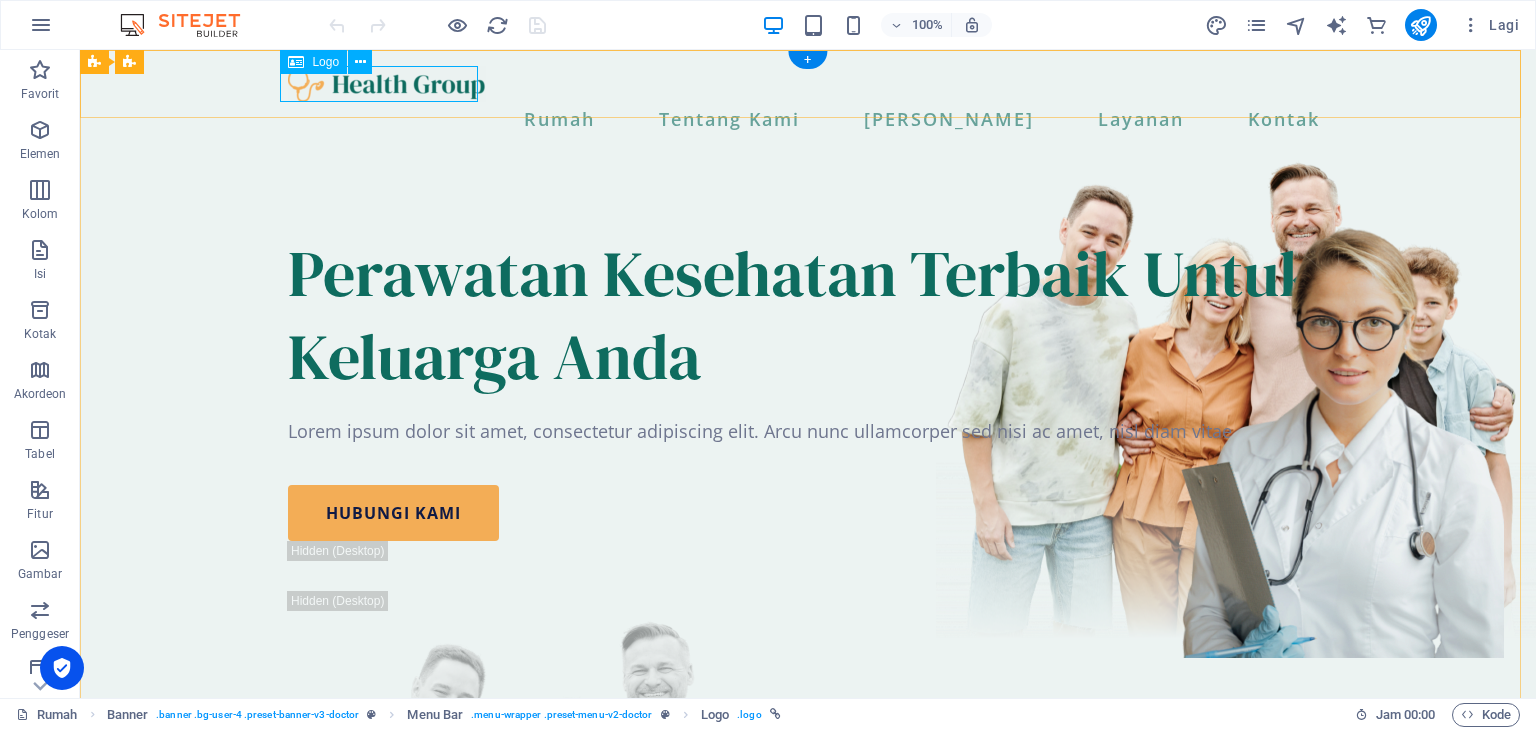 click at bounding box center (808, 84) 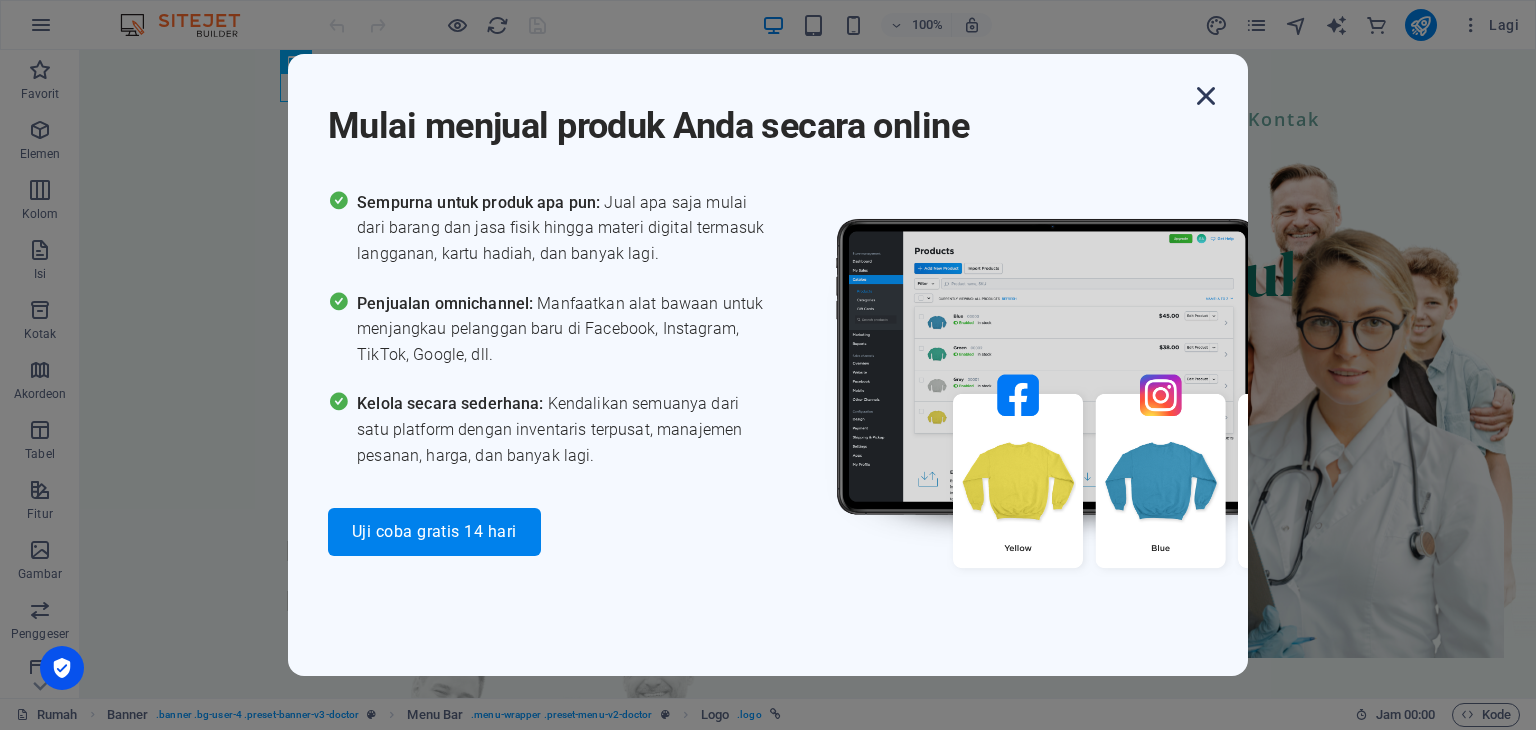 click at bounding box center [1206, 96] 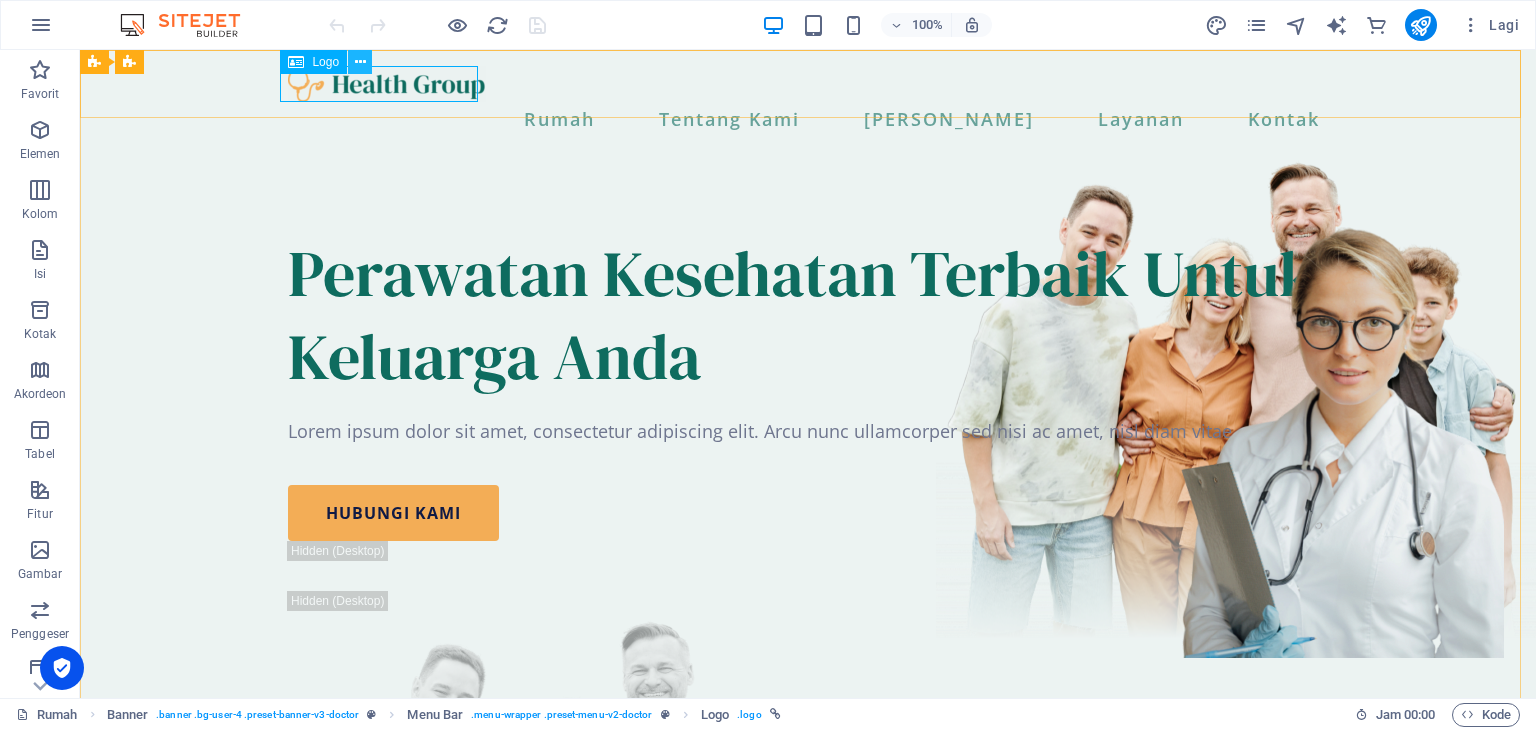 click at bounding box center (360, 62) 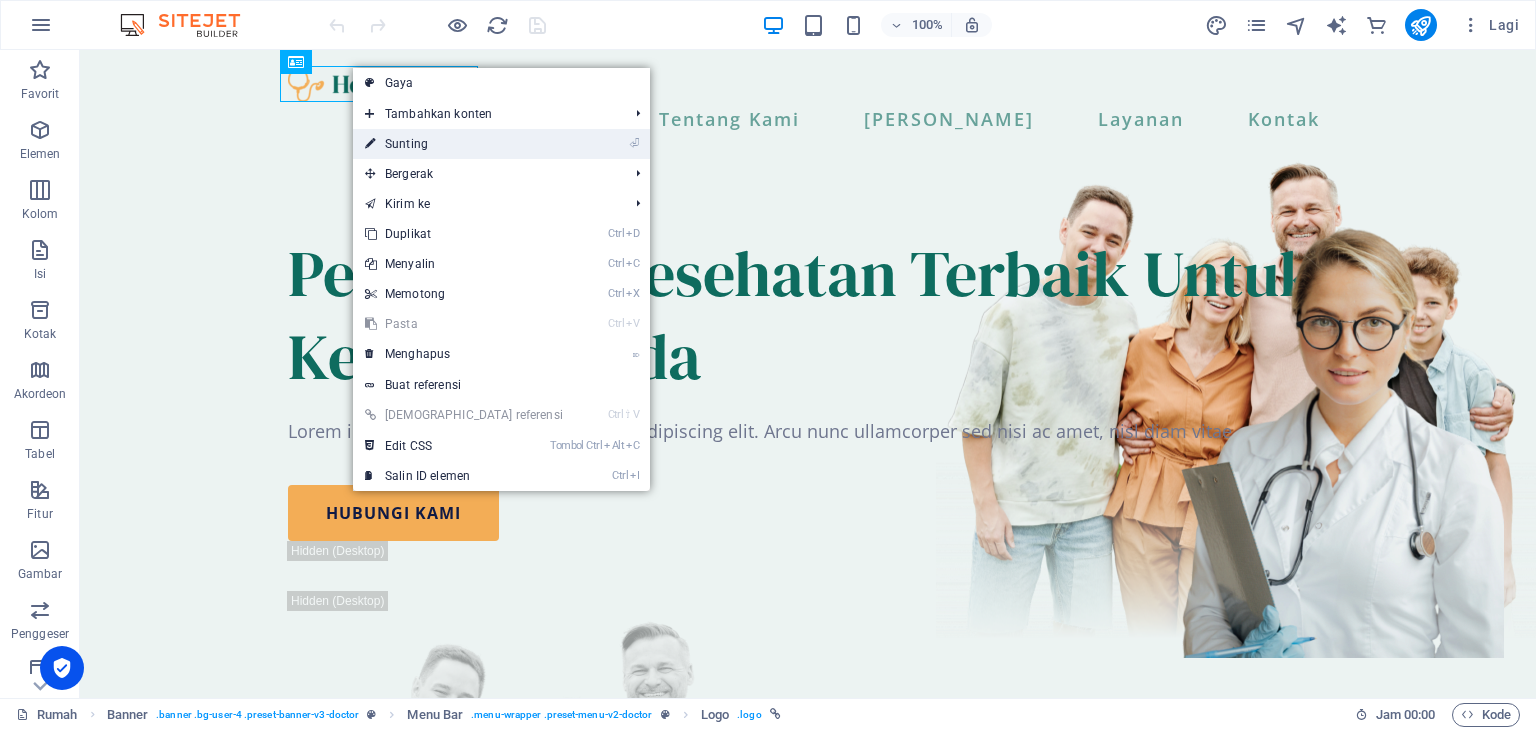 click on "⏎ Sunting" at bounding box center [501, 144] 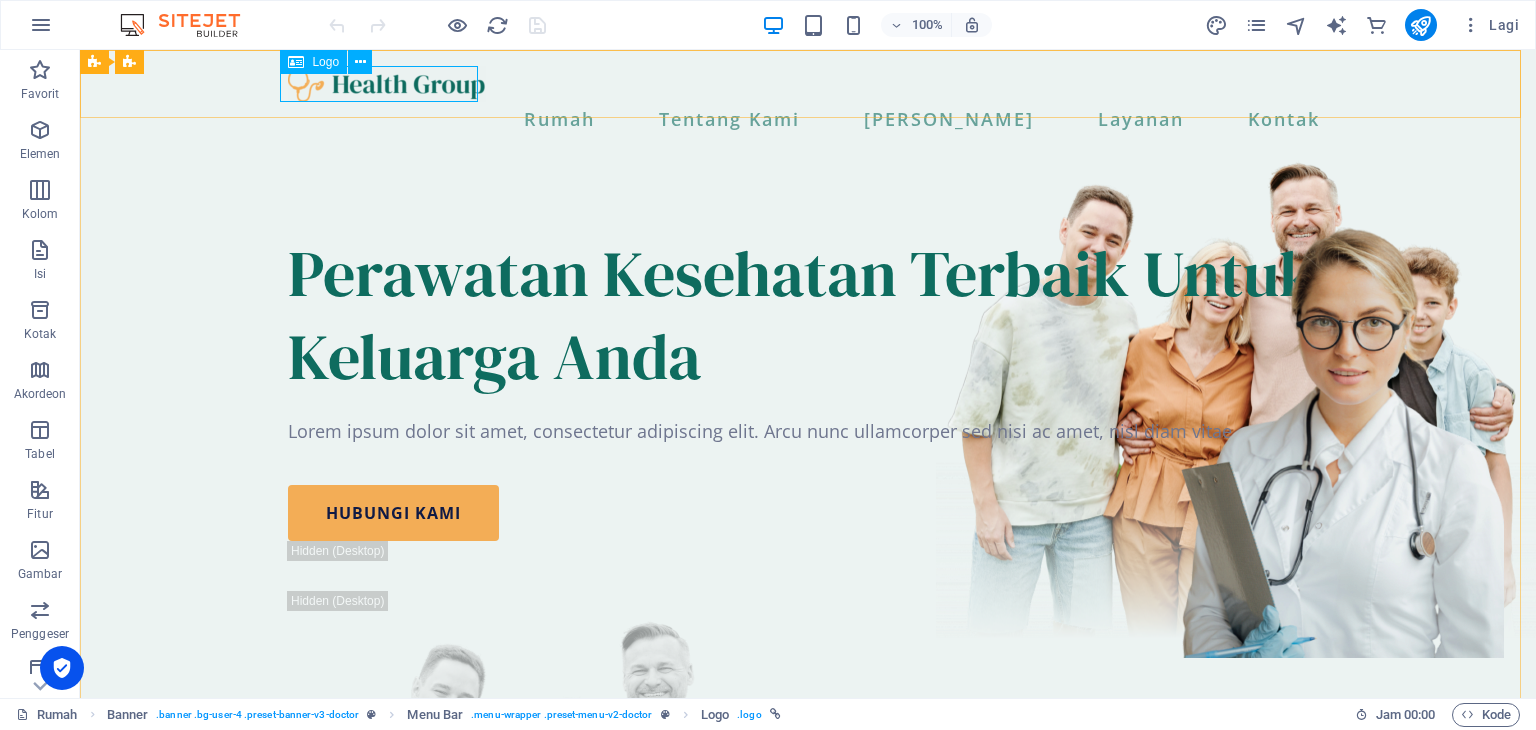 click at bounding box center [296, 62] 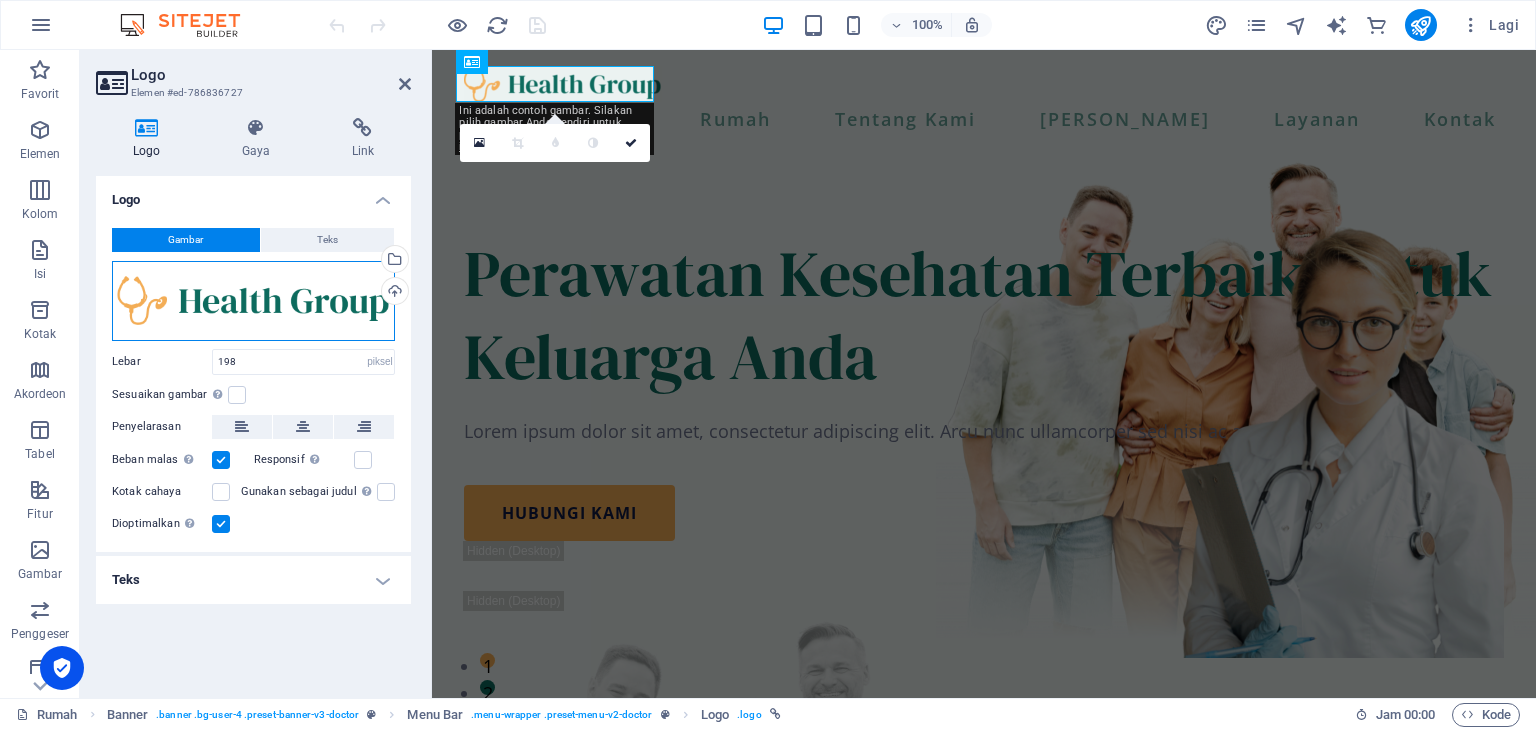 click on "Seret file ke sini, klik untuk memilih file atau  pilih file dari File atau foto & video stok gratis kami" at bounding box center (253, 301) 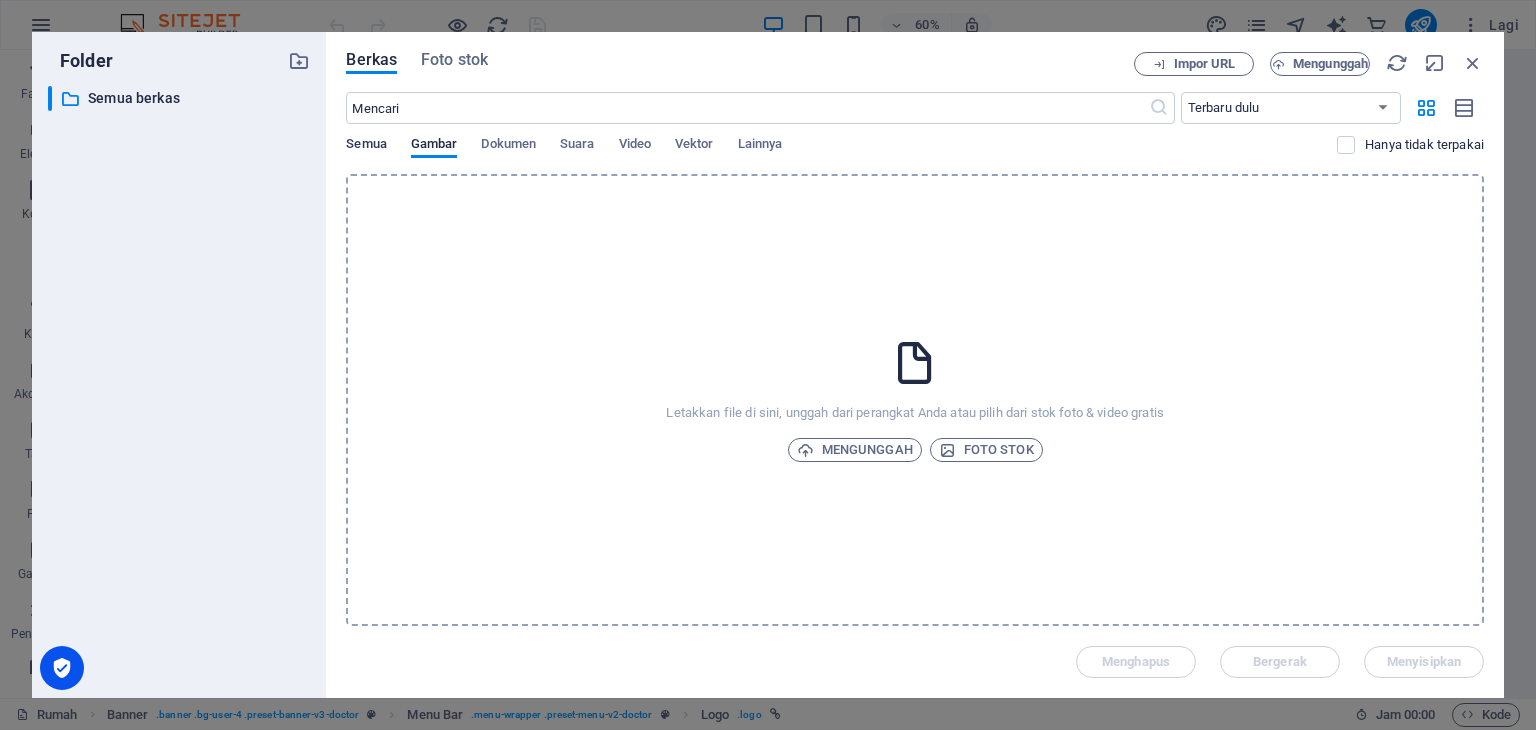 click on "Semua" at bounding box center [366, 143] 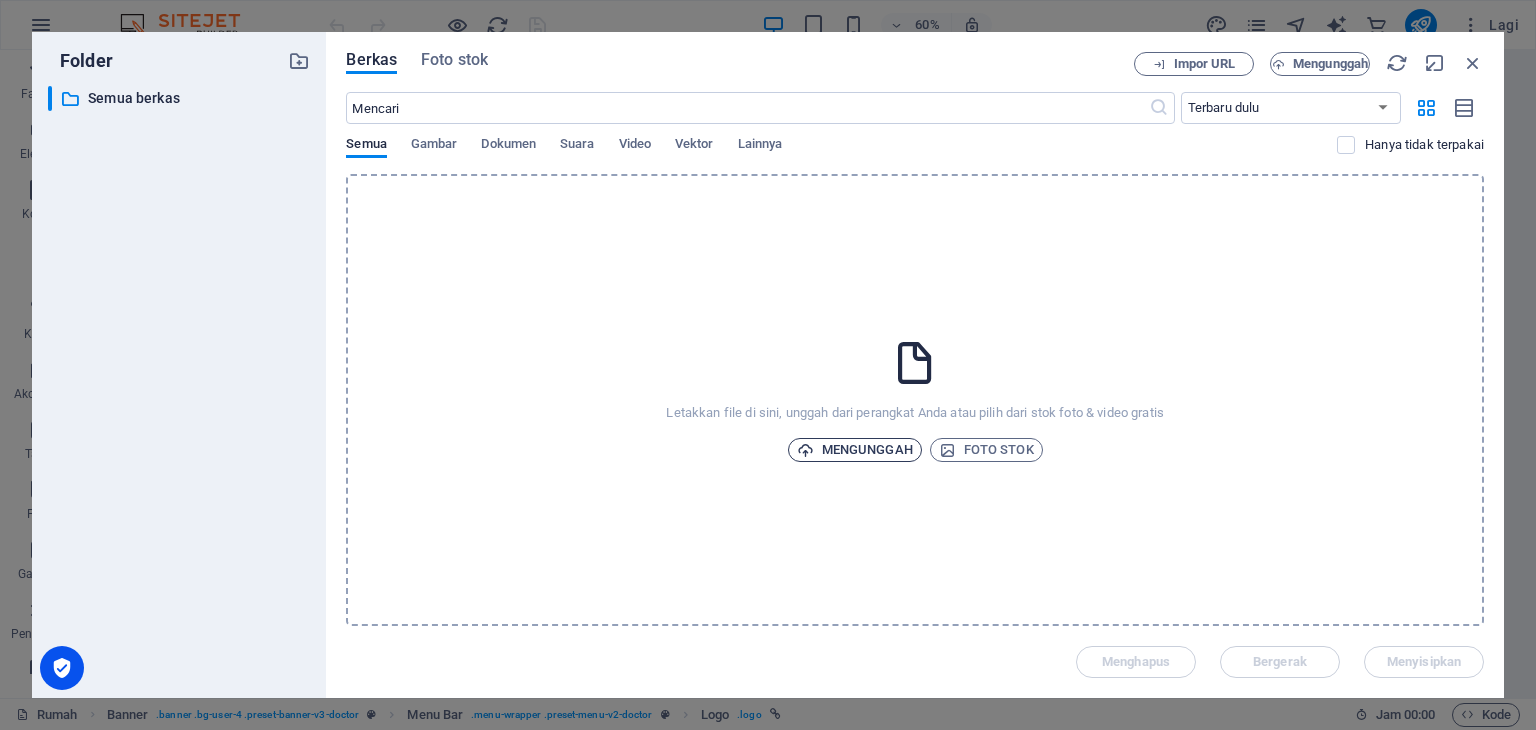 click on "Mengunggah" at bounding box center [867, 450] 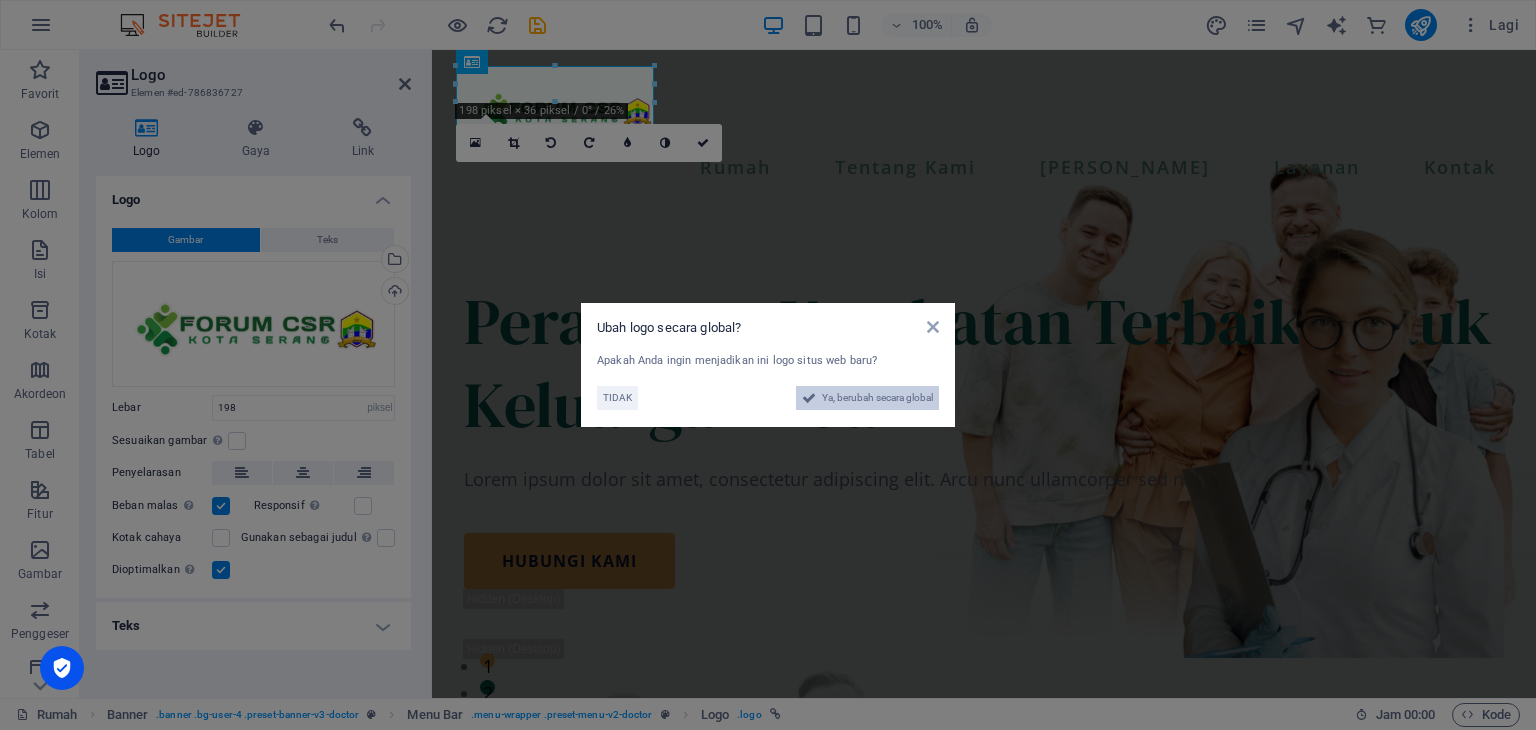 click on "Ya, berubah secara global" at bounding box center (877, 397) 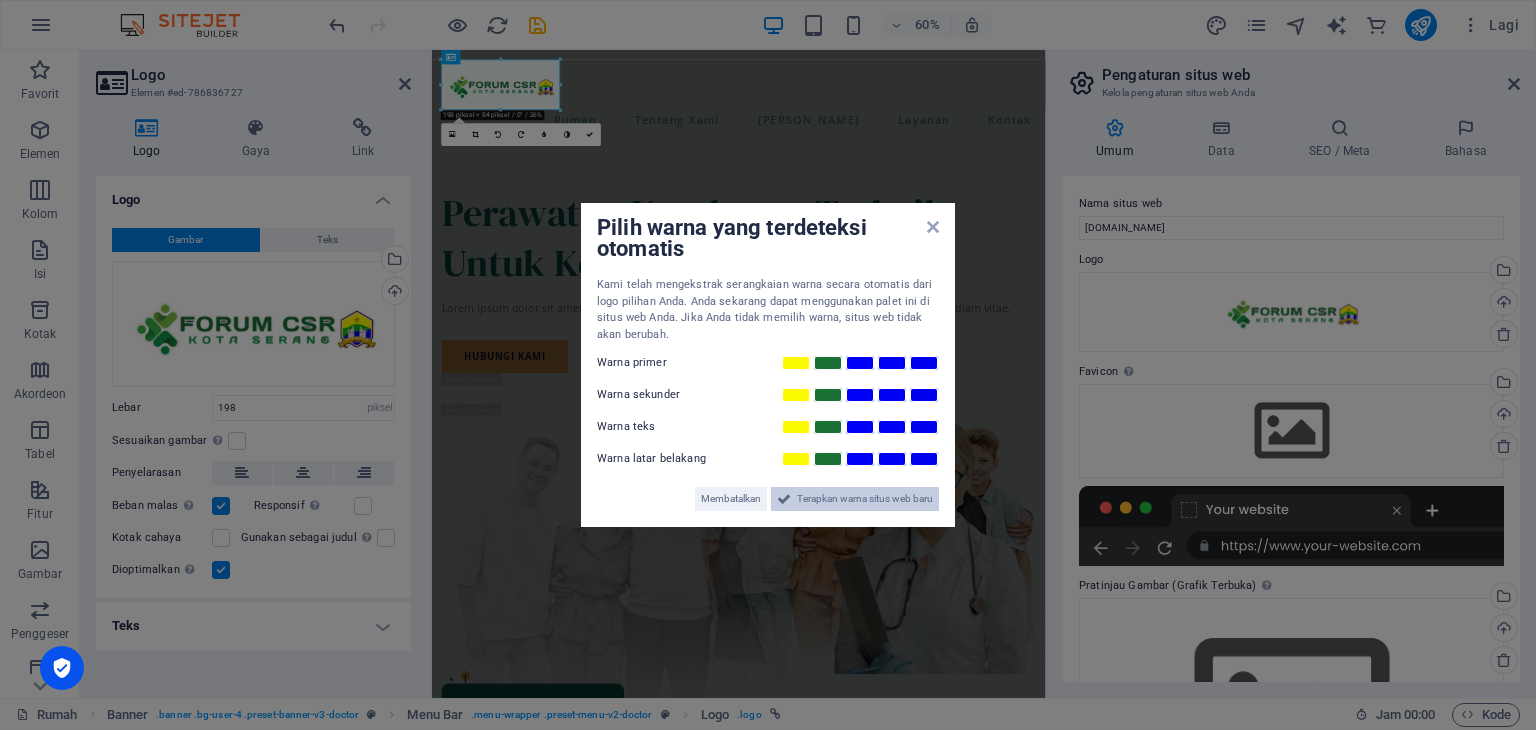 click on "Terapkan warna situs web baru" at bounding box center (865, 498) 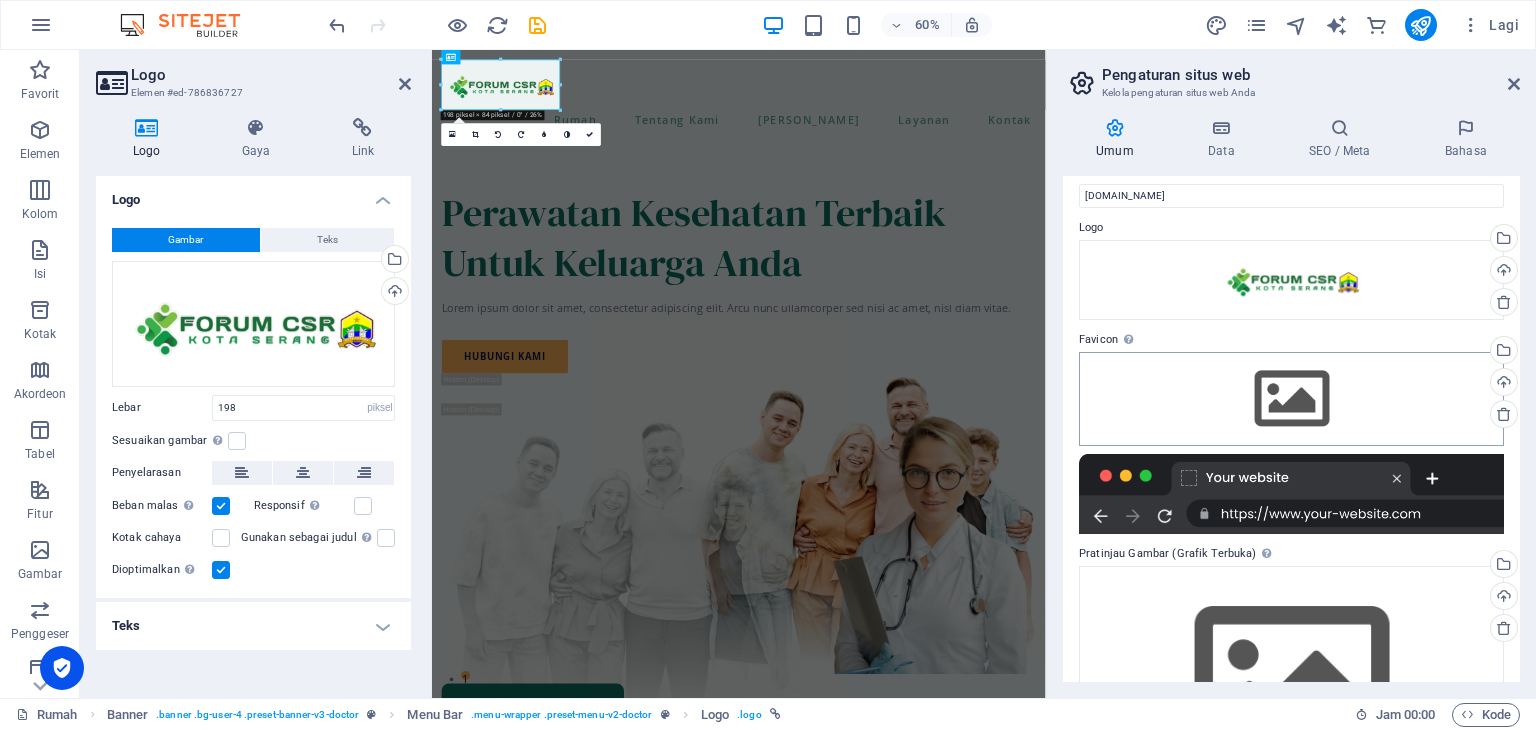 scroll, scrollTop: 0, scrollLeft: 0, axis: both 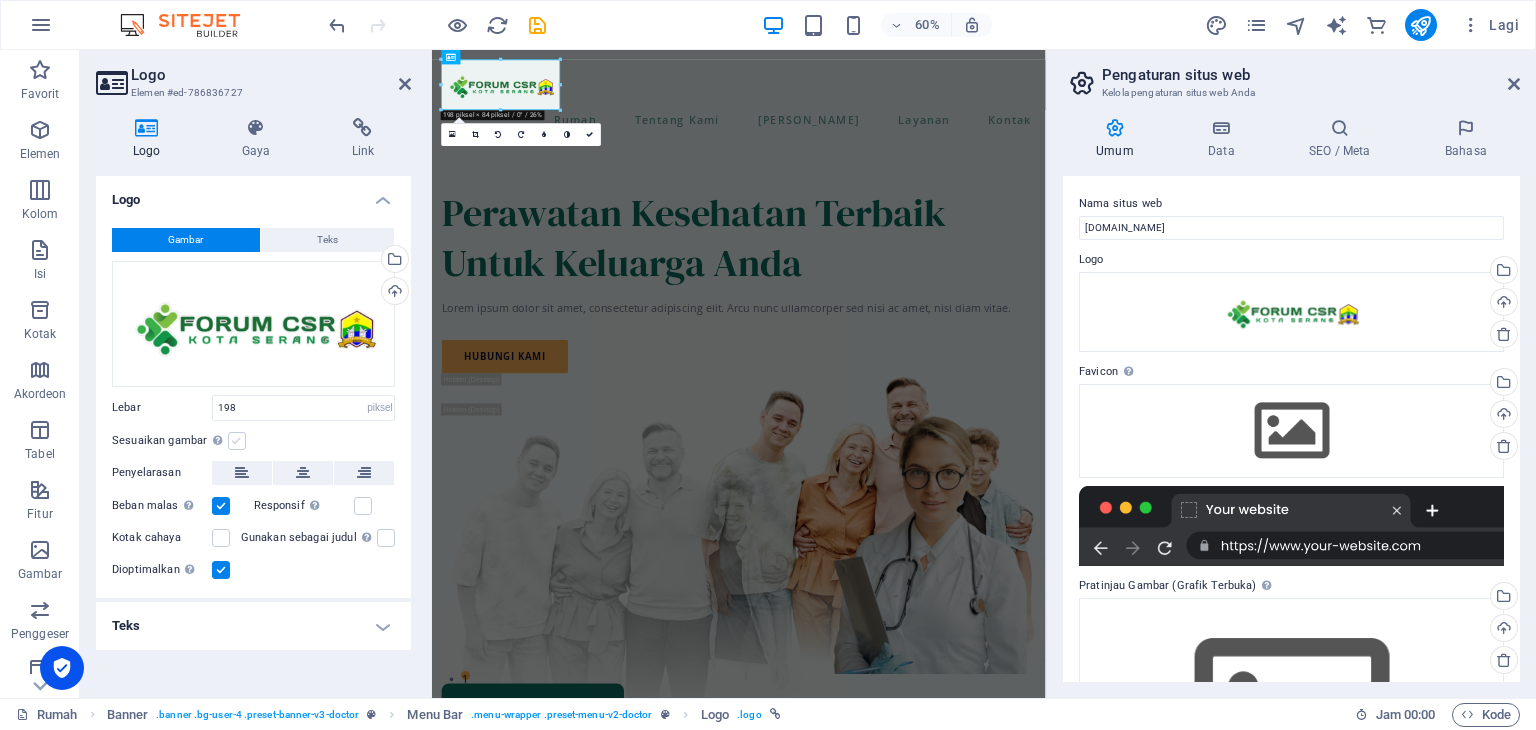 click at bounding box center (237, 441) 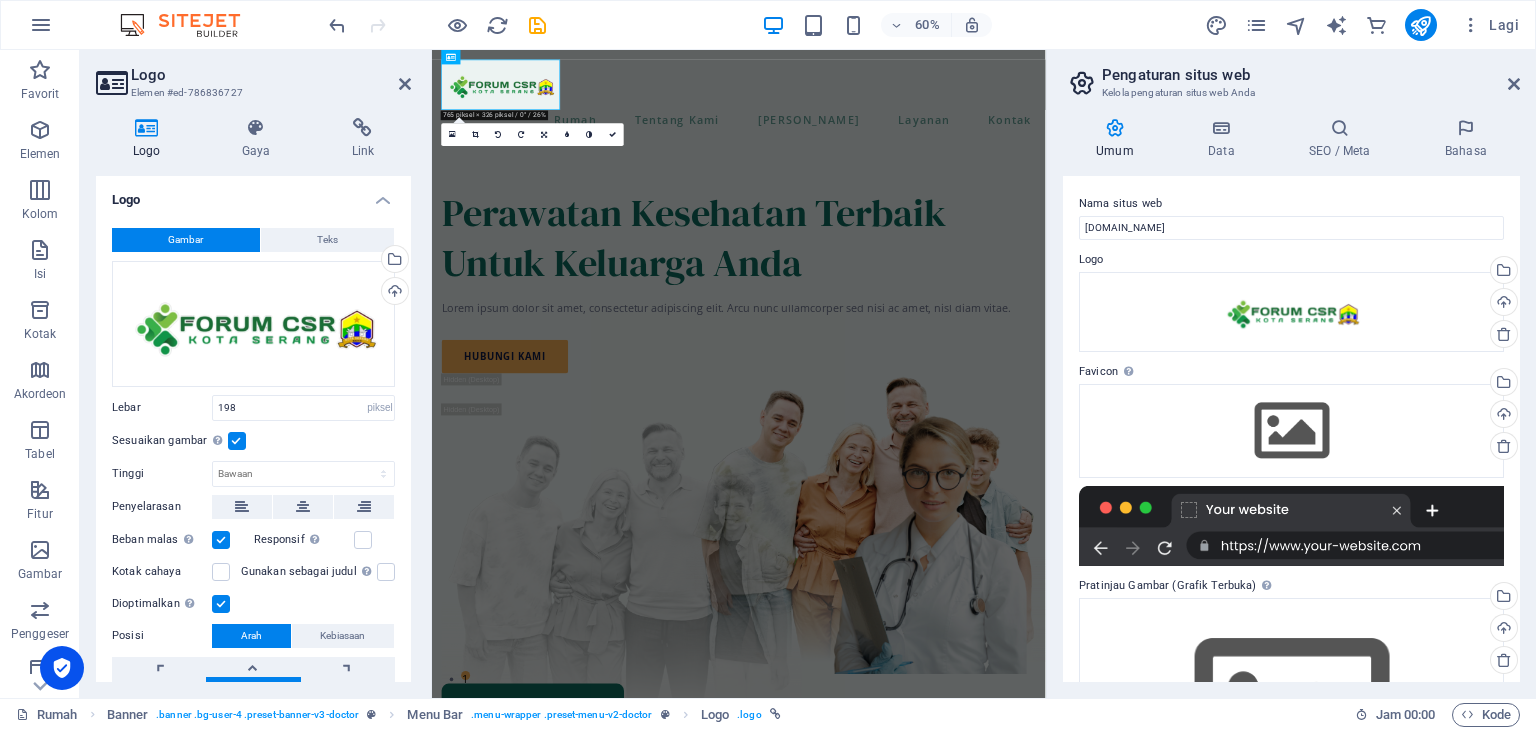 click at bounding box center (237, 441) 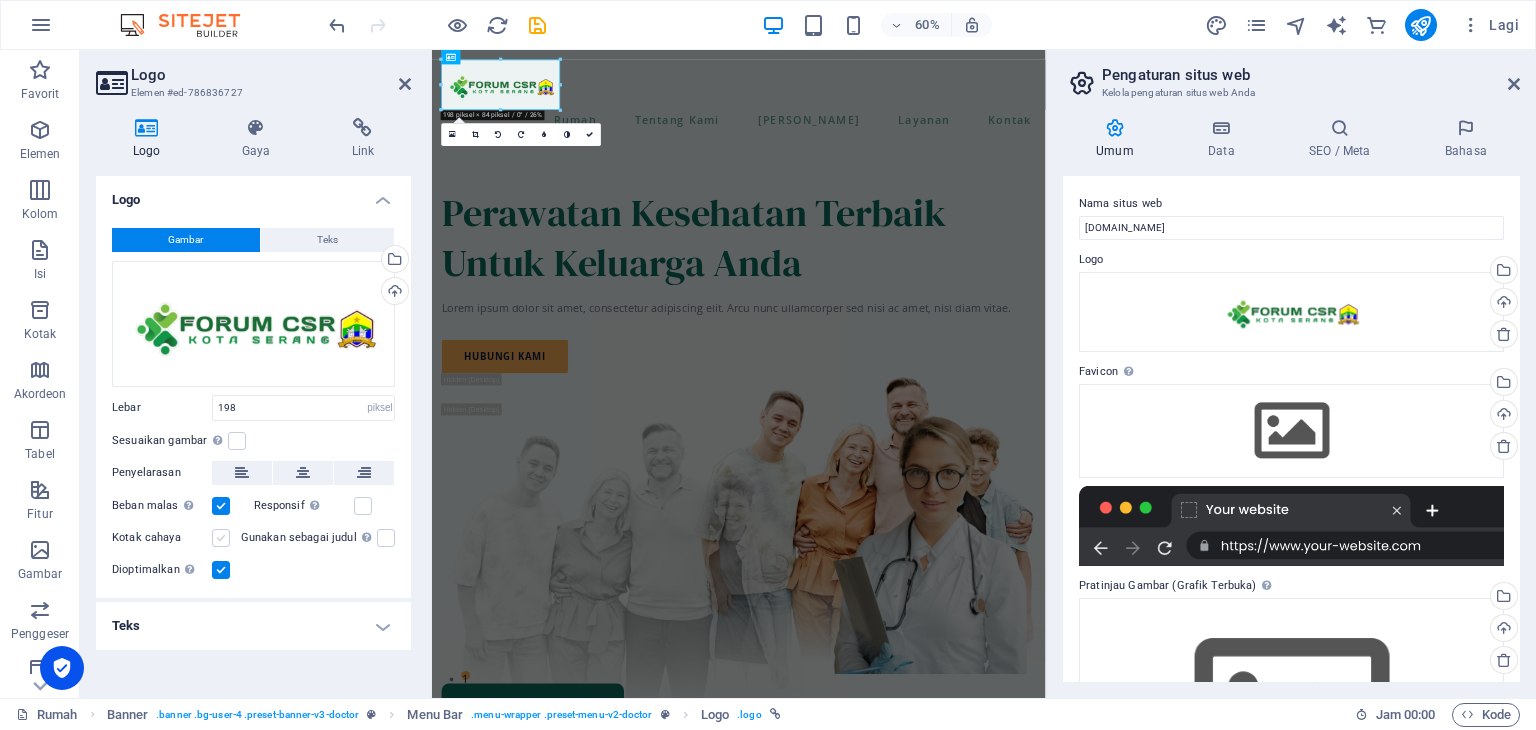 click at bounding box center [221, 538] 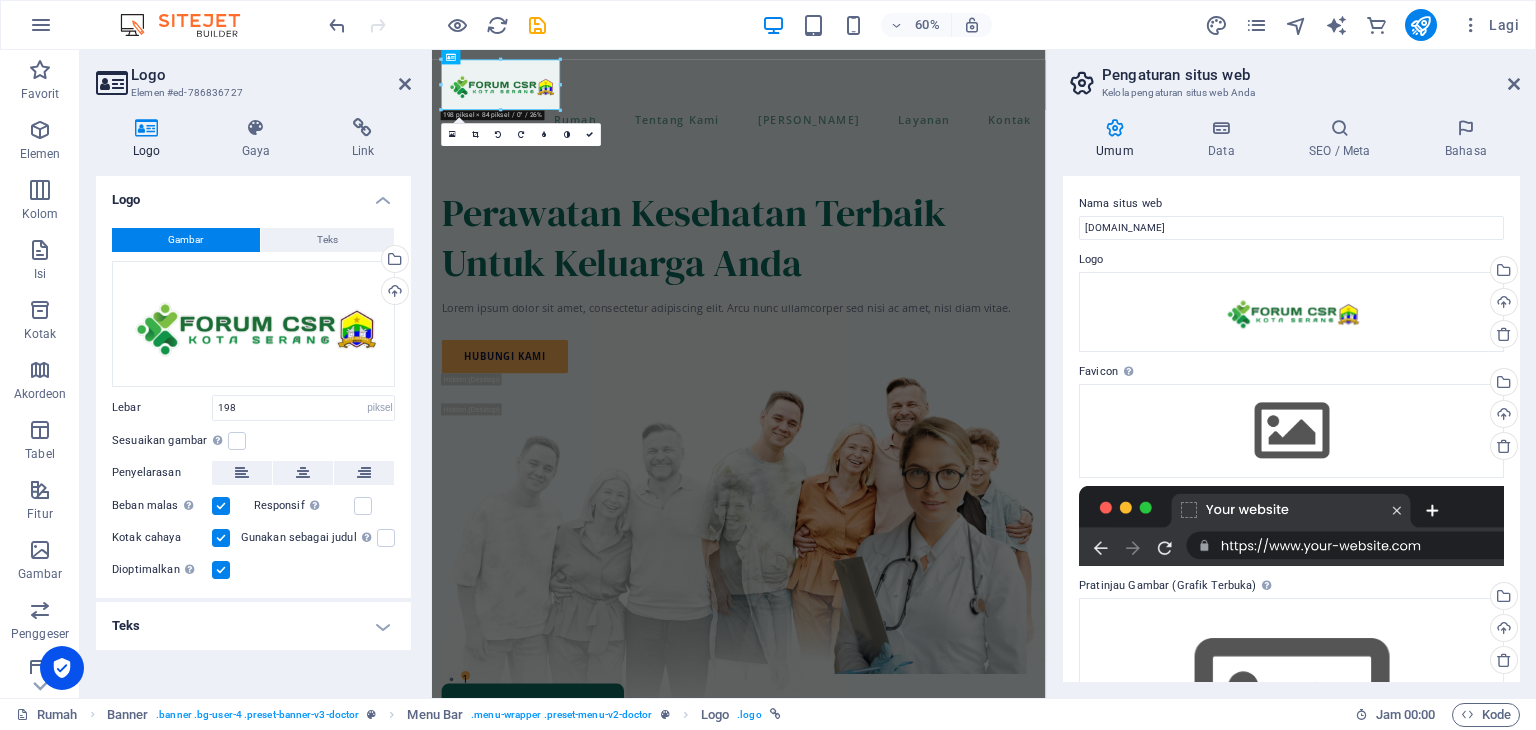 click at bounding box center (221, 538) 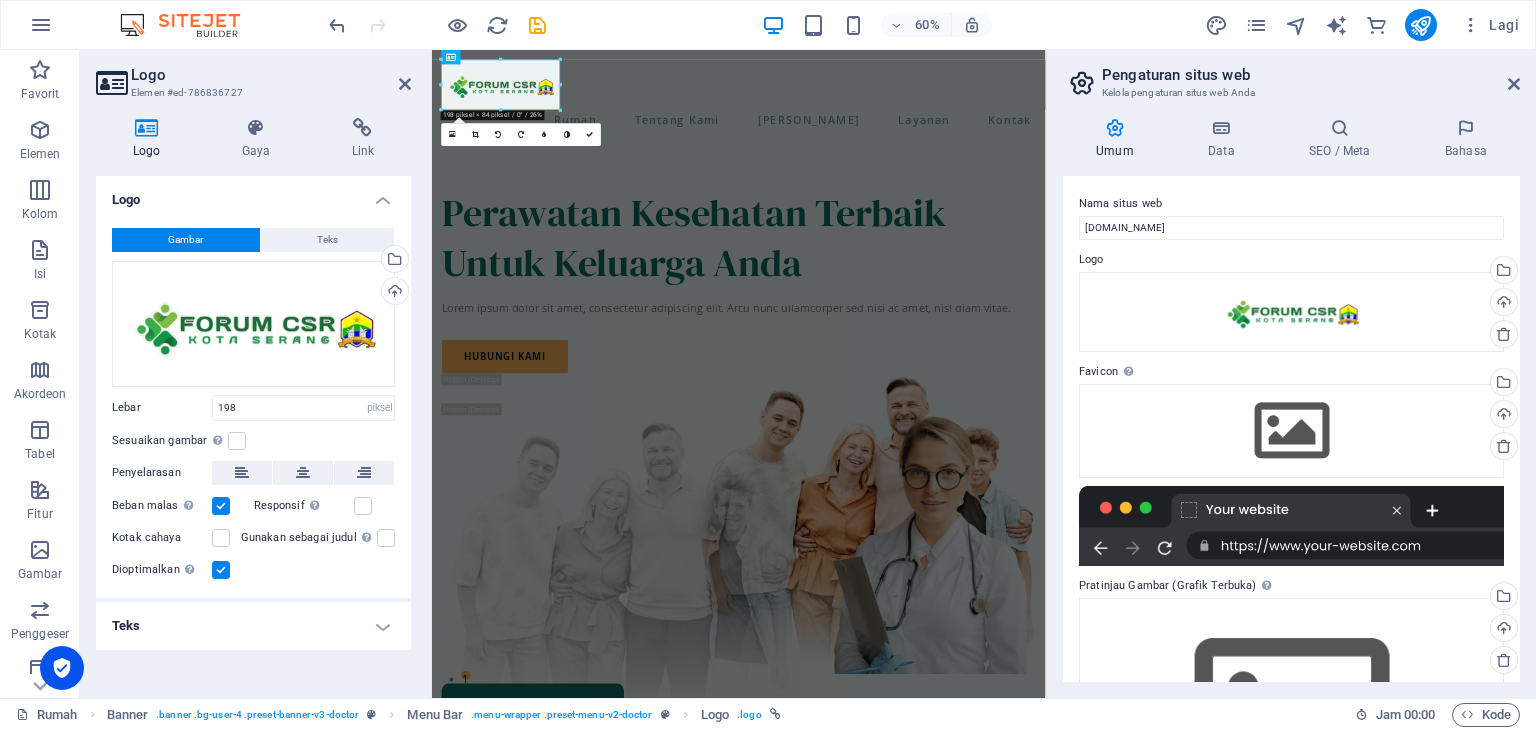 click at bounding box center [221, 570] 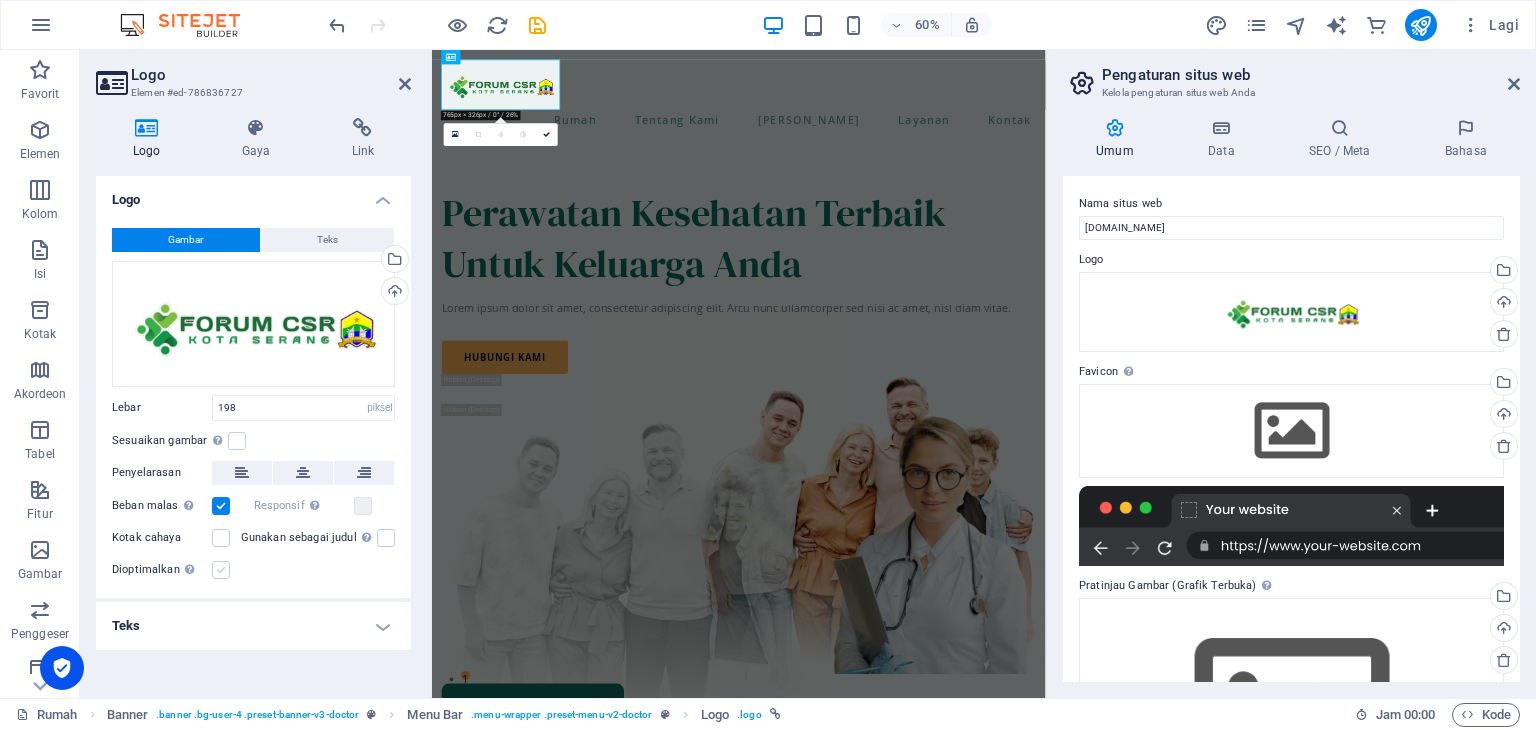 click at bounding box center (221, 570) 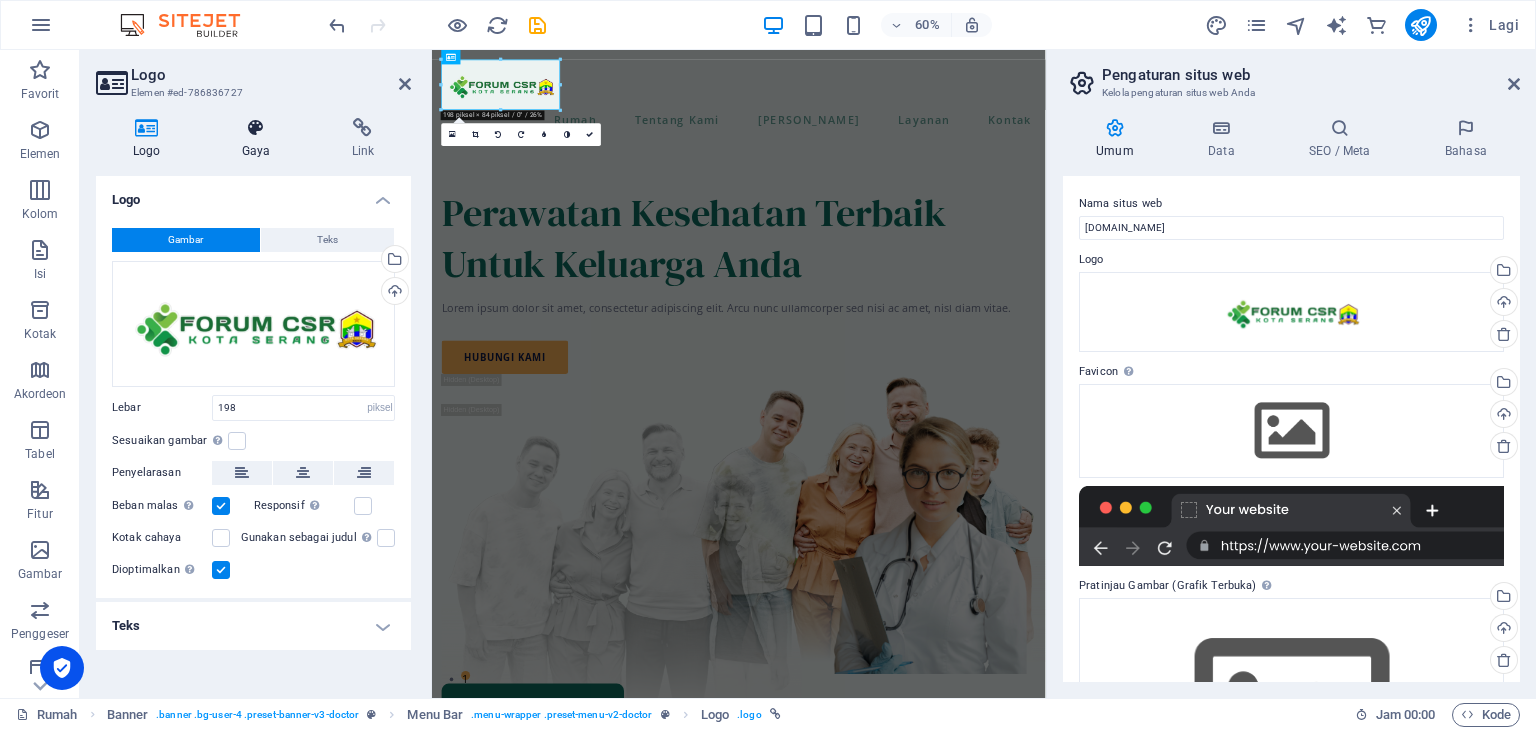 click on "Gaya" at bounding box center (260, 139) 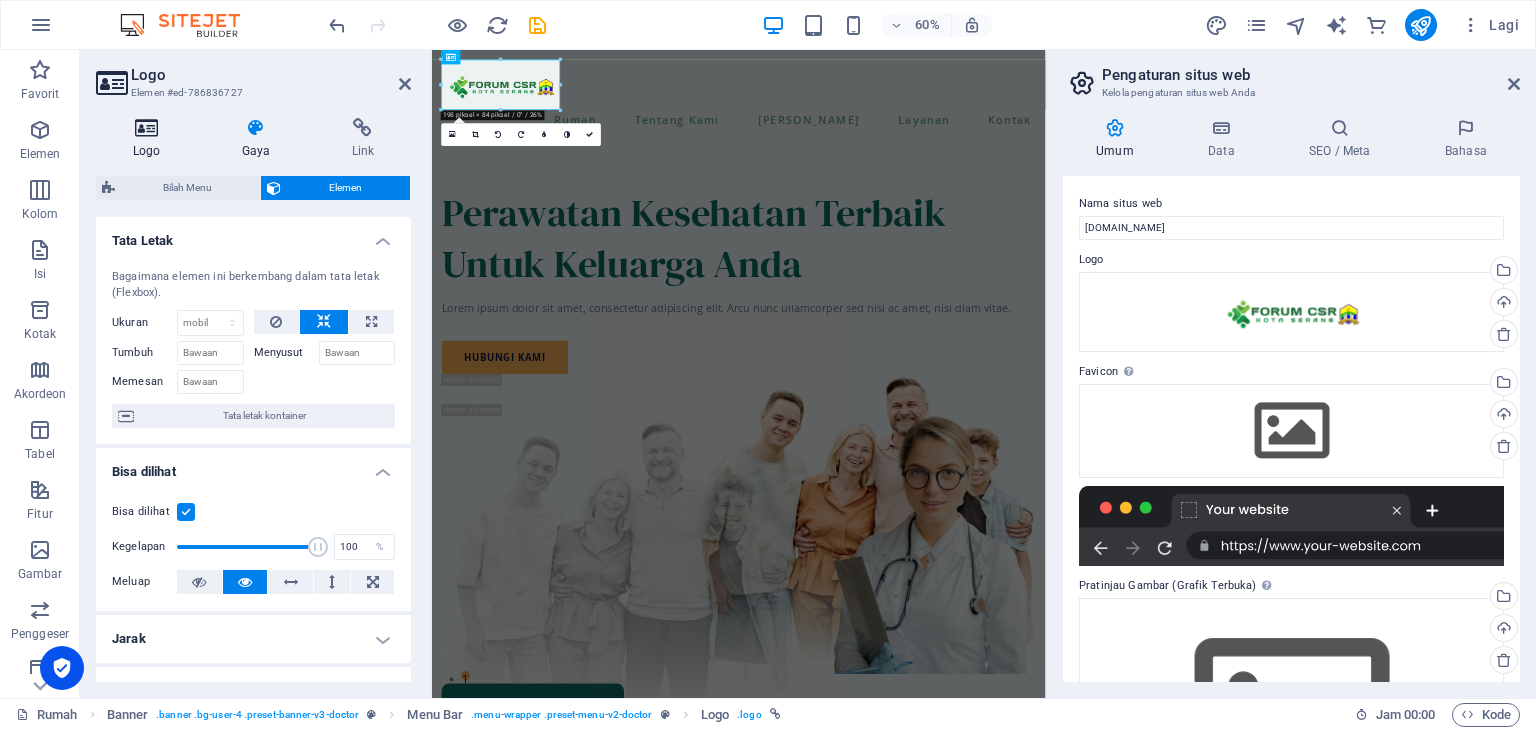 click on "Logo" at bounding box center (147, 151) 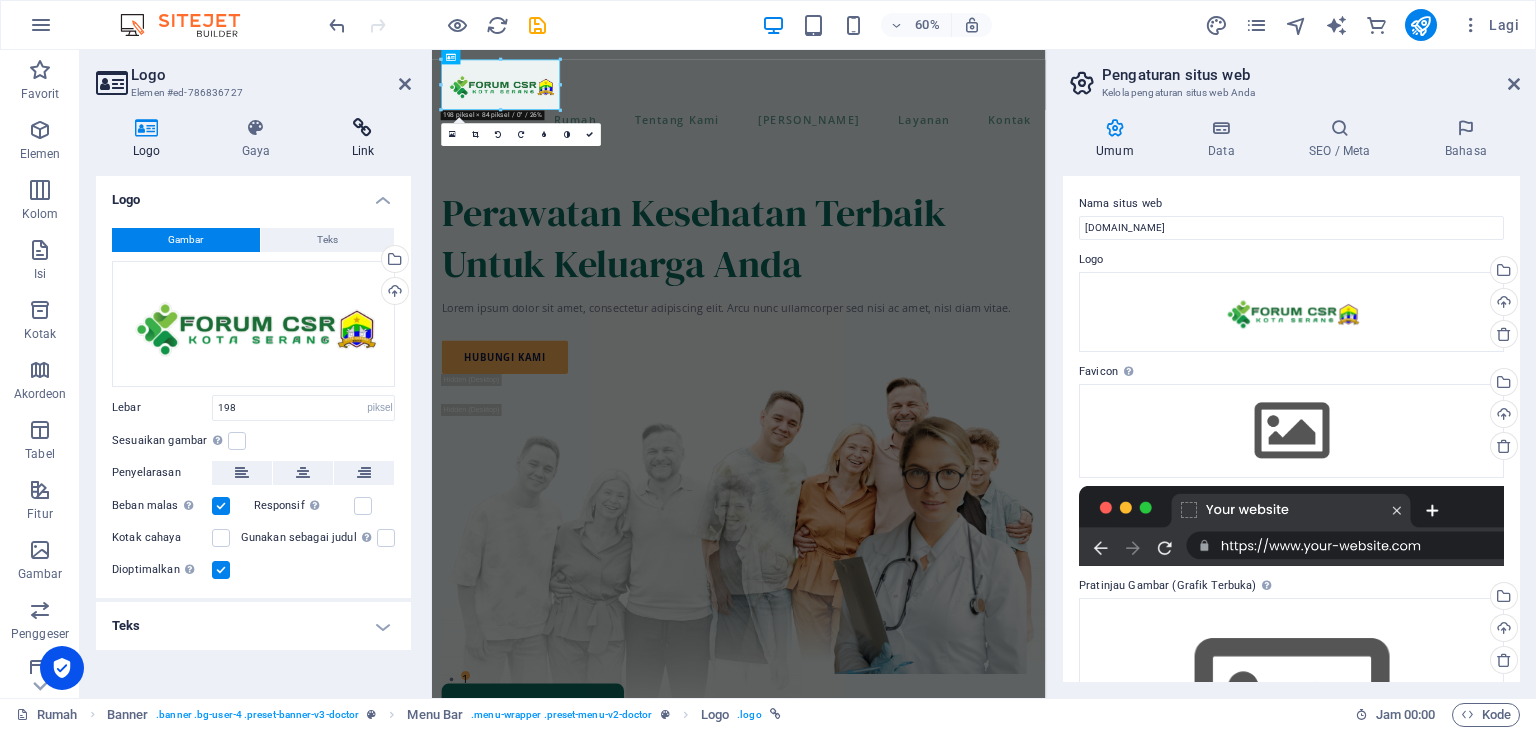 click on "Link" at bounding box center (363, 139) 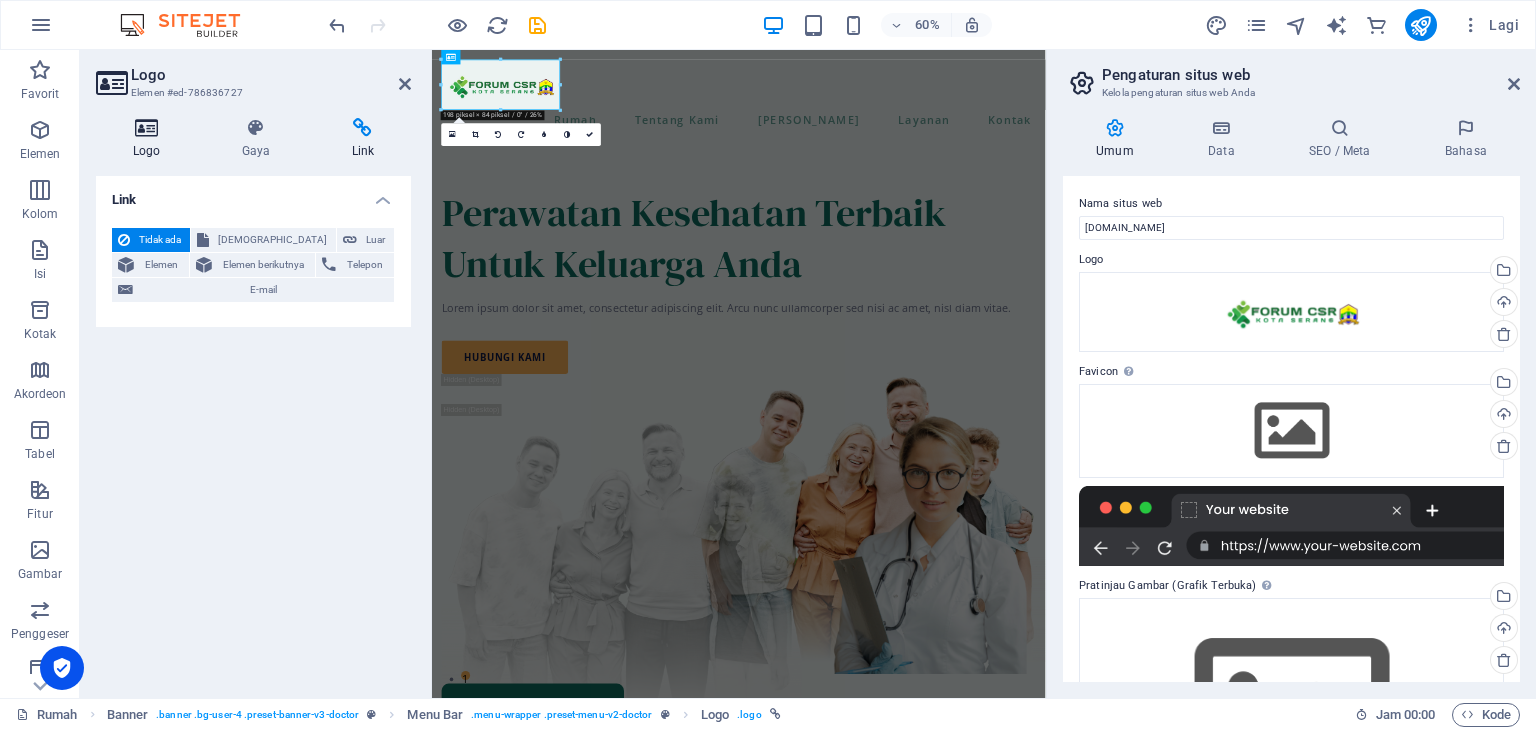 click at bounding box center (146, 128) 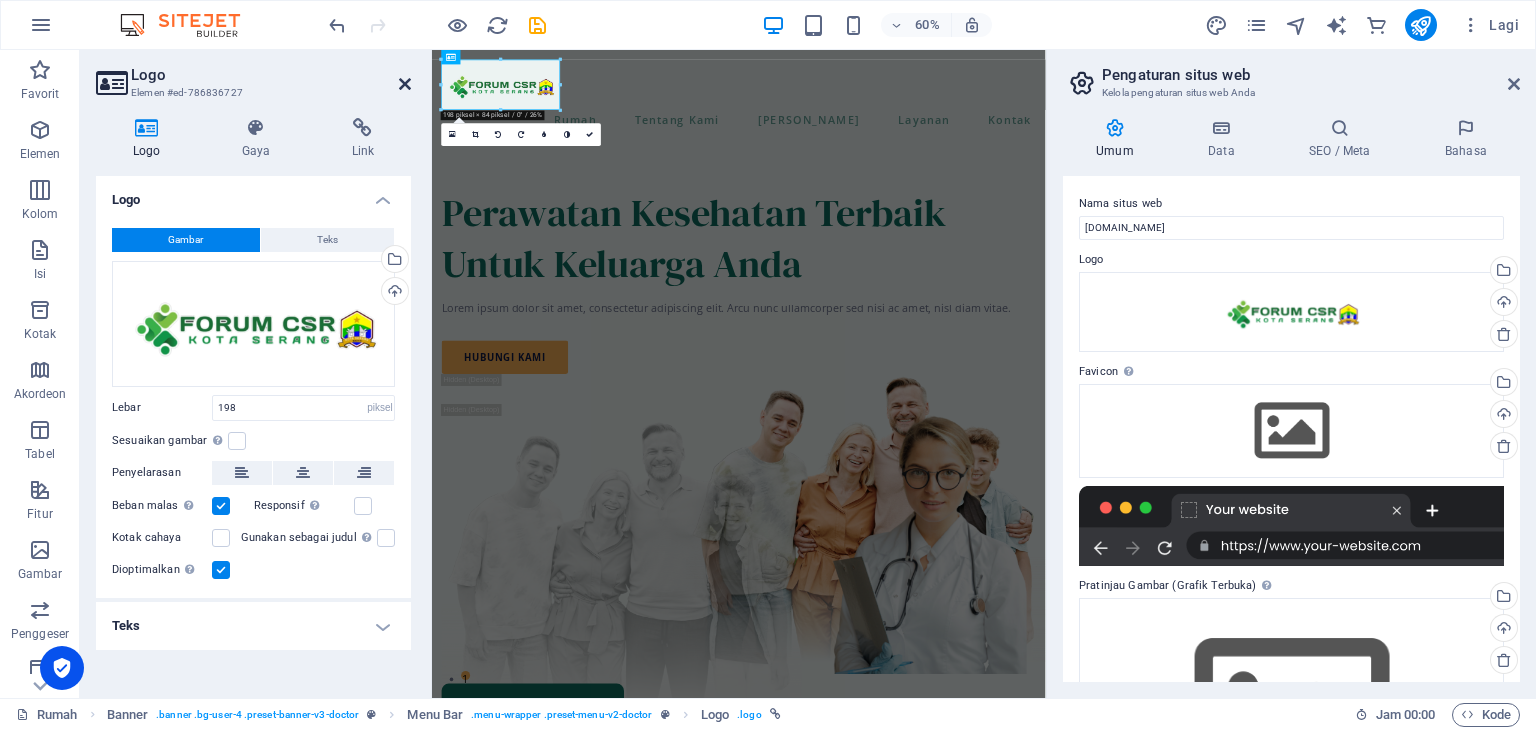 click at bounding box center (405, 84) 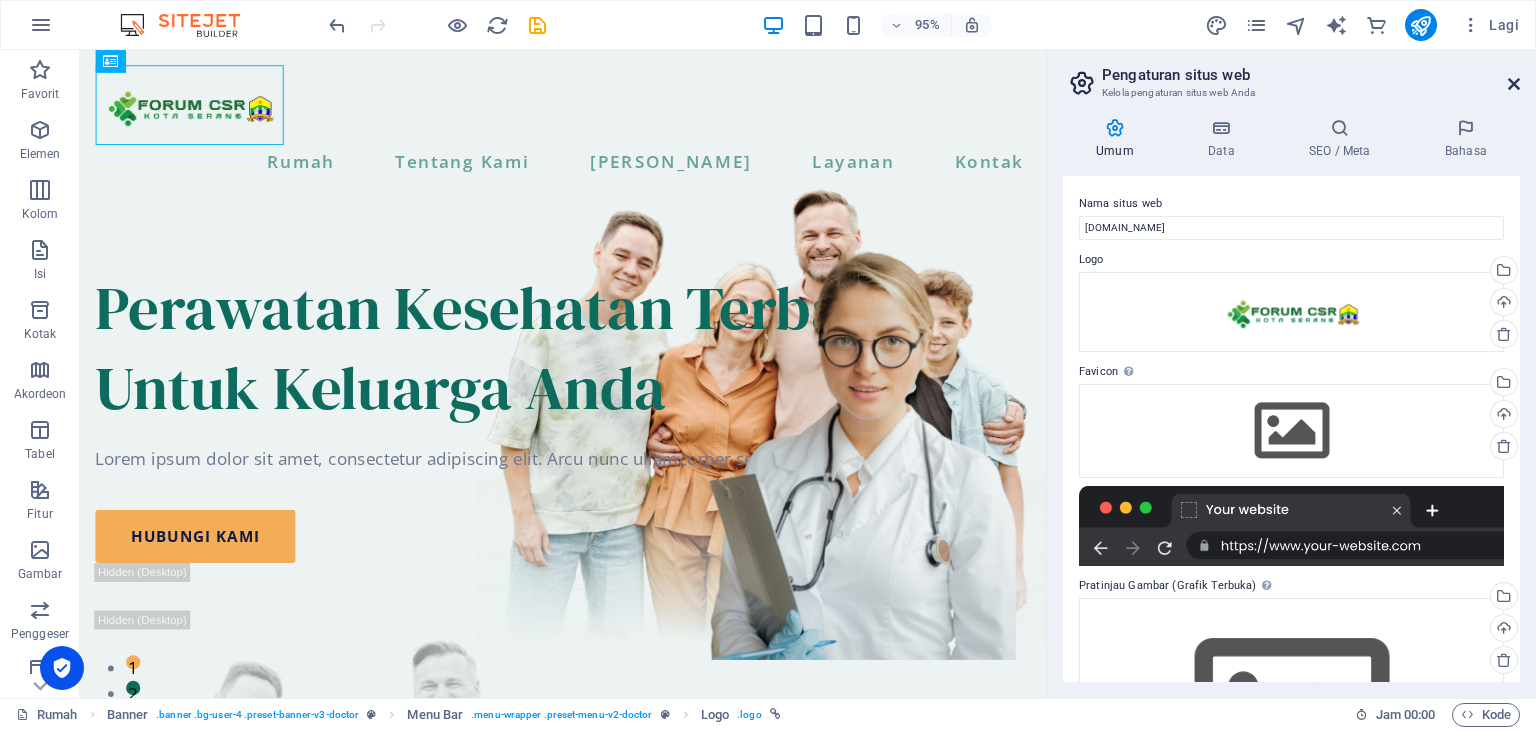click at bounding box center [1514, 84] 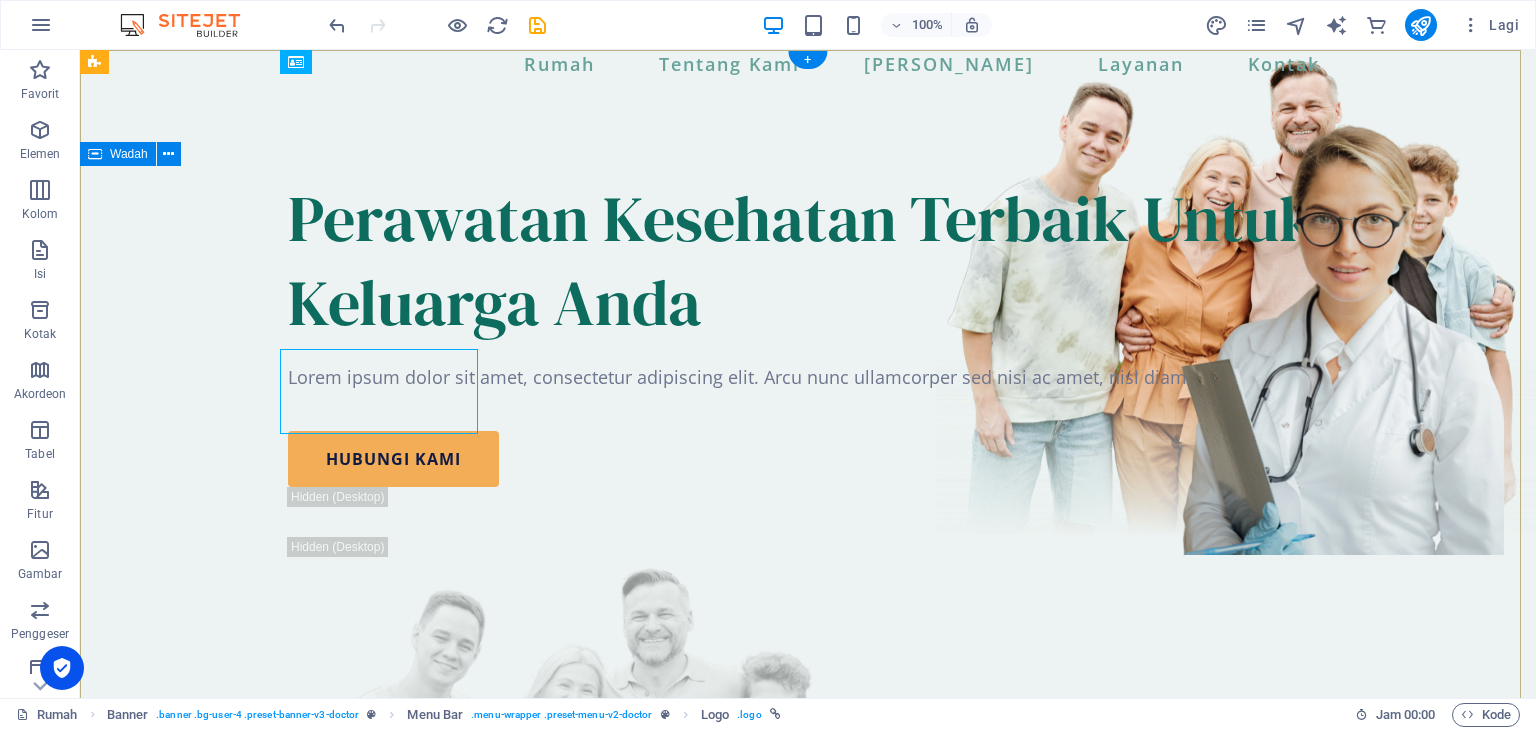 scroll, scrollTop: 0, scrollLeft: 0, axis: both 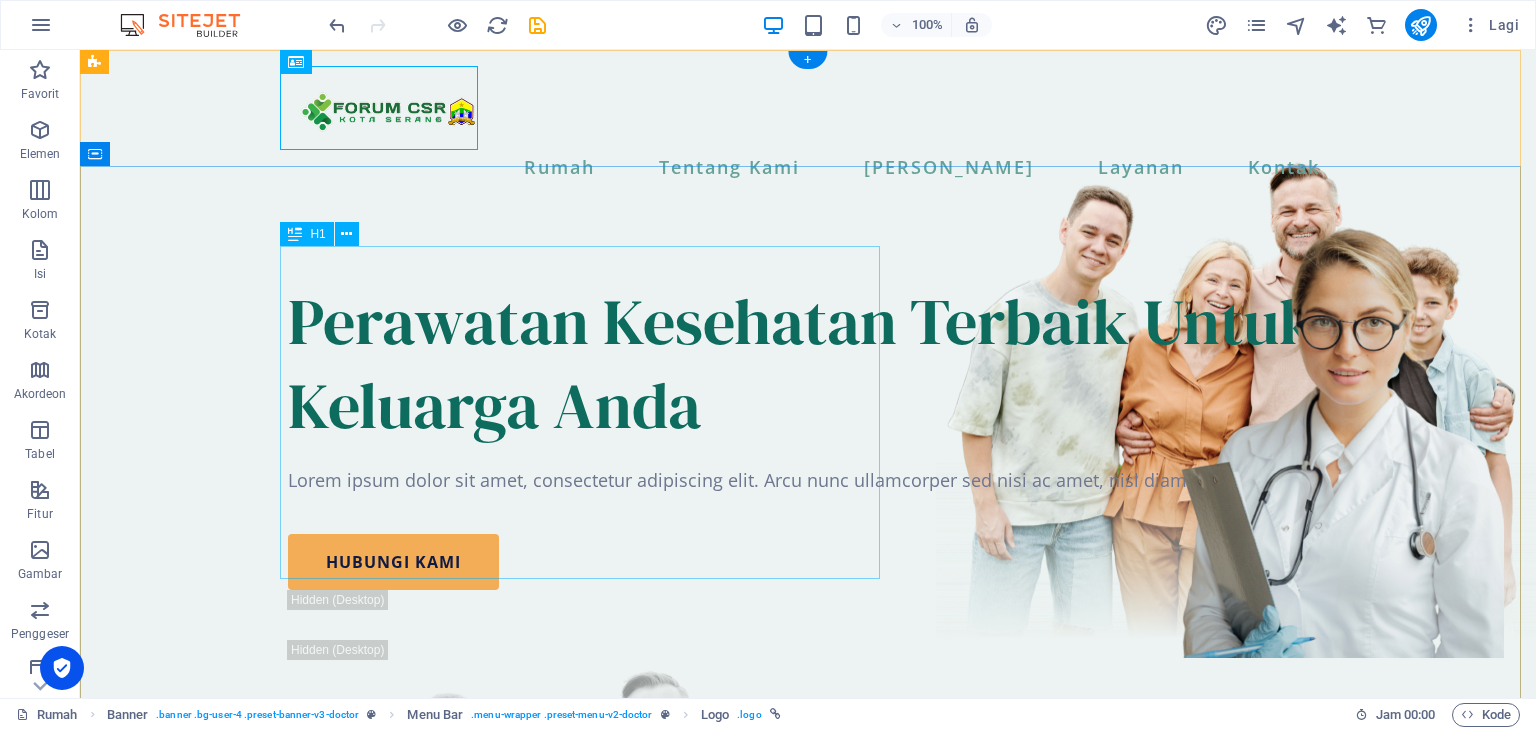 click on "Perawatan Kesehatan Terbaik Untuk Keluarga Anda" at bounding box center [808, 363] 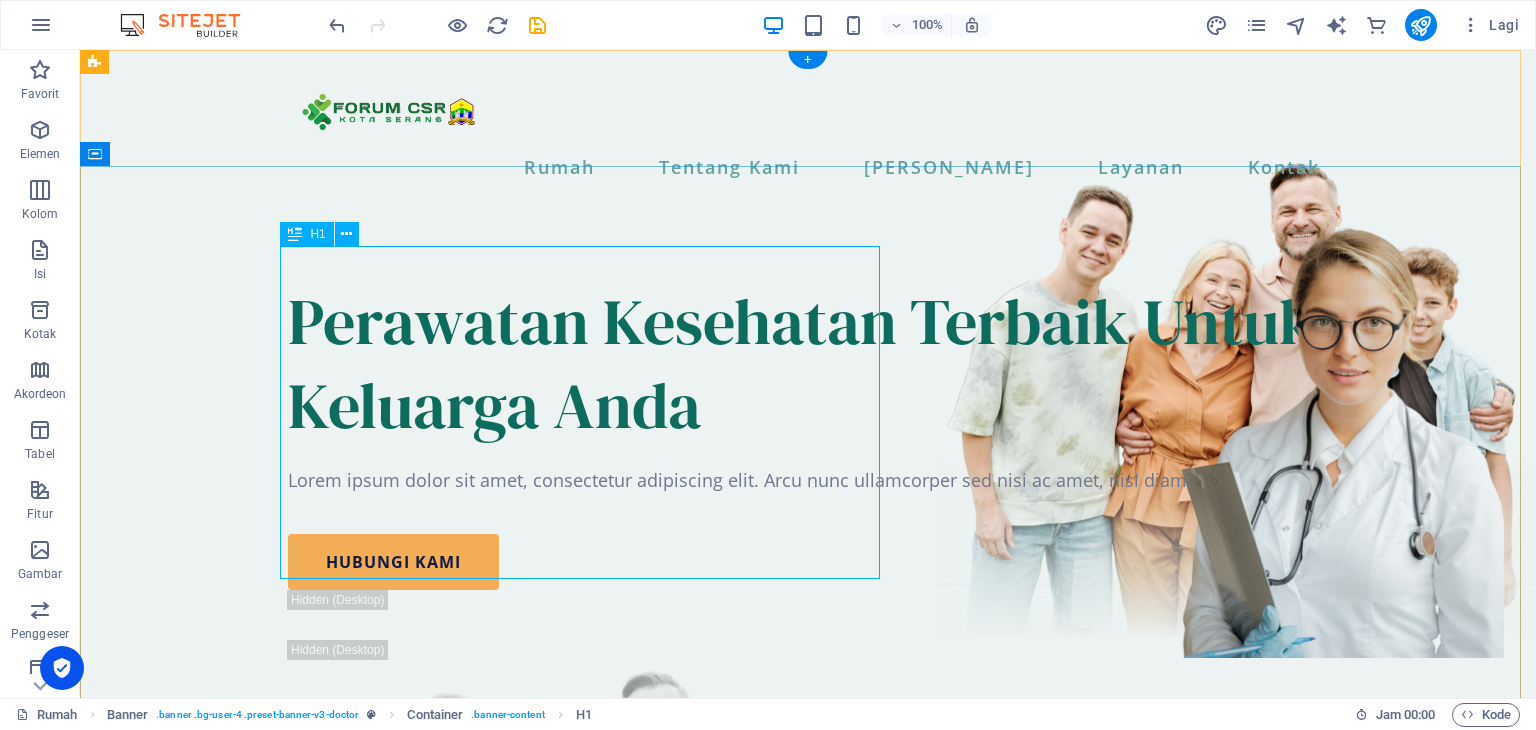 click on "Perawatan Kesehatan Terbaik Untuk Keluarga Anda" at bounding box center (808, 363) 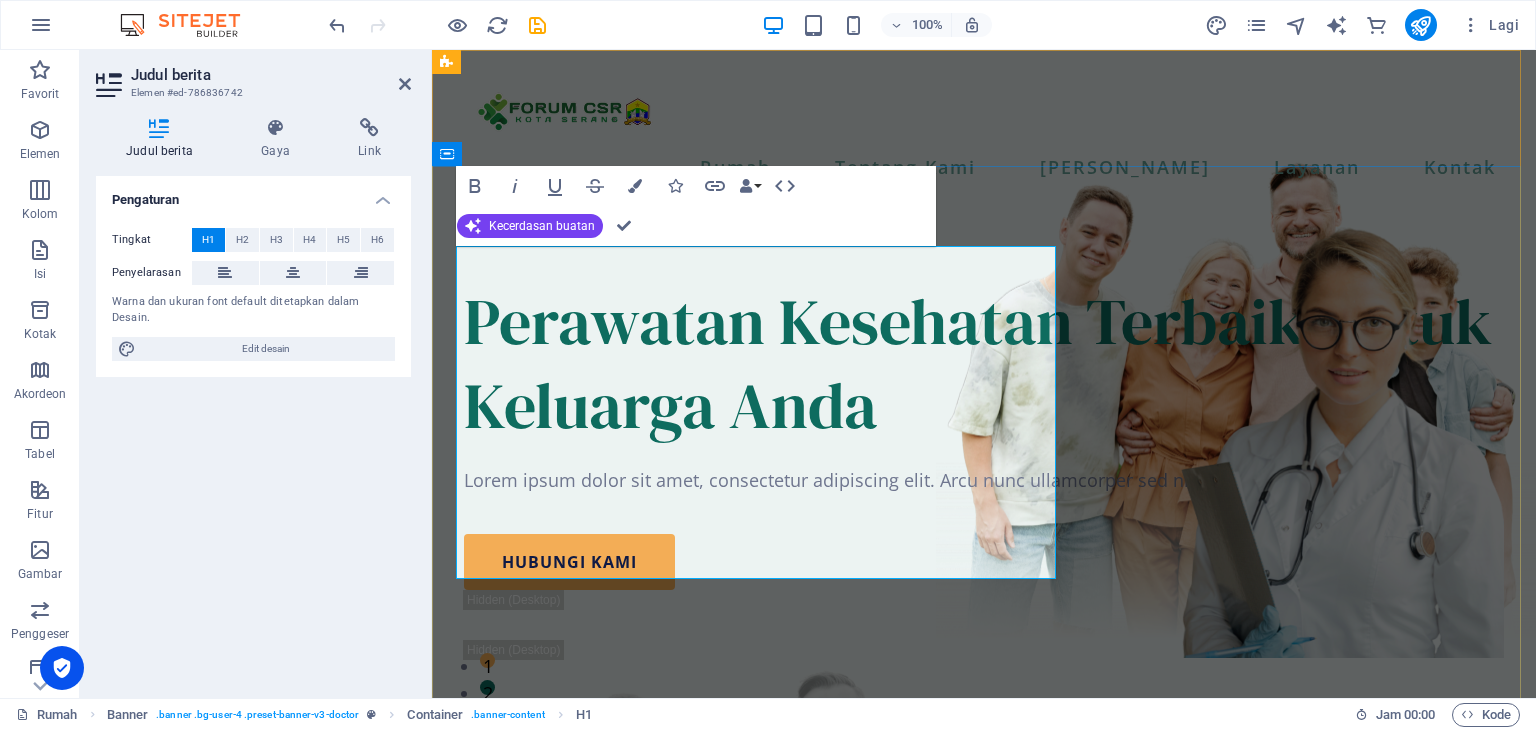 type 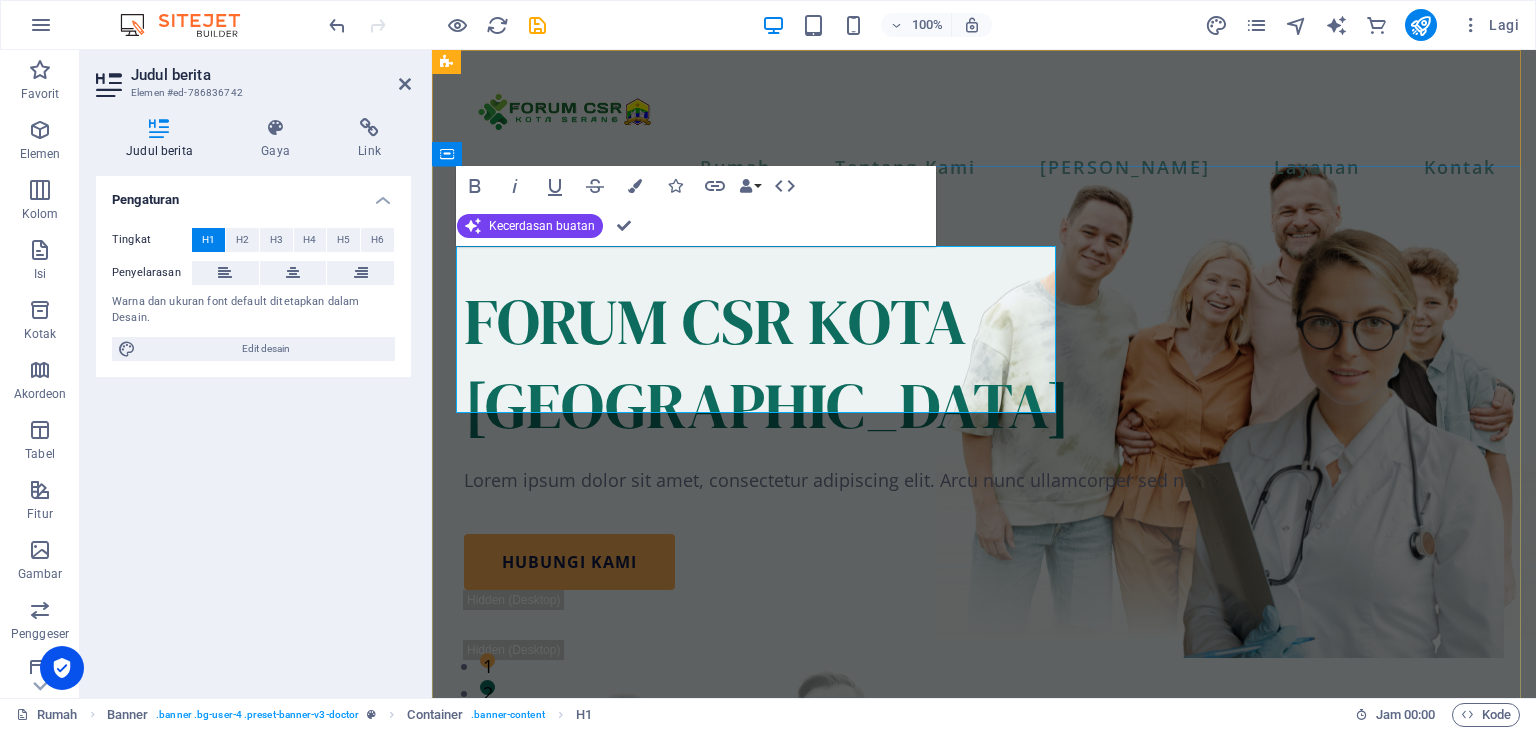 click on "FORUM CSR KOTA SERANG" at bounding box center [984, 363] 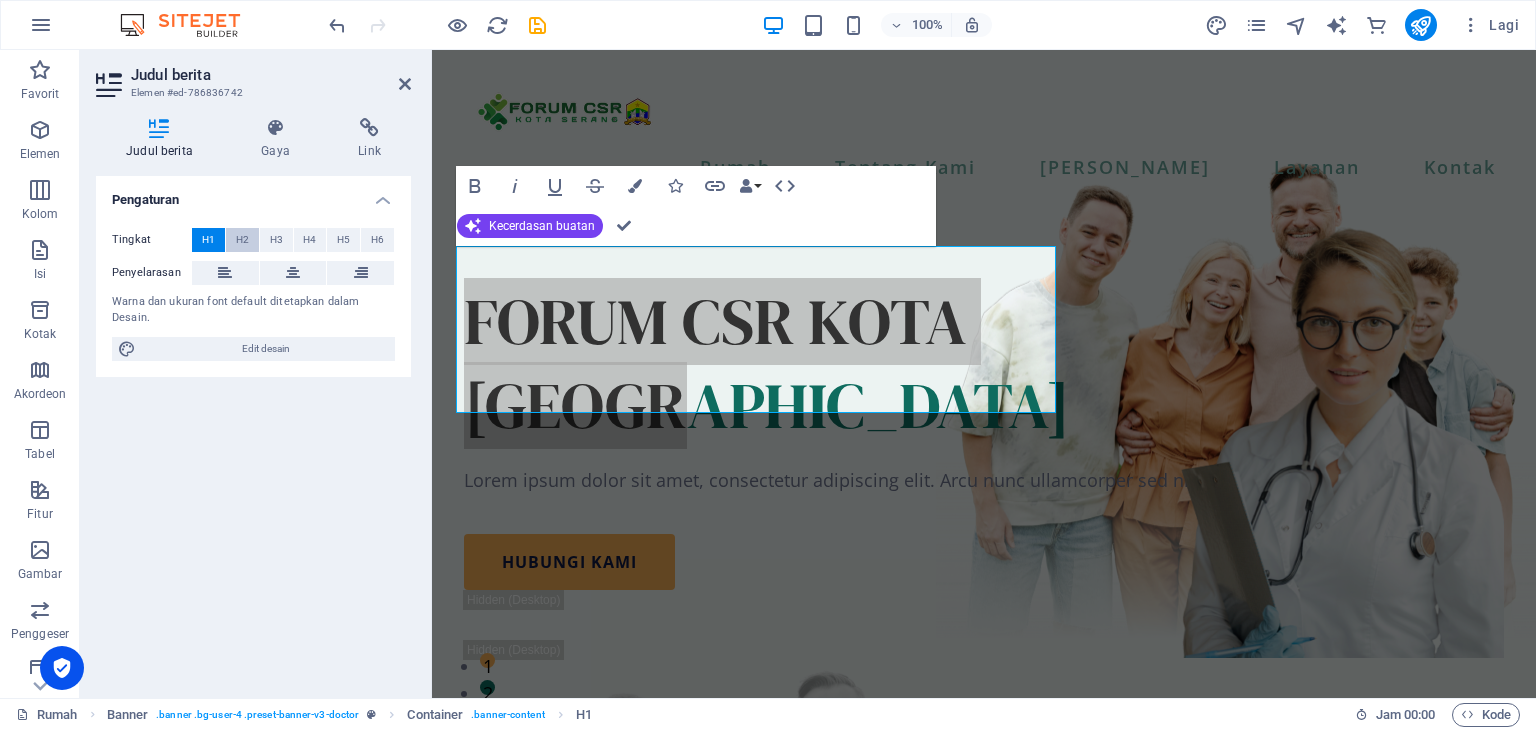 click on "H2" at bounding box center (242, 239) 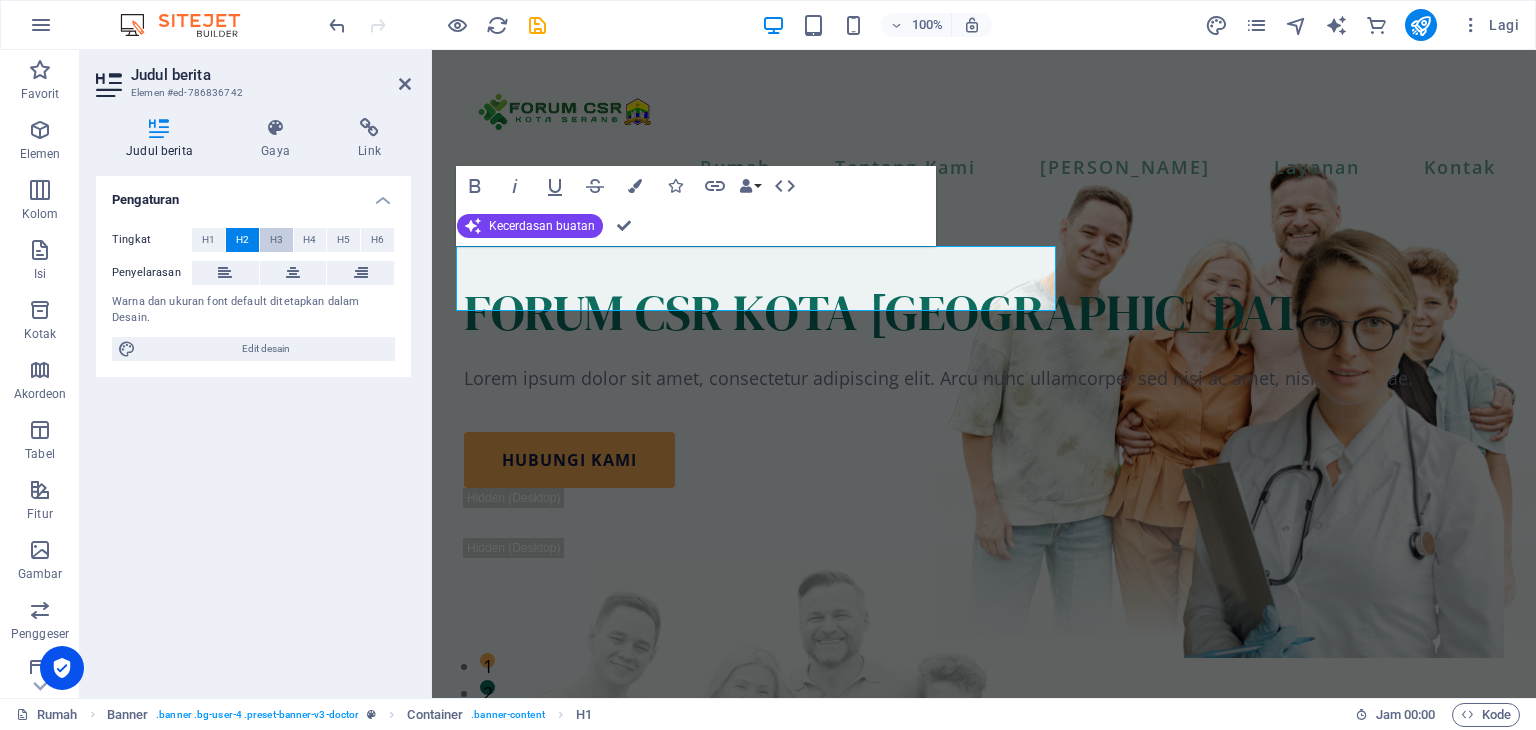 click on "H3" at bounding box center (276, 239) 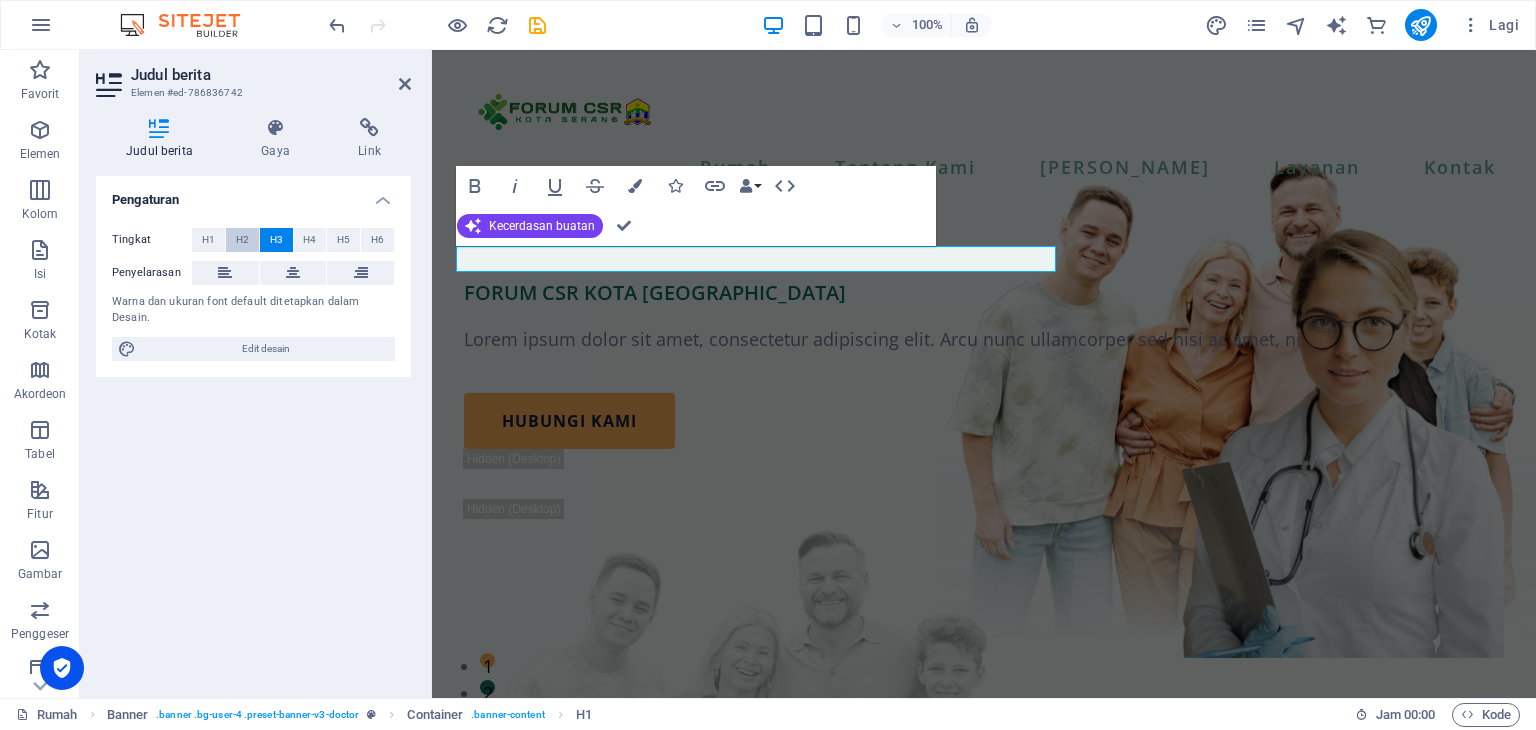click on "H2" at bounding box center [242, 239] 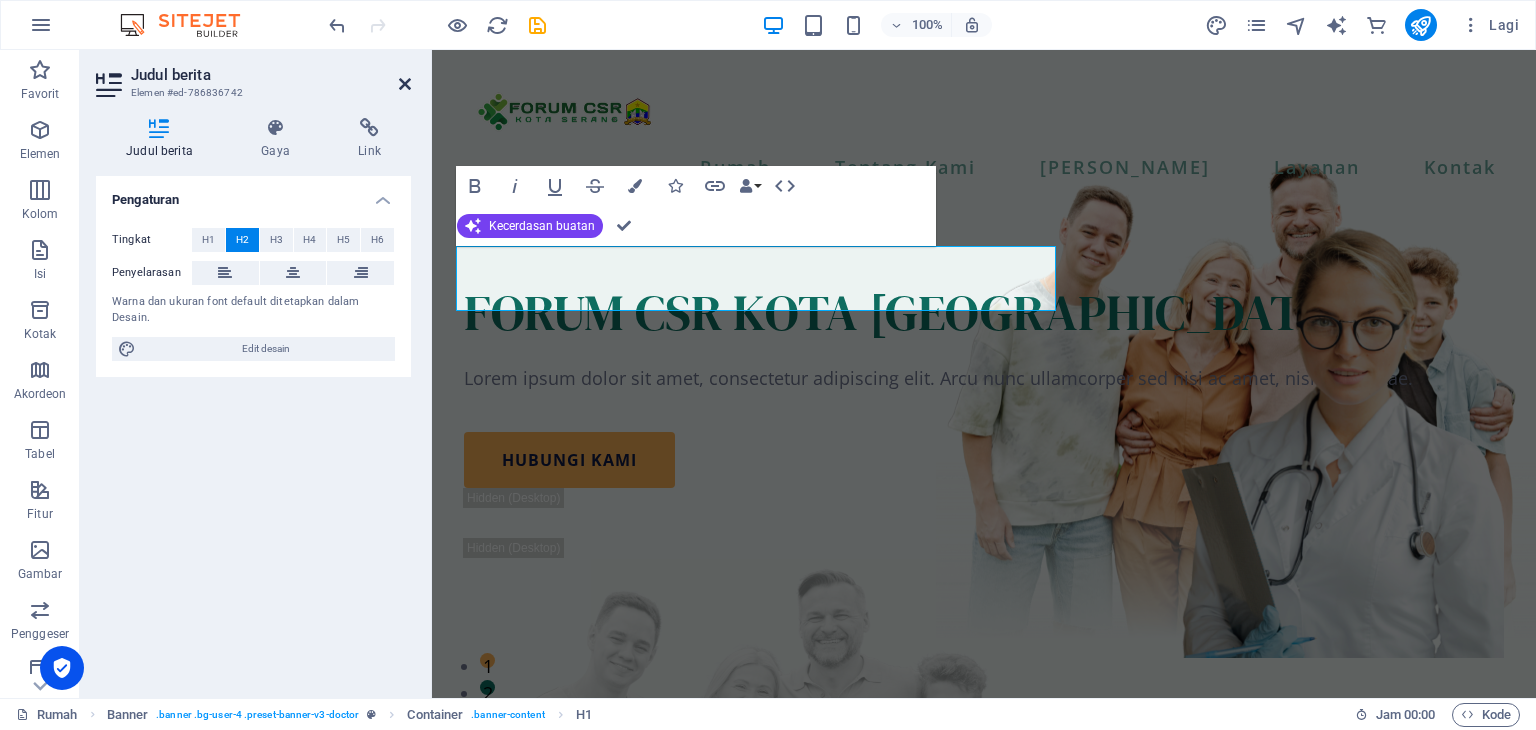 click at bounding box center [405, 84] 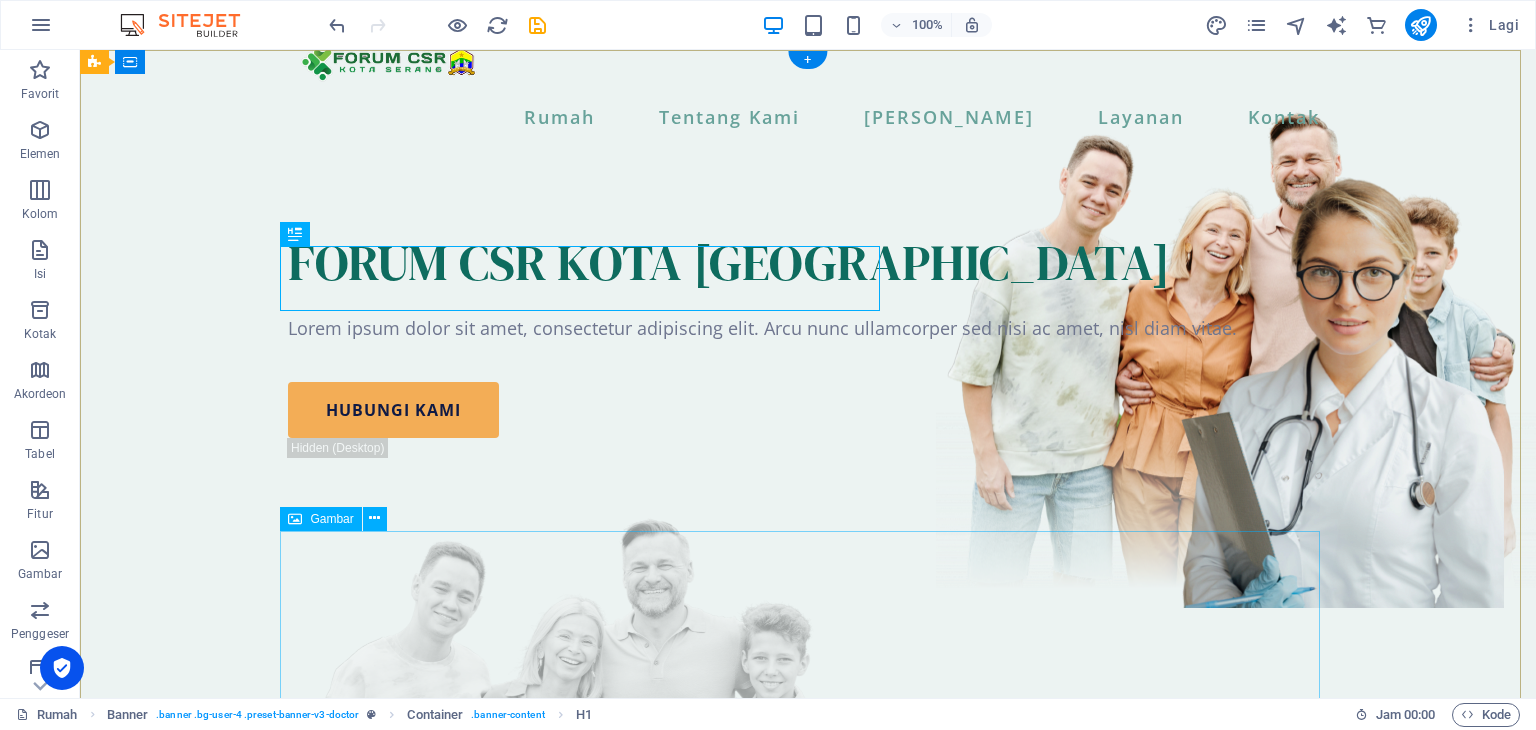 scroll, scrollTop: 0, scrollLeft: 0, axis: both 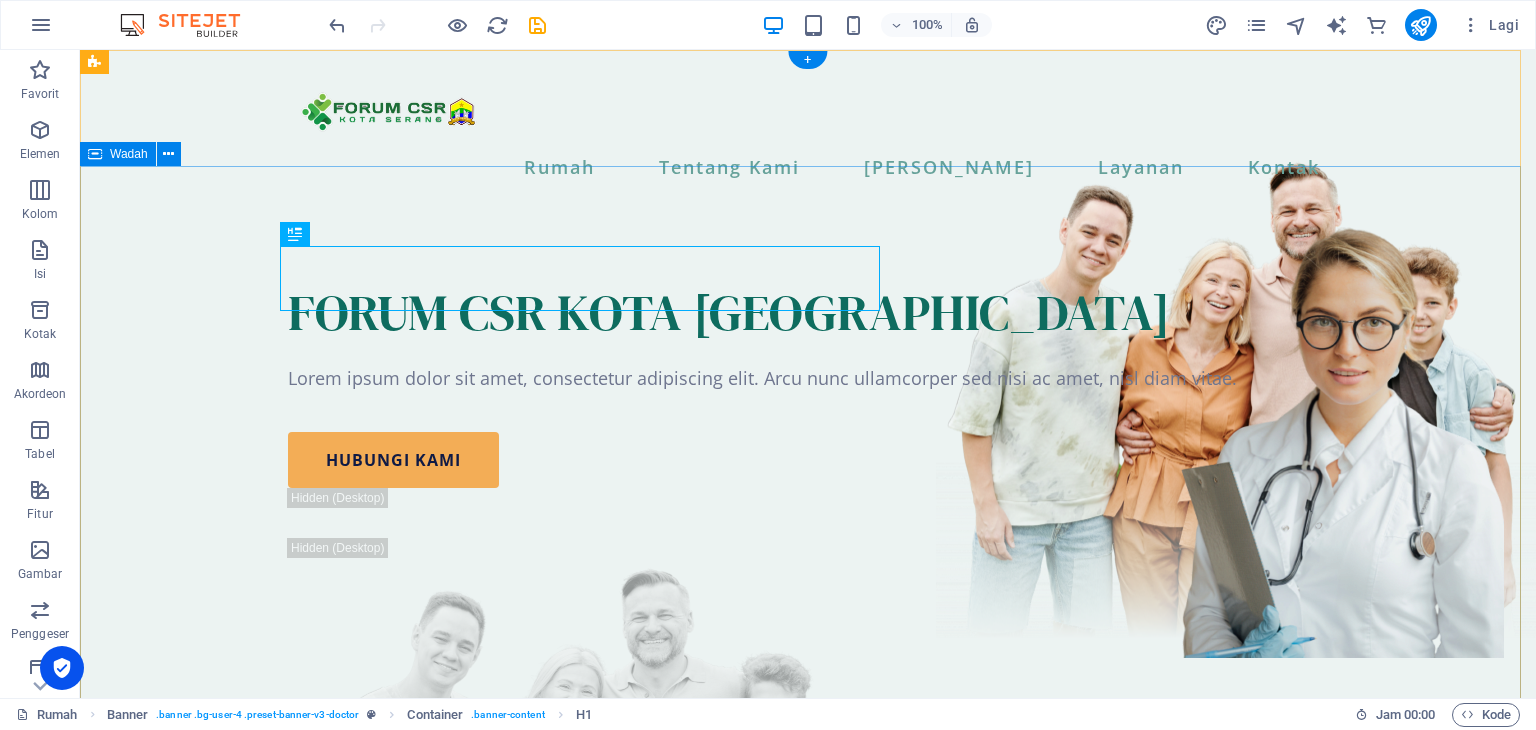 click on "FORUM CSR KOTA SERANG Lorem ipsum dolor sit amet, consectetur adipiscing elit. Arcu nunc ullamcorper sed nisi ac amet, nisl diam vitae. Hubungi kami" at bounding box center [808, 662] 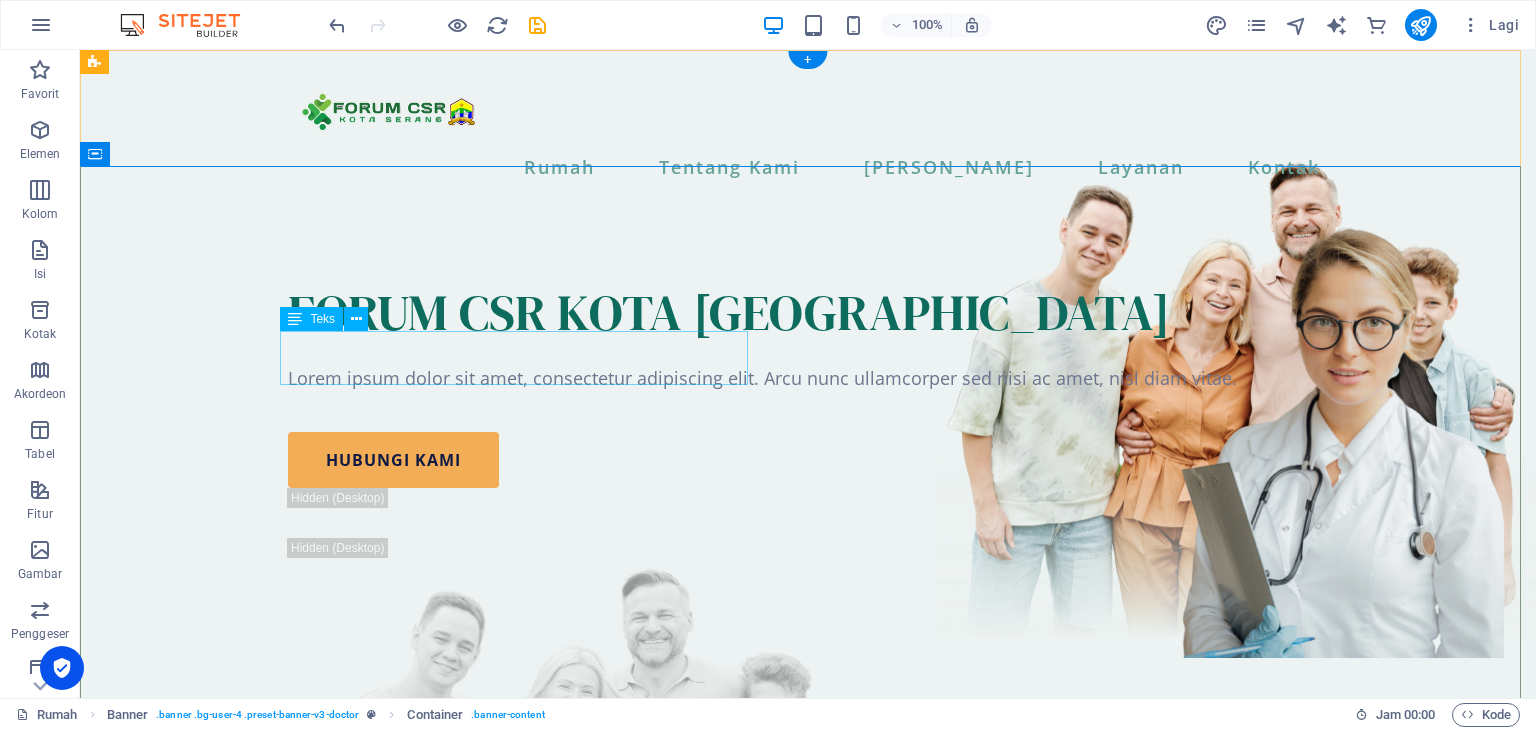 click on "Lorem ipsum dolor sit amet, consectetur adipiscing elit. Arcu nunc ullamcorper sed nisi ac amet, nisl diam vitae." at bounding box center (808, 378) 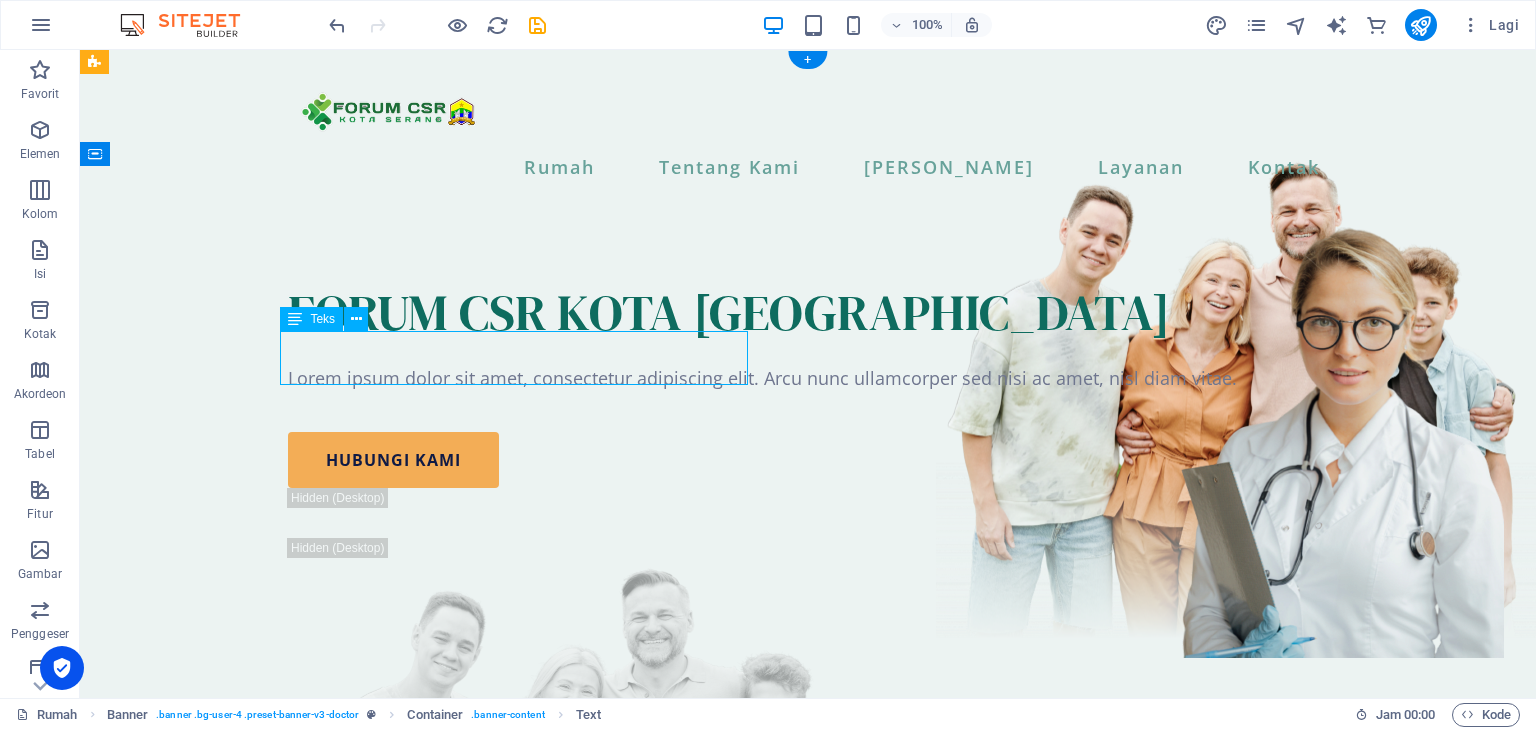 click on "Lorem ipsum dolor sit amet, consectetur adipiscing elit. Arcu nunc ullamcorper sed nisi ac amet, nisl diam vitae." at bounding box center [808, 378] 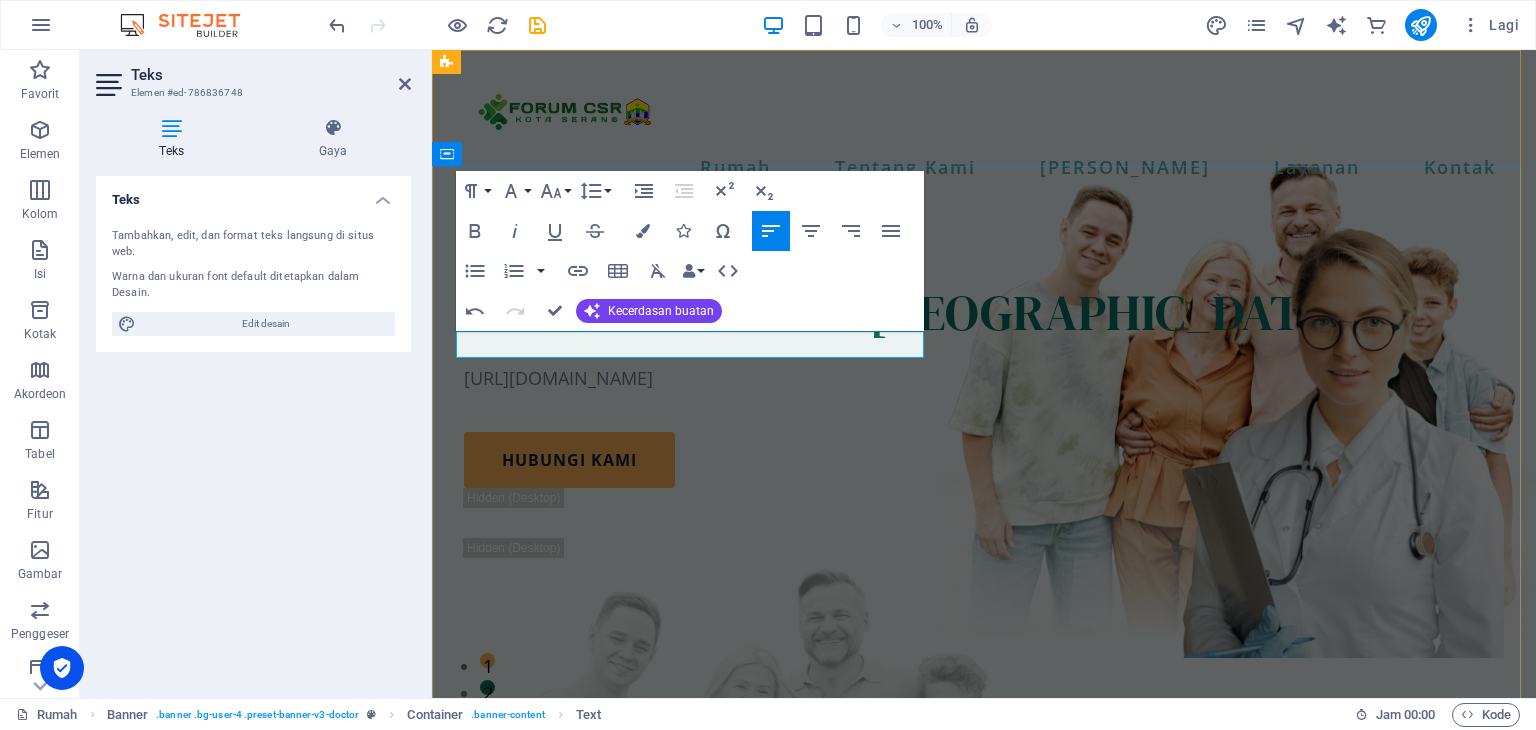 scroll, scrollTop: 158, scrollLeft: 5, axis: both 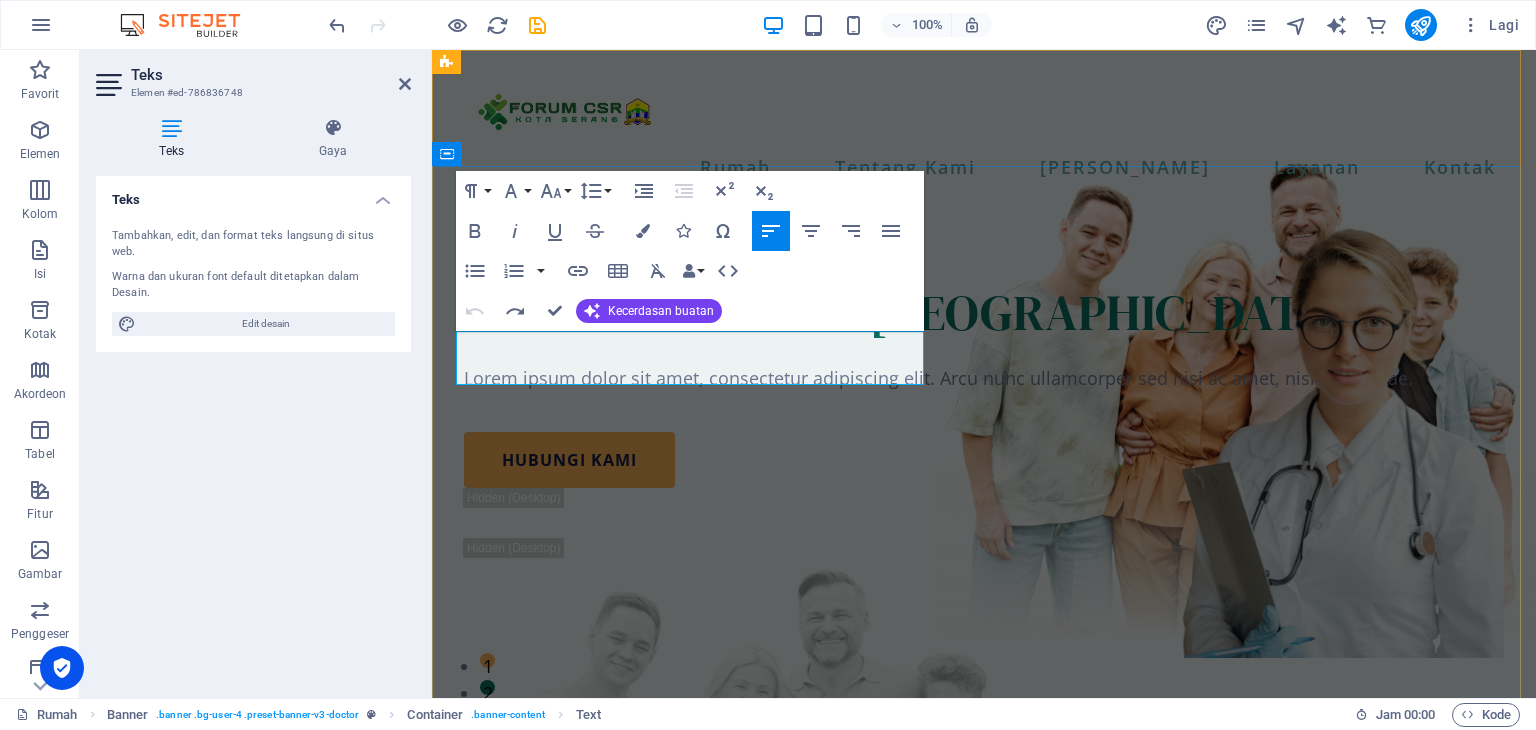 click on "Lorem ipsum dolor sit amet, consectetur adipiscing elit. Arcu nunc ullamcorper sed nisi ac amet, nisl diam vitae." at bounding box center (938, 378) 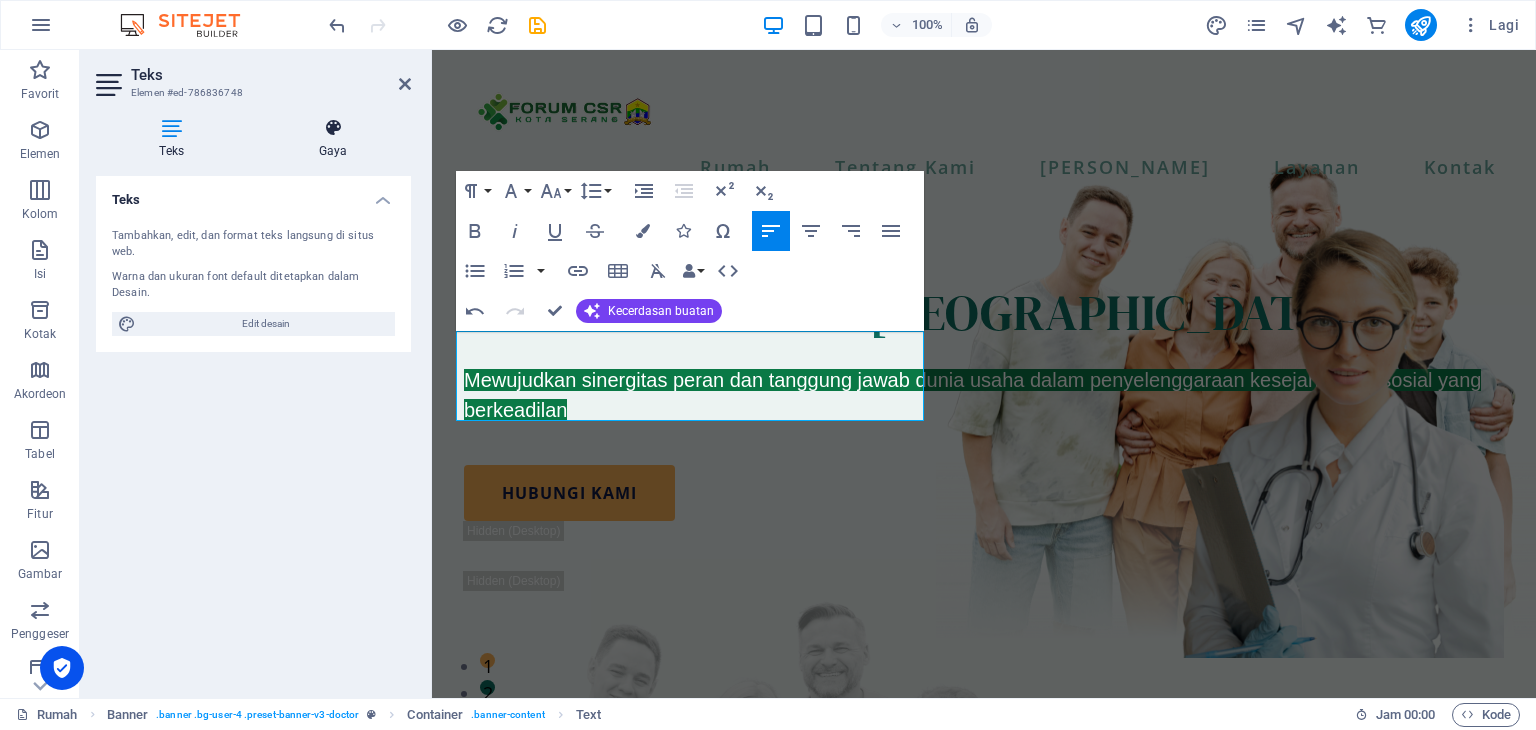 click on "Gaya" at bounding box center [333, 151] 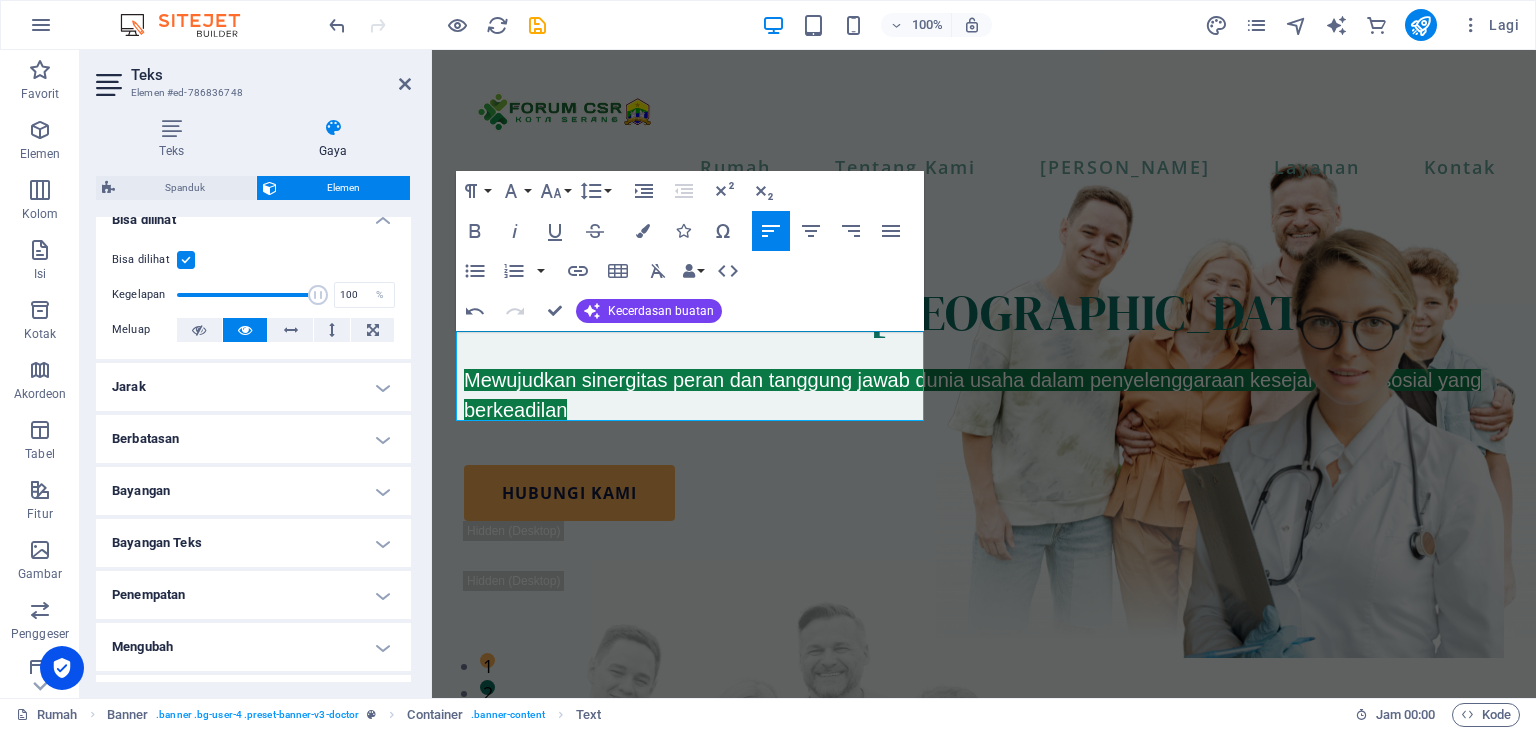scroll, scrollTop: 396, scrollLeft: 0, axis: vertical 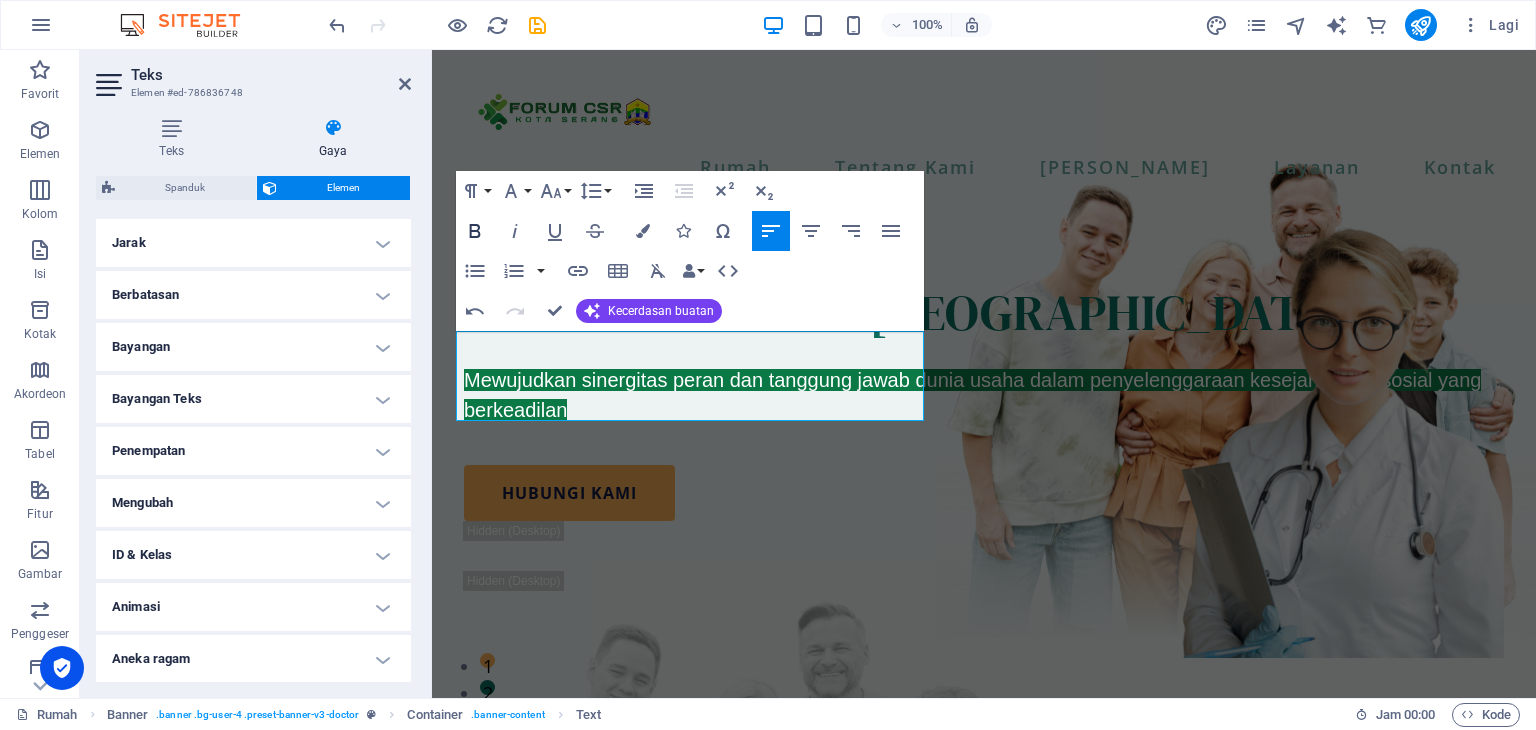 click 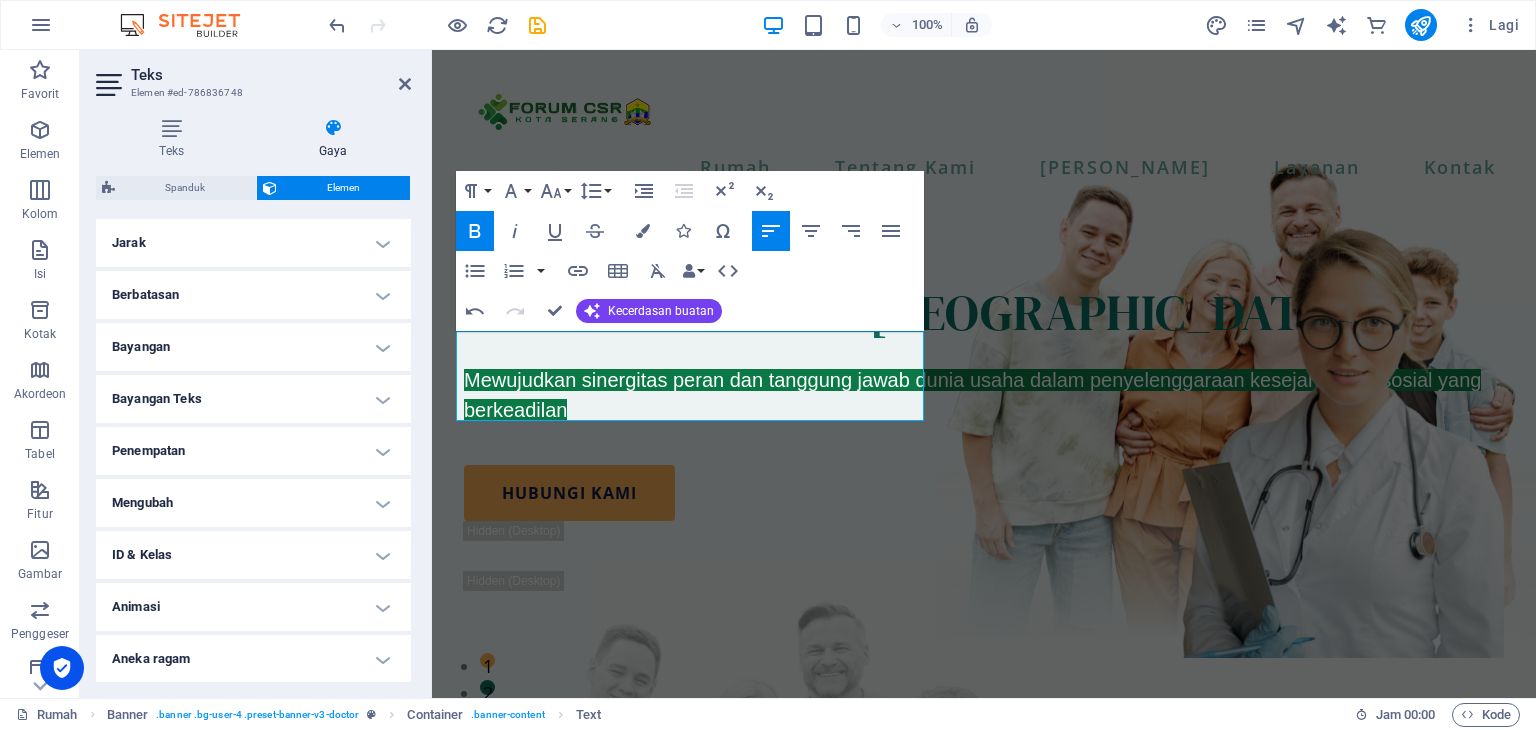 click 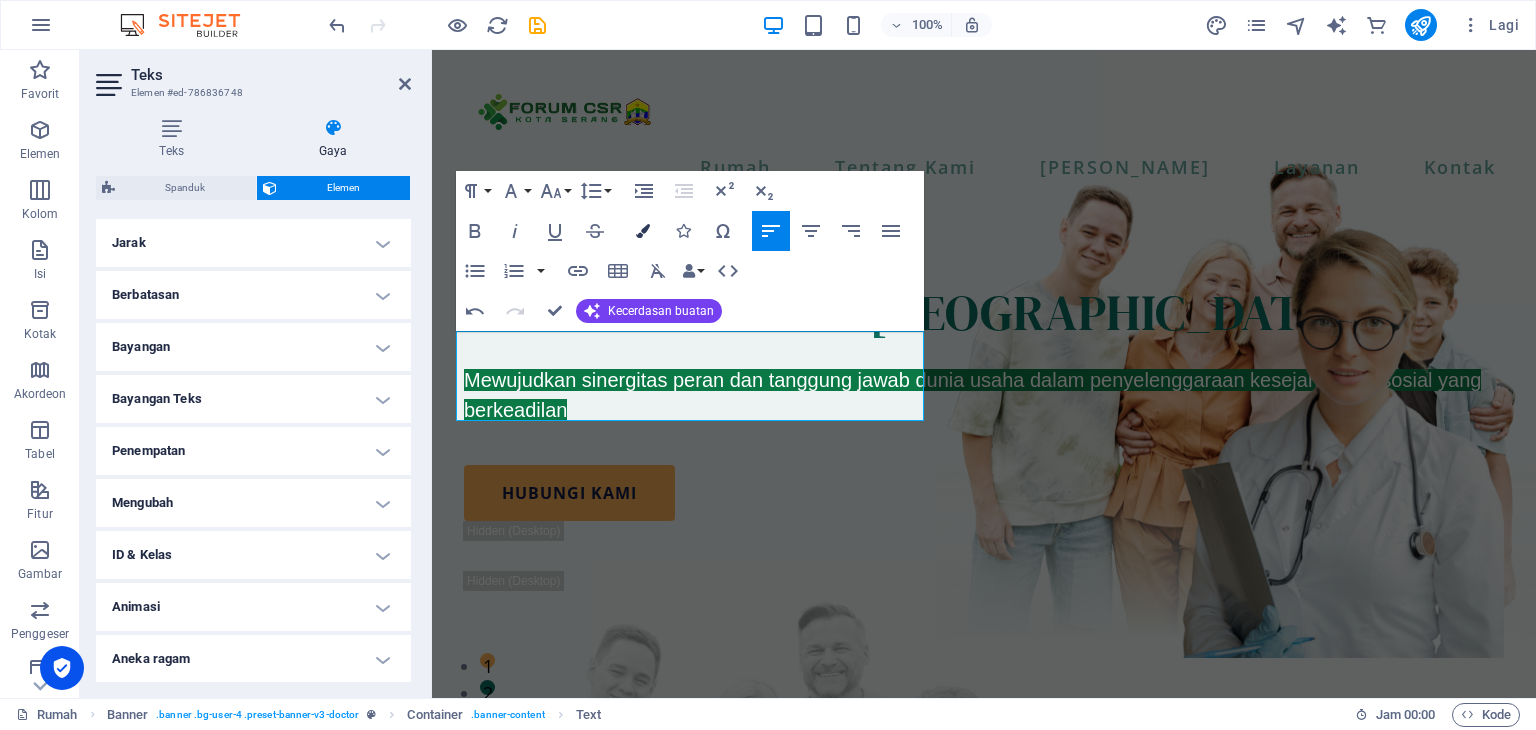 click at bounding box center [643, 231] 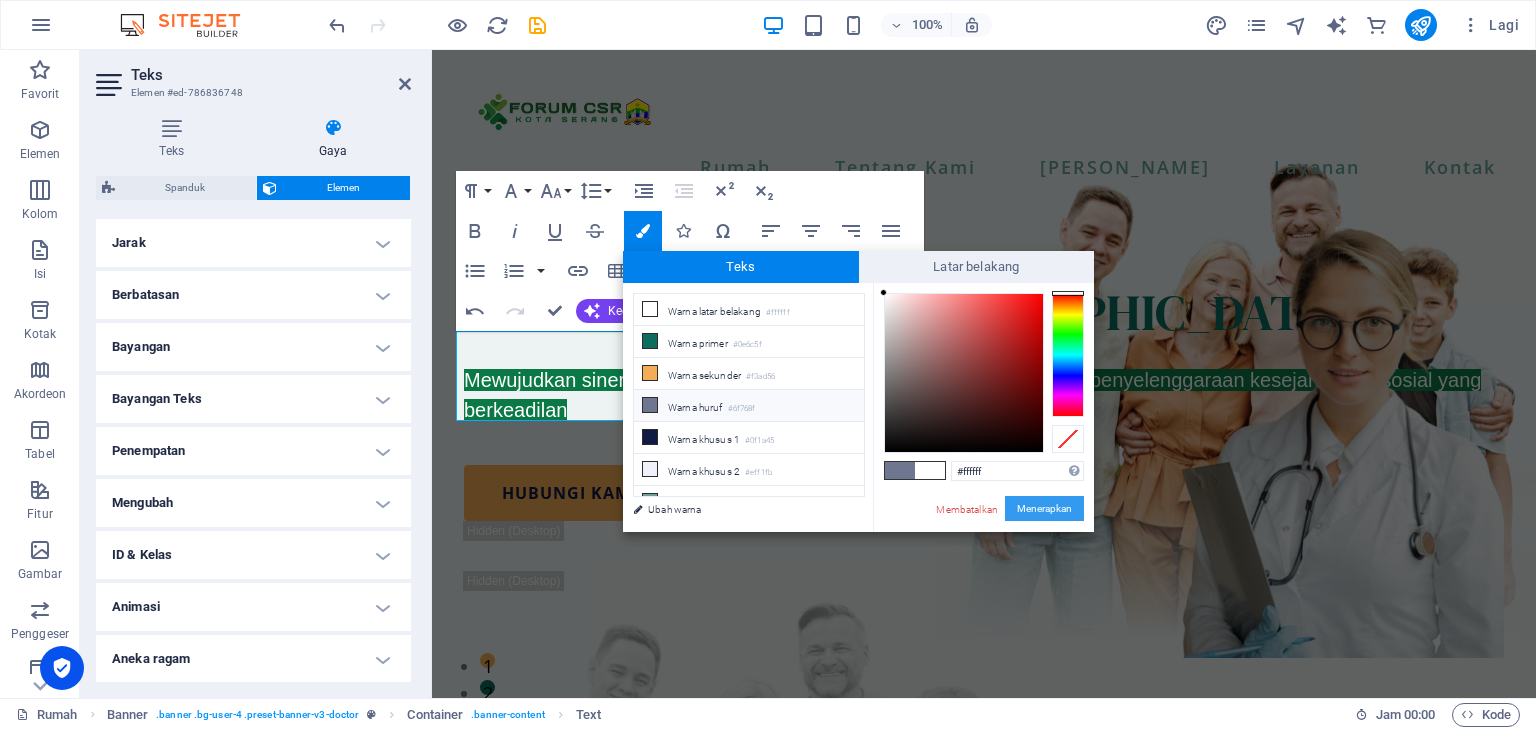 click on "Menerapkan" at bounding box center [1044, 508] 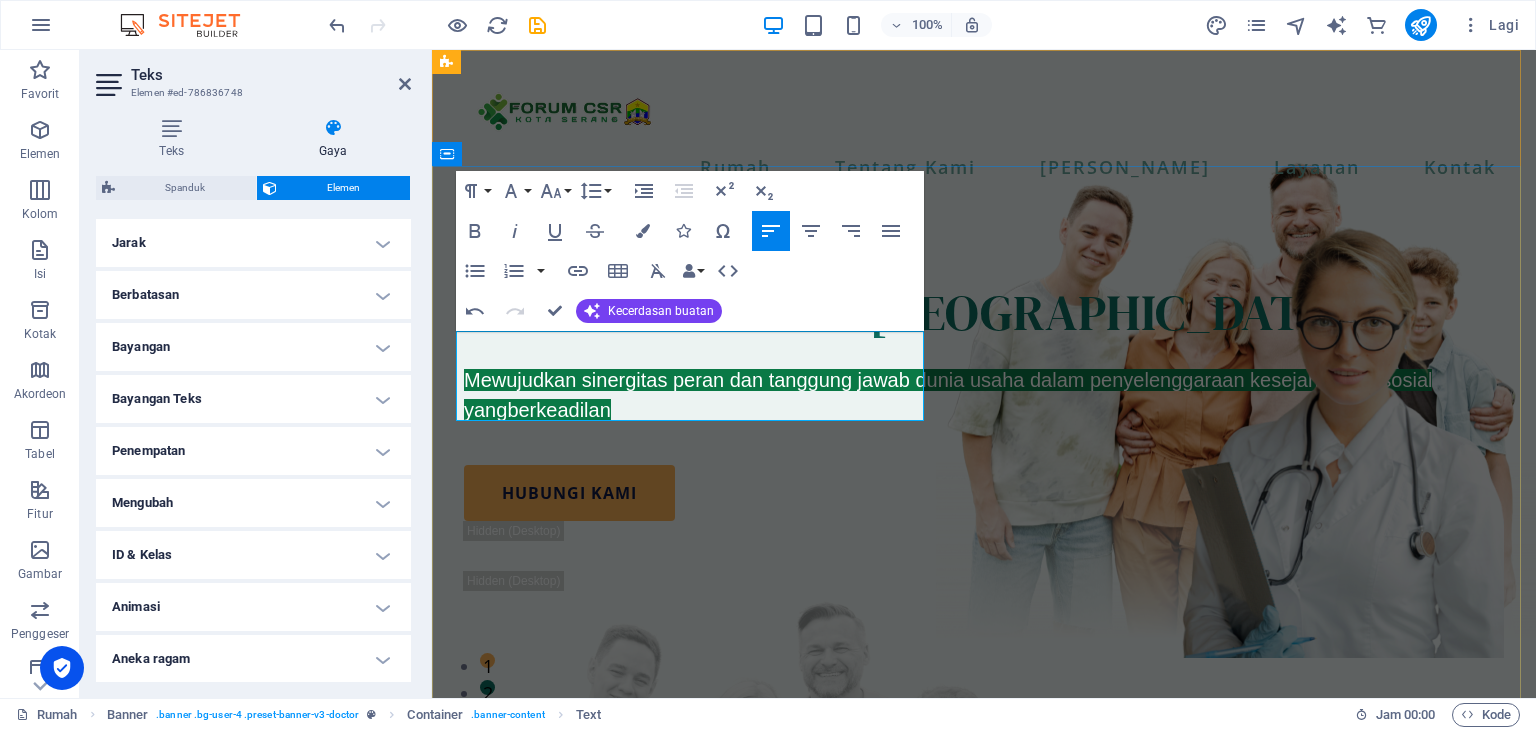 click on "Mewujudkan sinergitas peran dan tanggung jawab dunia usaha dalam penyelenggaraan kesejahteraan sosial yang  berkeadilan" at bounding box center [984, 395] 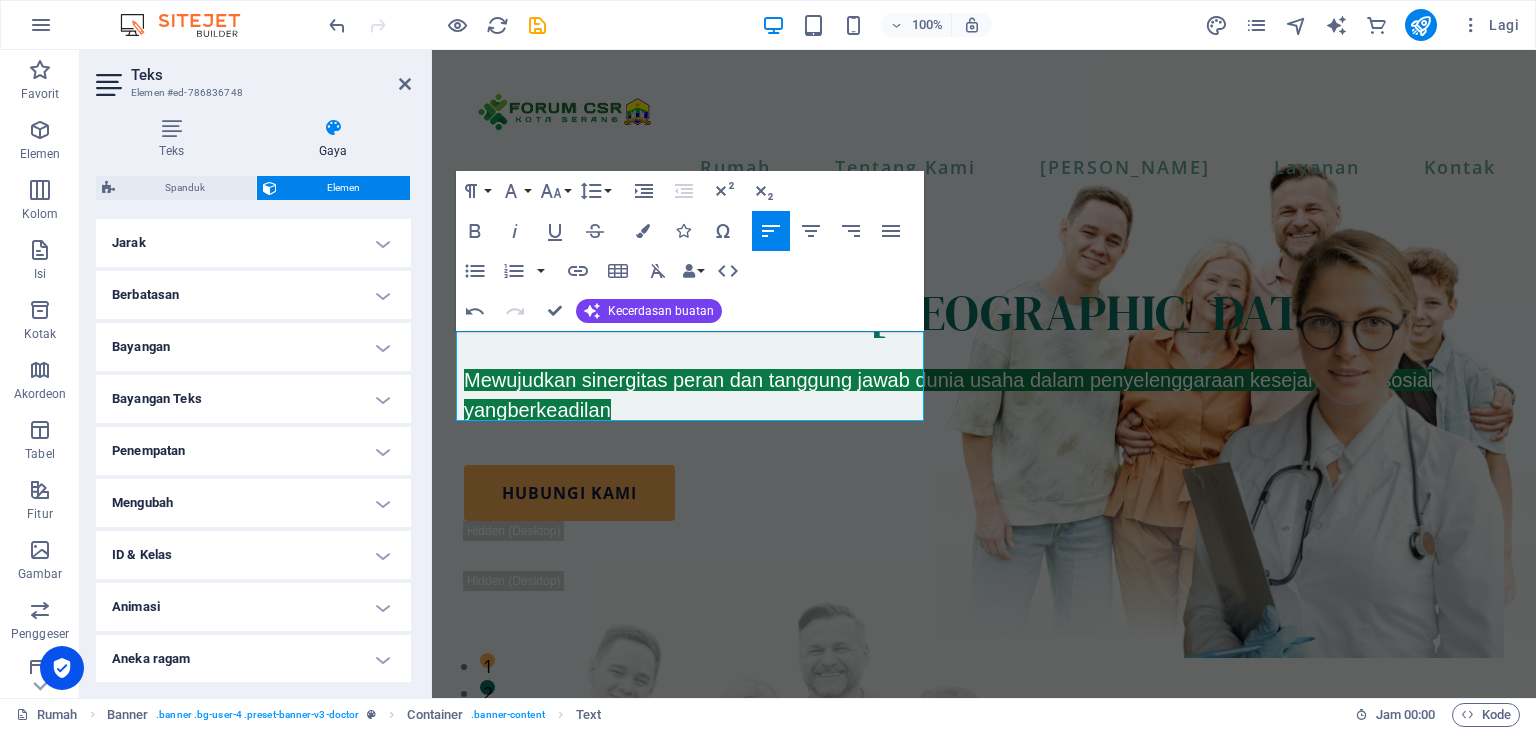 scroll, scrollTop: 0, scrollLeft: 0, axis: both 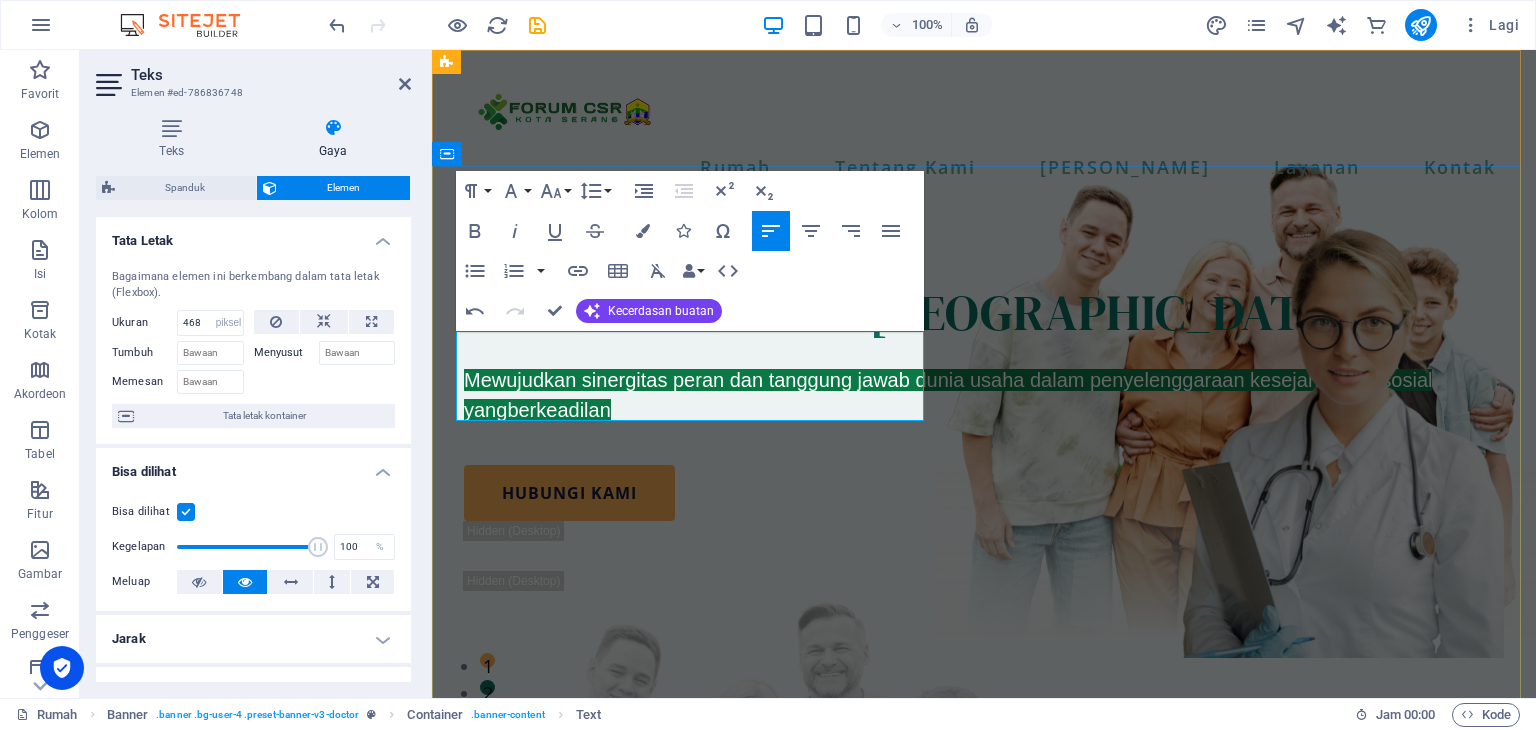 click on "Mewujudkan sinergitas peran dan tanggung jawab dunia usaha dalam penyelenggaraan kesejahteraan sosial yang  berkeadilan" at bounding box center [984, 395] 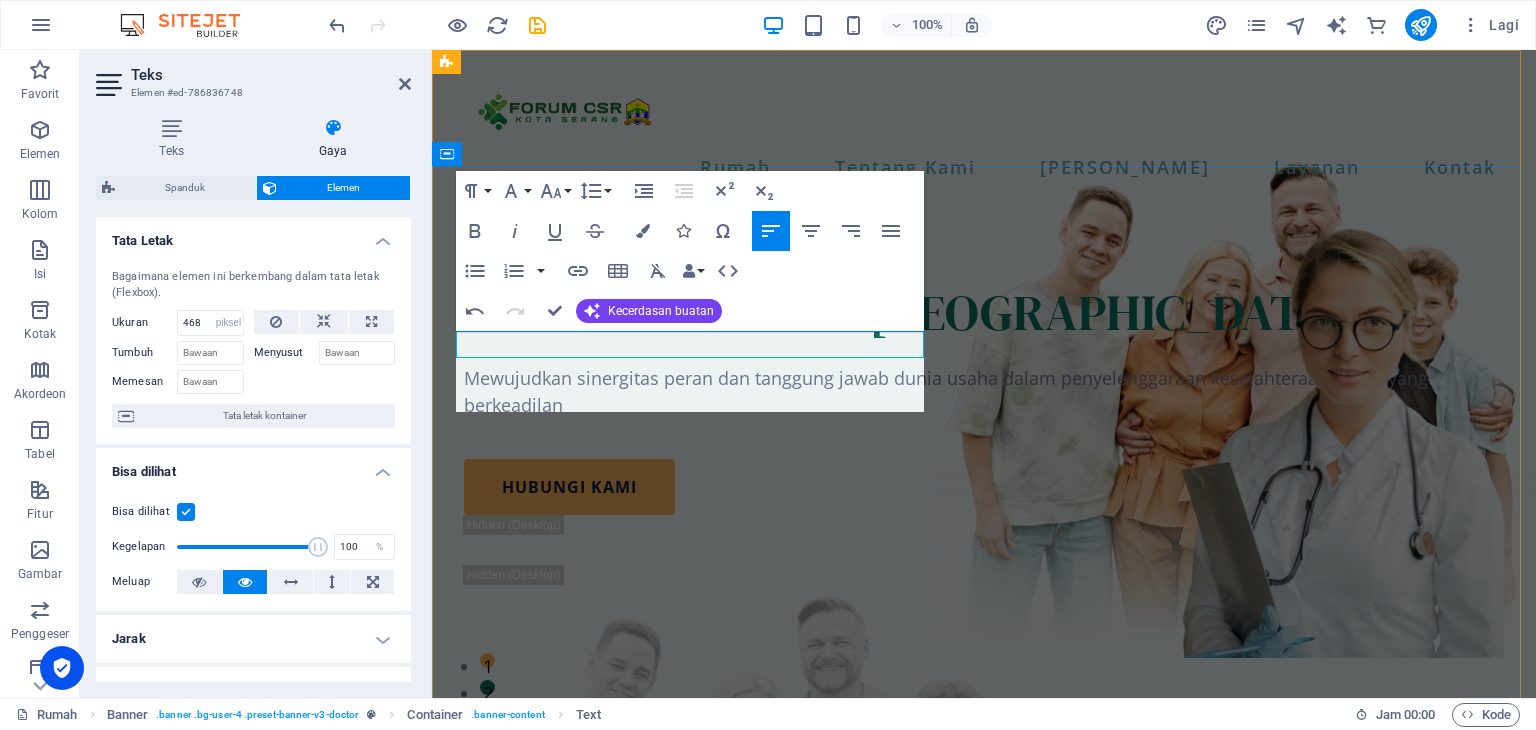 scroll, scrollTop: 1997, scrollLeft: 9, axis: both 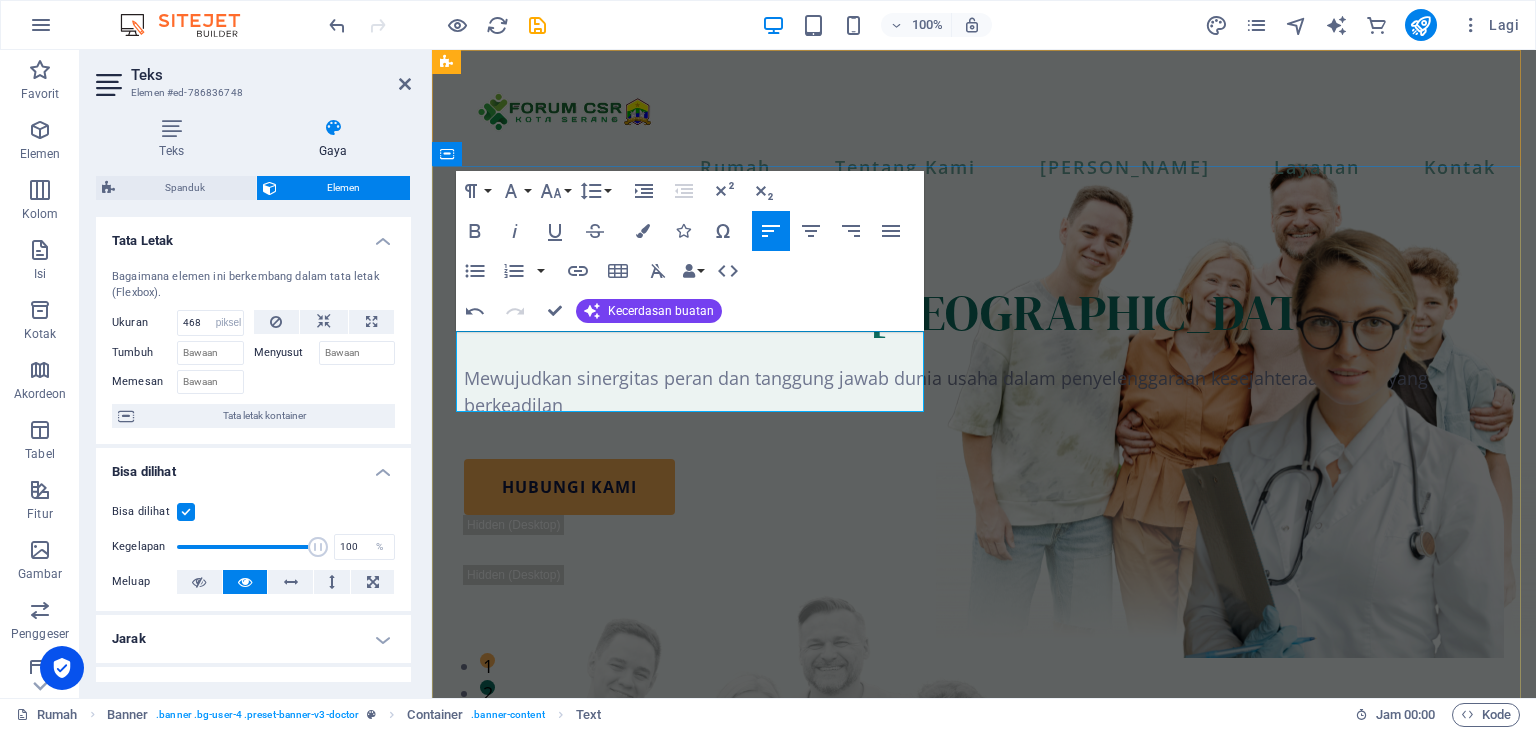 type 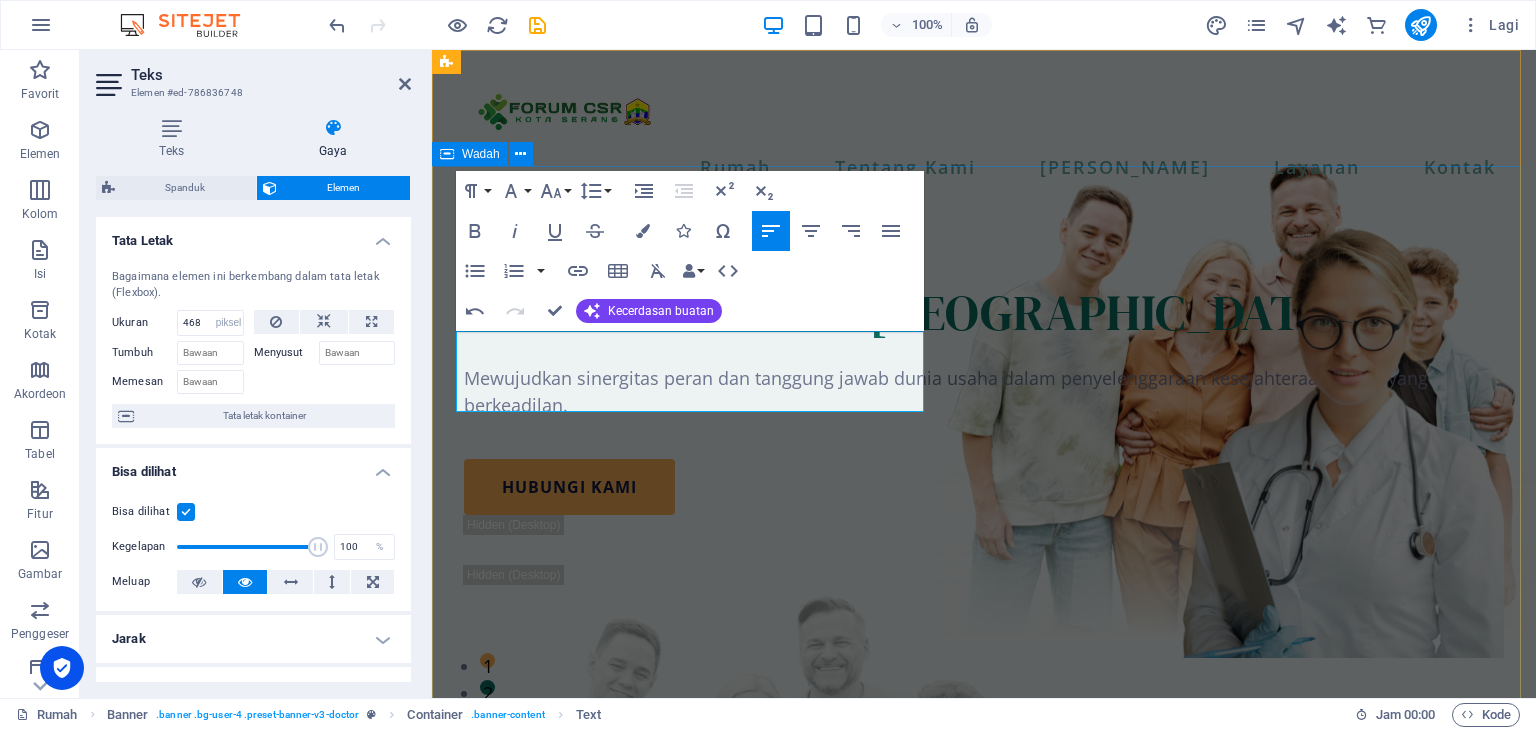 click on "FORUM CSR KOTA SERANG Mewujudkan sinergitas peran dan tanggung jawab dunia usaha dalam penyelenggaraan kesejahteraan sosial yang berkeadilan. Mewujudkan sinergitas peran dan tanggung jawab dunia usaha dalam penyelenggaraan kesejahteraan sosial yang berkeadilan Hubungi kami" at bounding box center (984, 676) 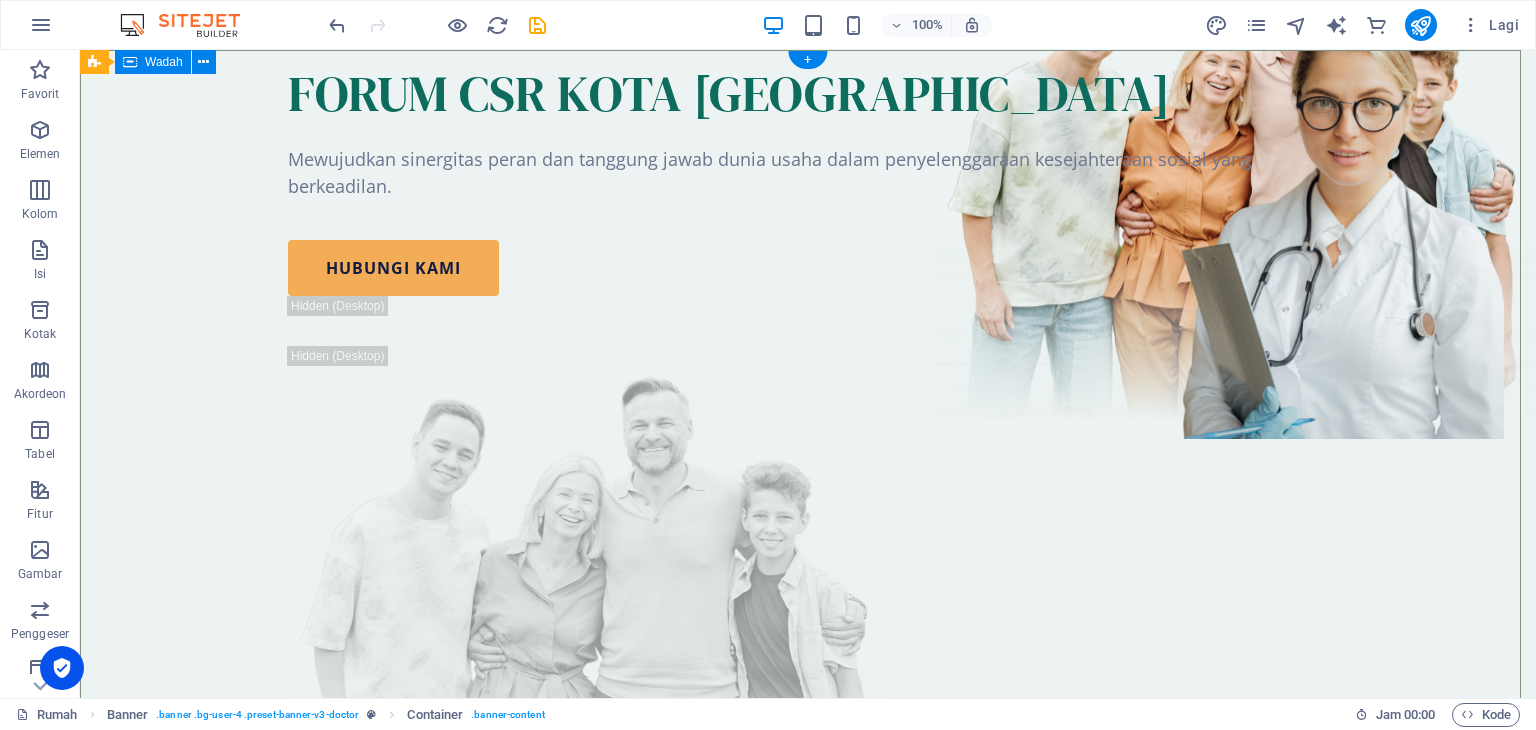 scroll, scrollTop: 0, scrollLeft: 0, axis: both 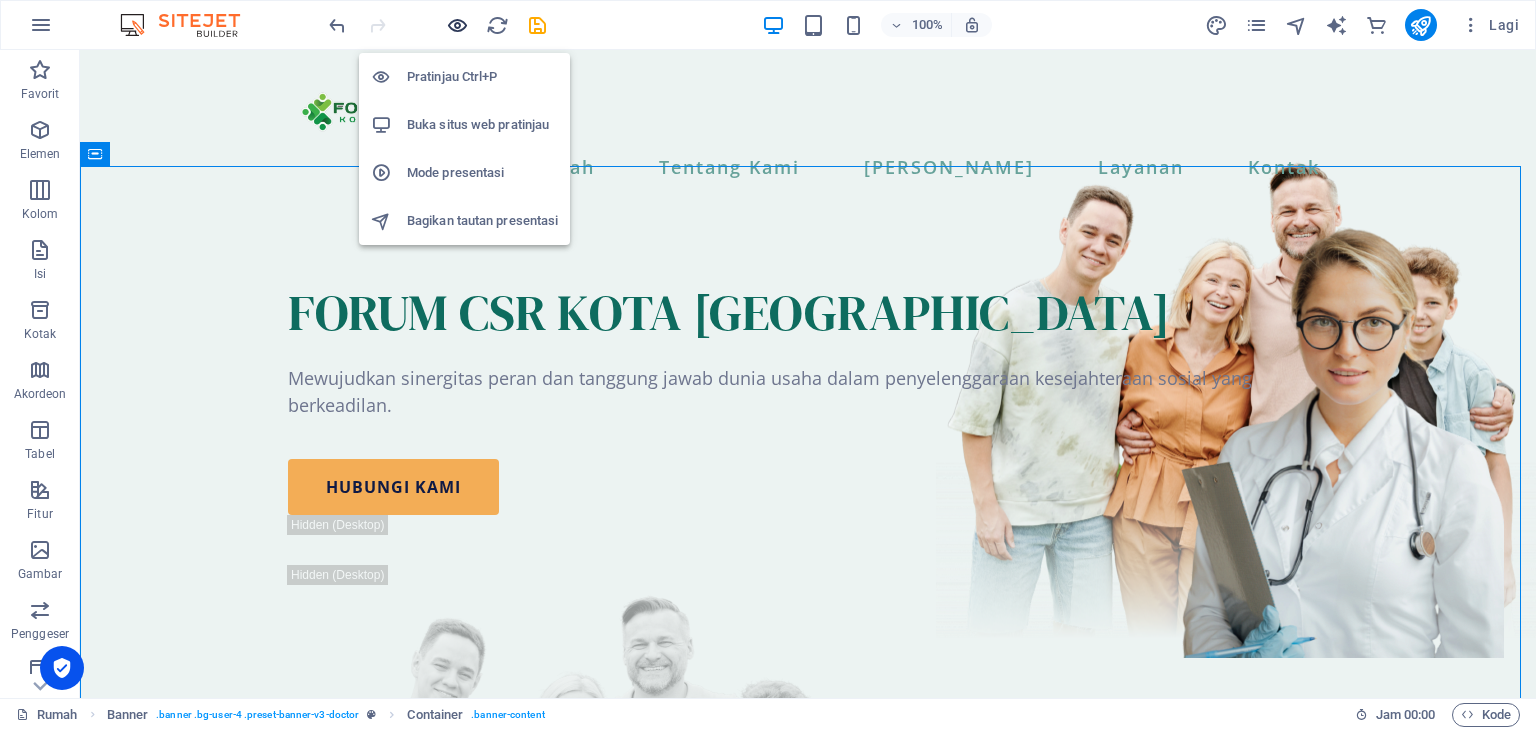 click at bounding box center (457, 25) 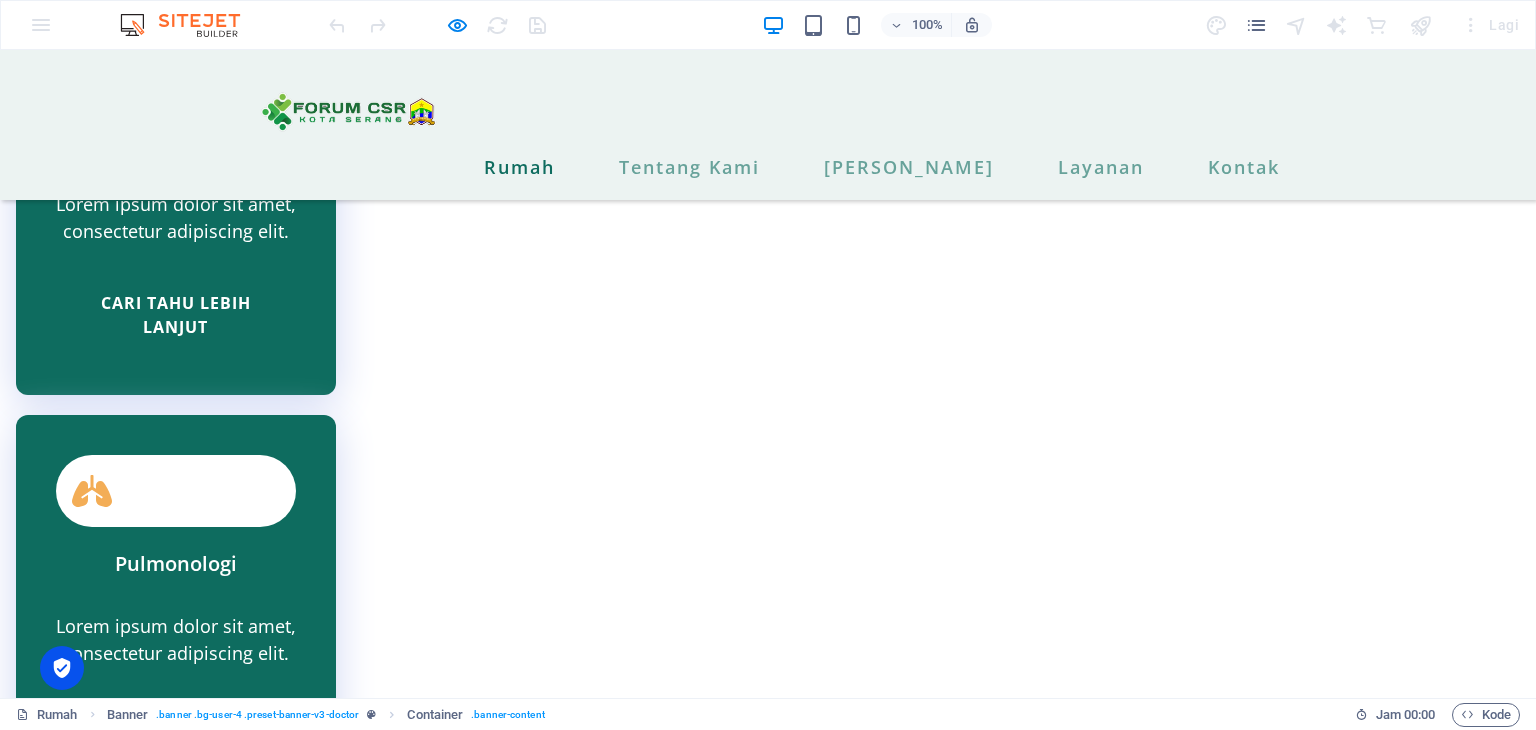 scroll, scrollTop: 5347, scrollLeft: 0, axis: vertical 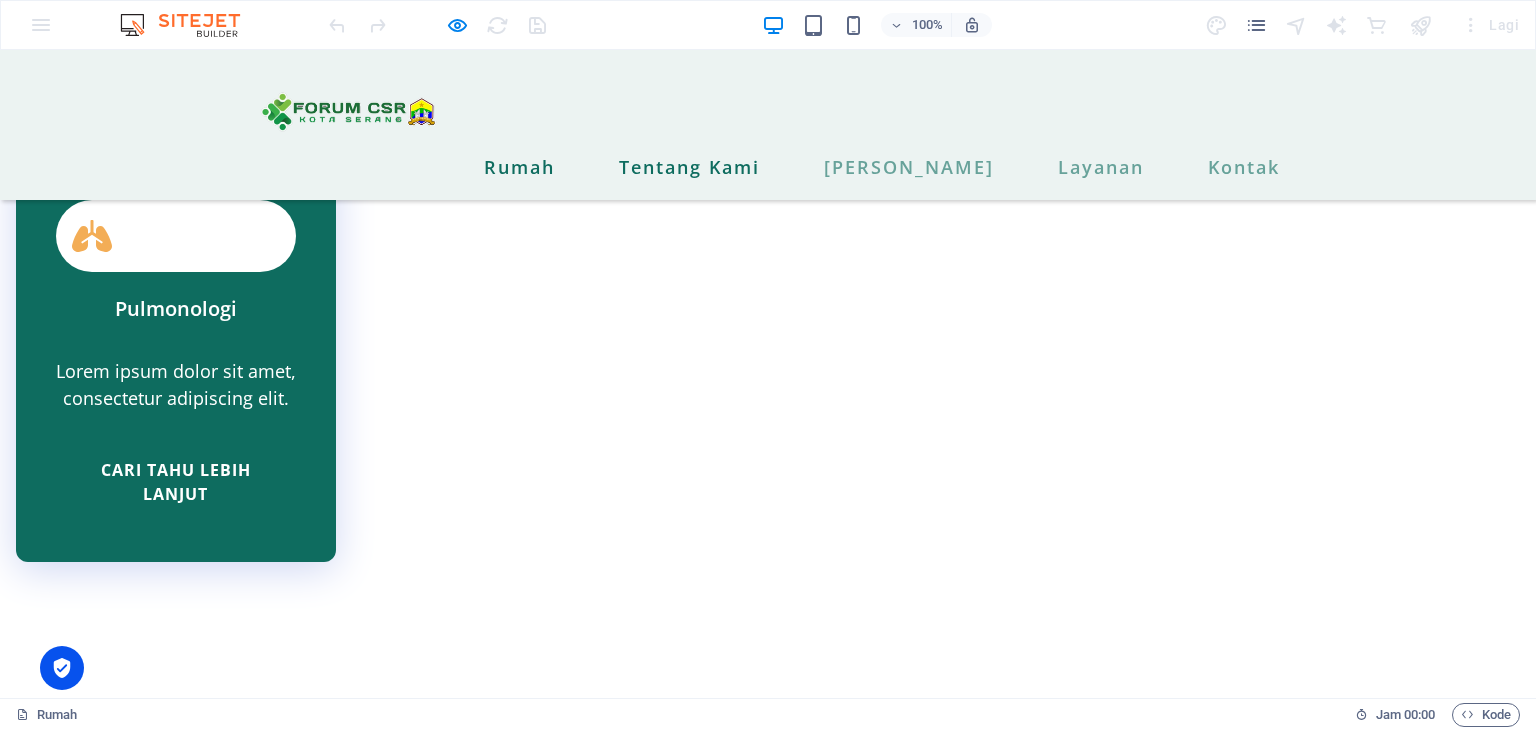 click on "Tentang Kami" at bounding box center (689, 167) 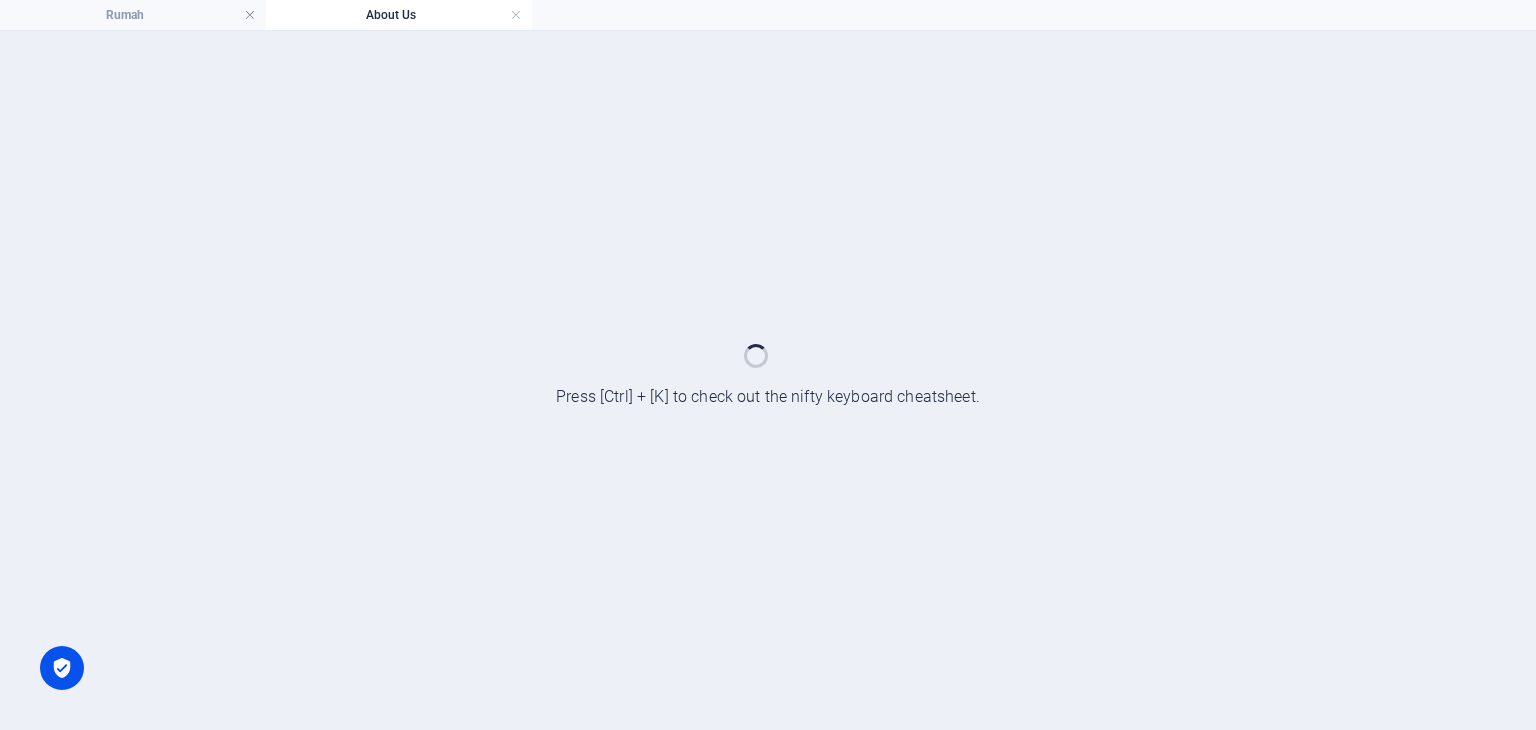 scroll, scrollTop: 0, scrollLeft: 0, axis: both 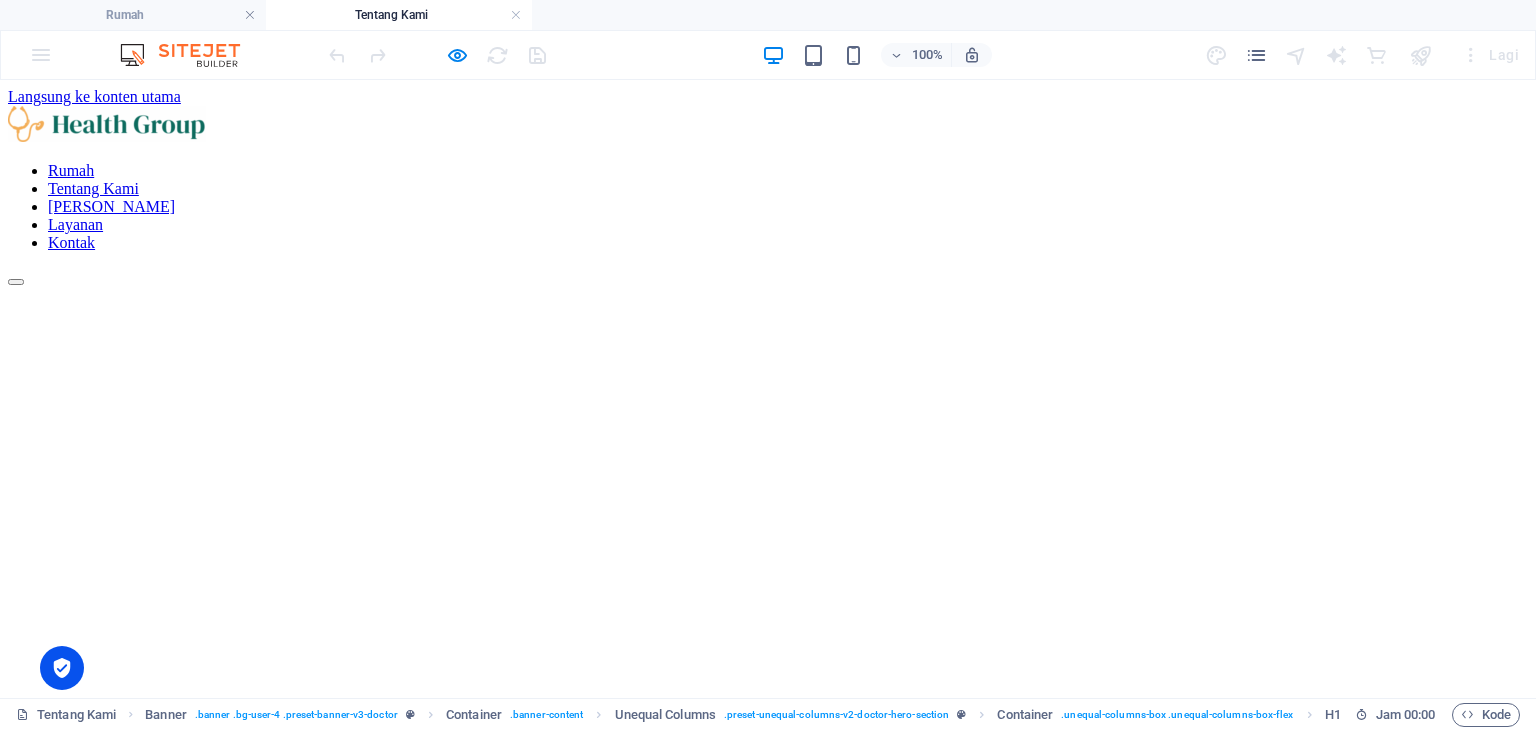 click on "Rumah Tentang Kami Tim Layanan Kontak" at bounding box center (768, 207) 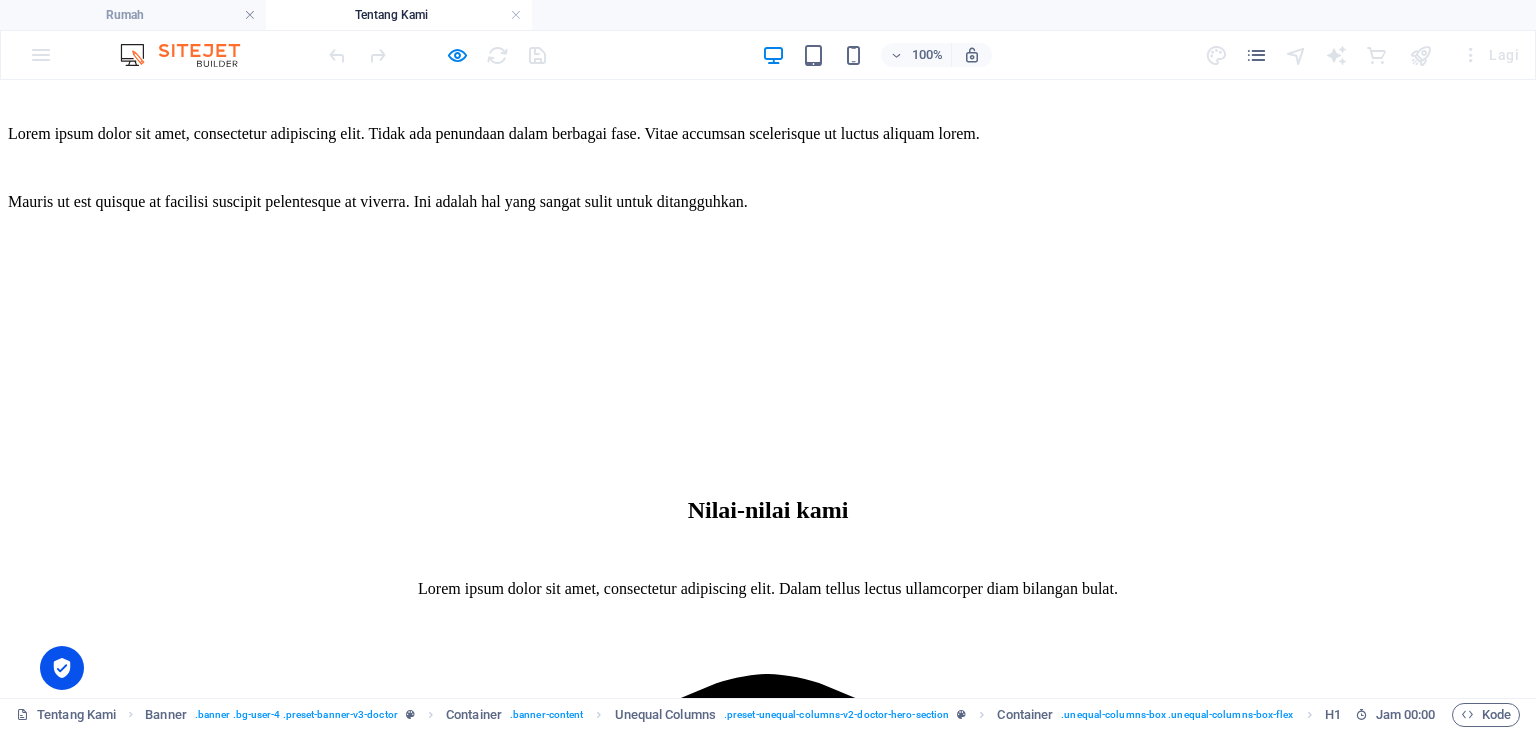 scroll, scrollTop: 1362, scrollLeft: 0, axis: vertical 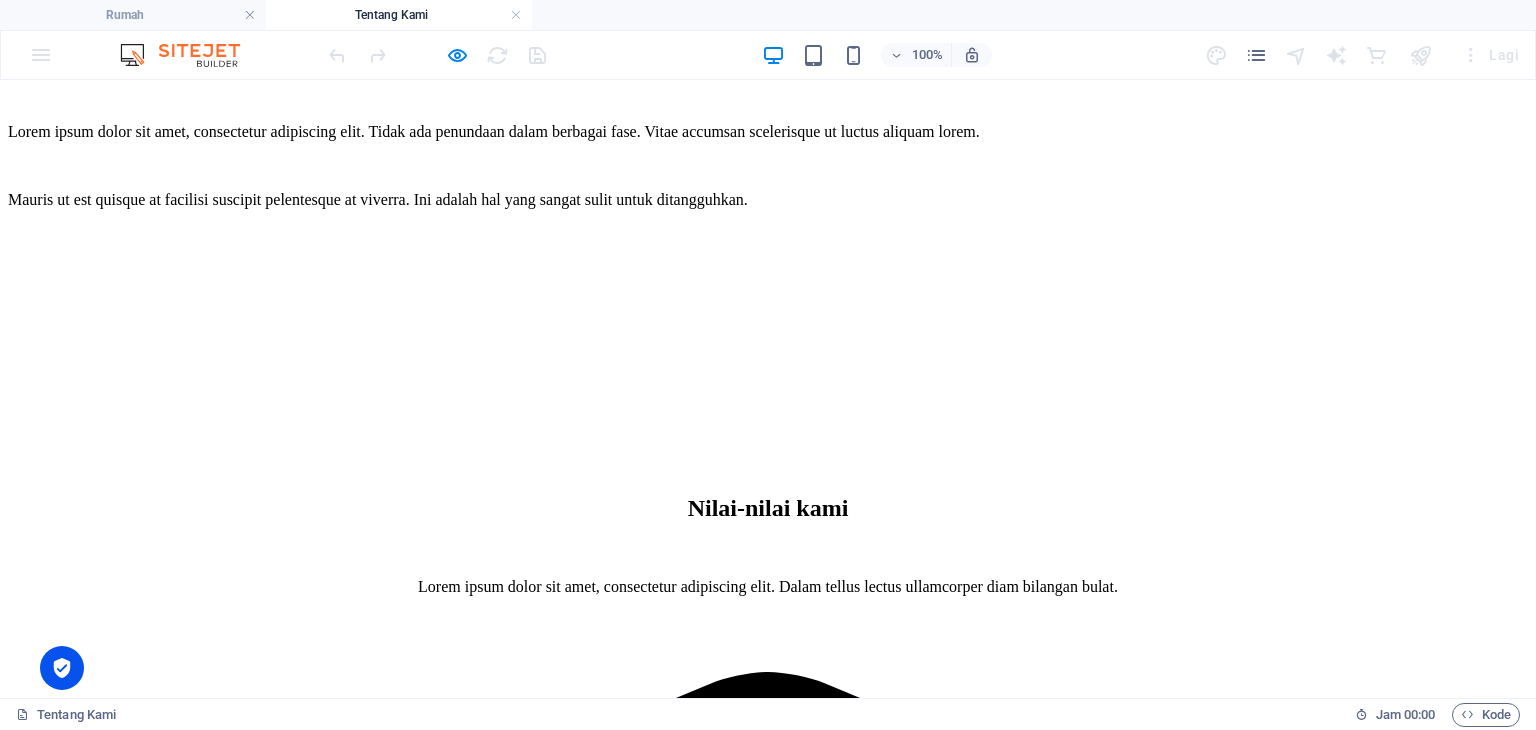 click on "Rumah Tentang Kami Tim Layanan Kontak" at bounding box center [768, -1155] 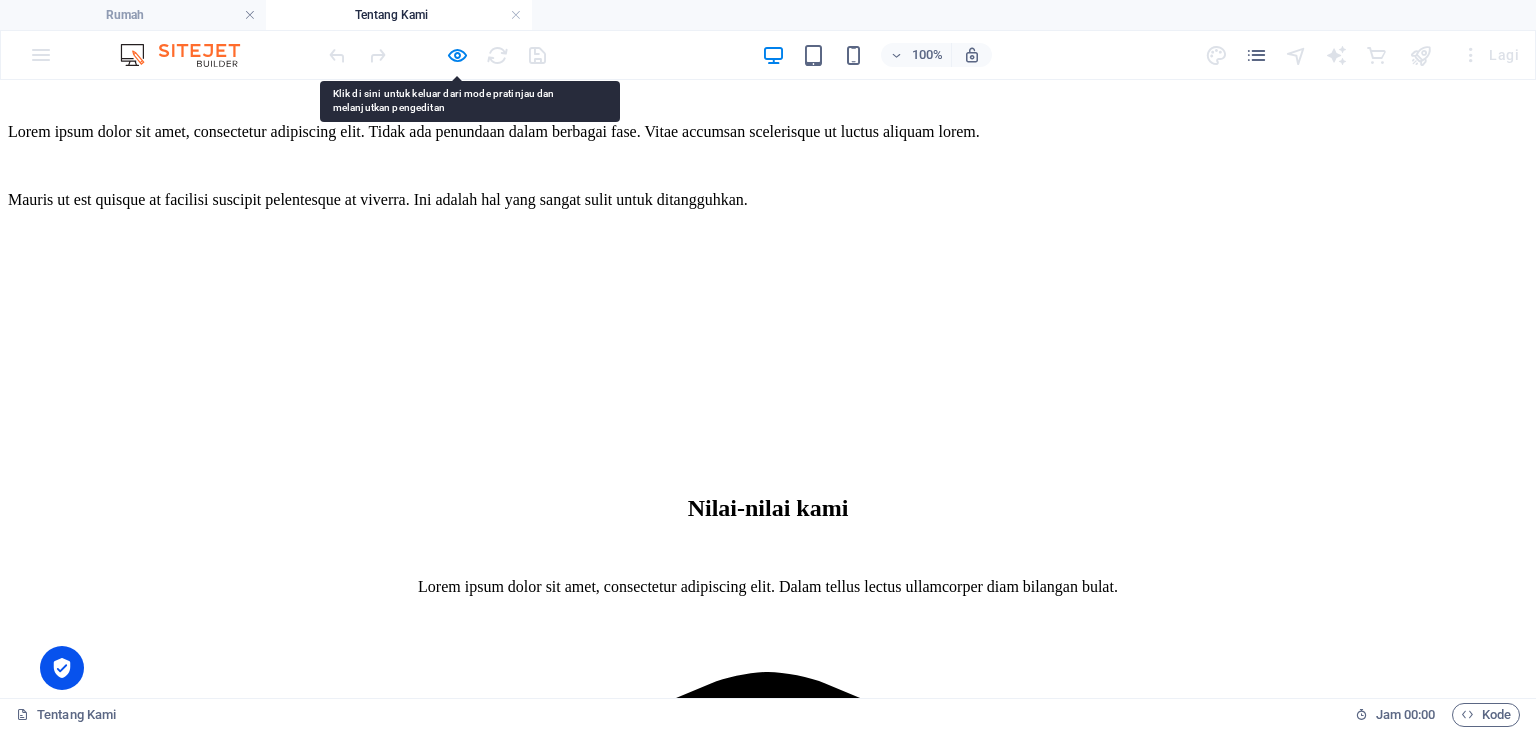 click on "Rumah Tentang Kami Tim Layanan Kontak" at bounding box center (768, -1155) 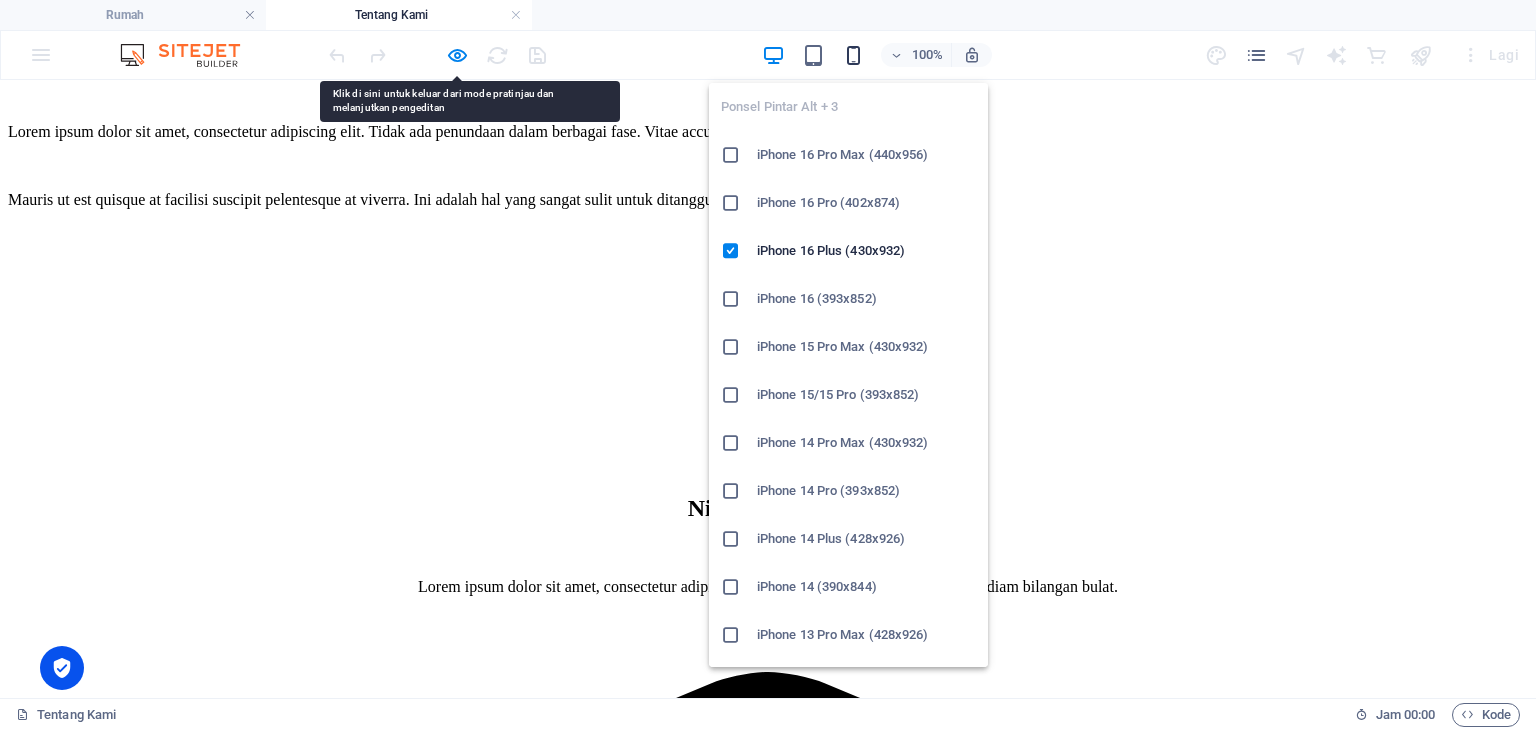 click at bounding box center [853, 55] 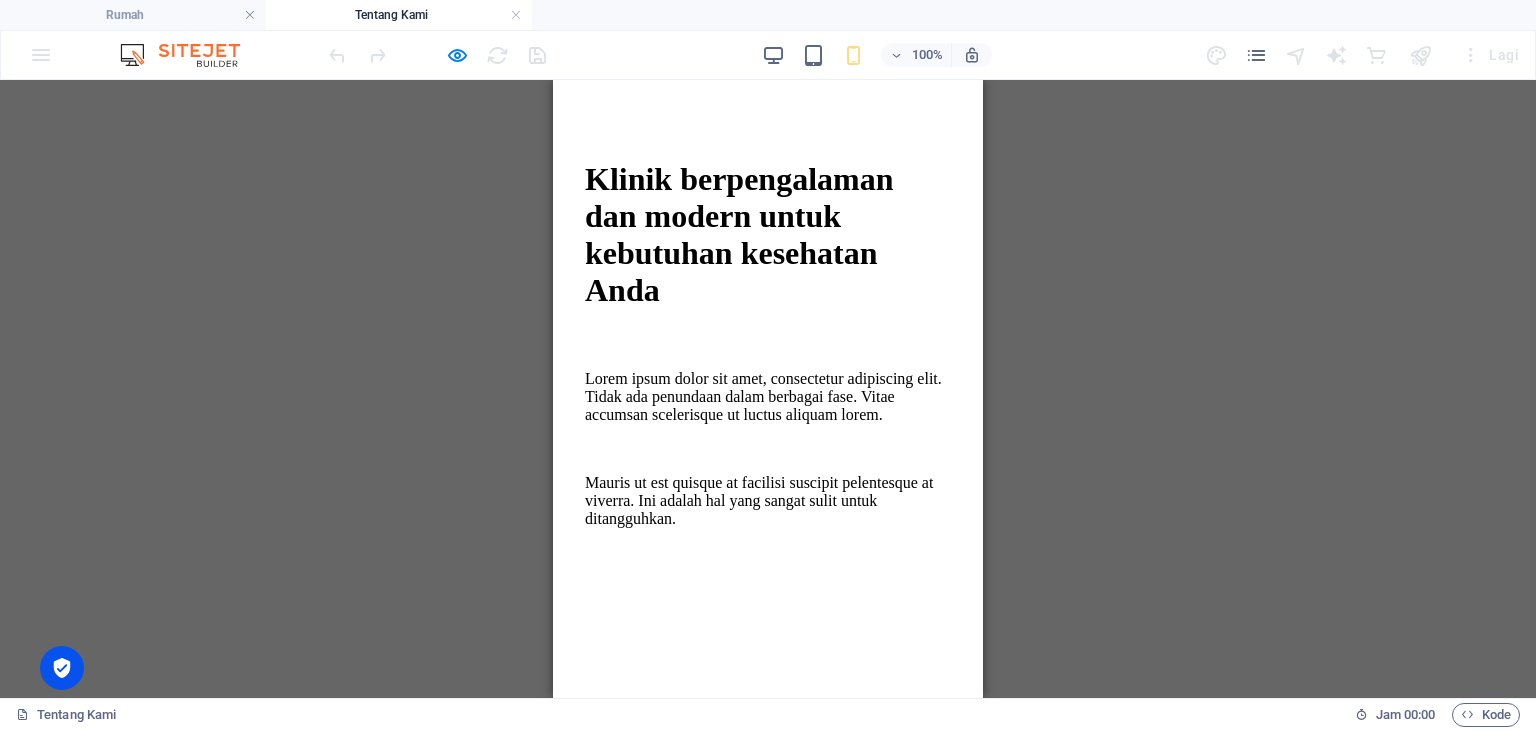 scroll, scrollTop: 0, scrollLeft: 0, axis: both 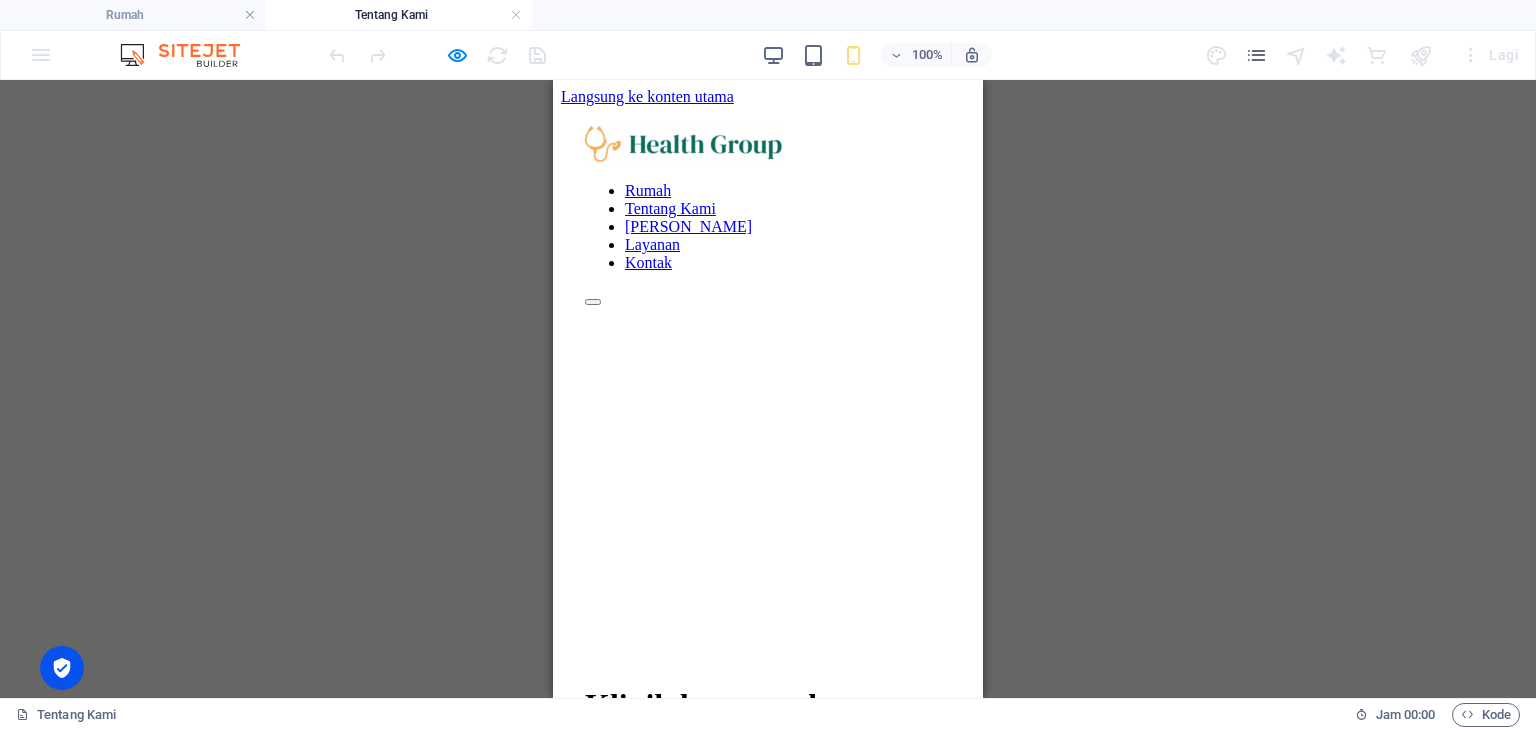 click at bounding box center [768, 146] 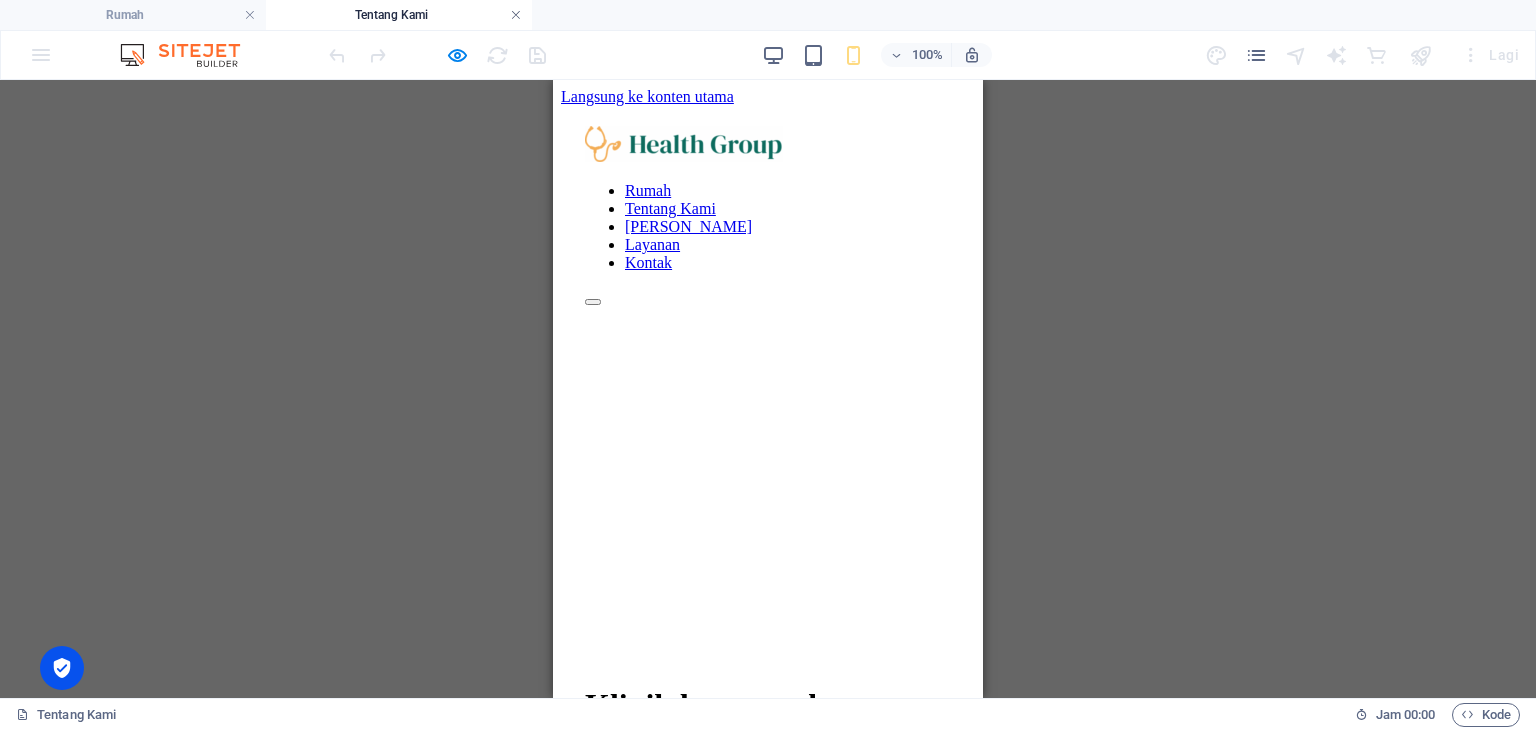 click at bounding box center [516, 15] 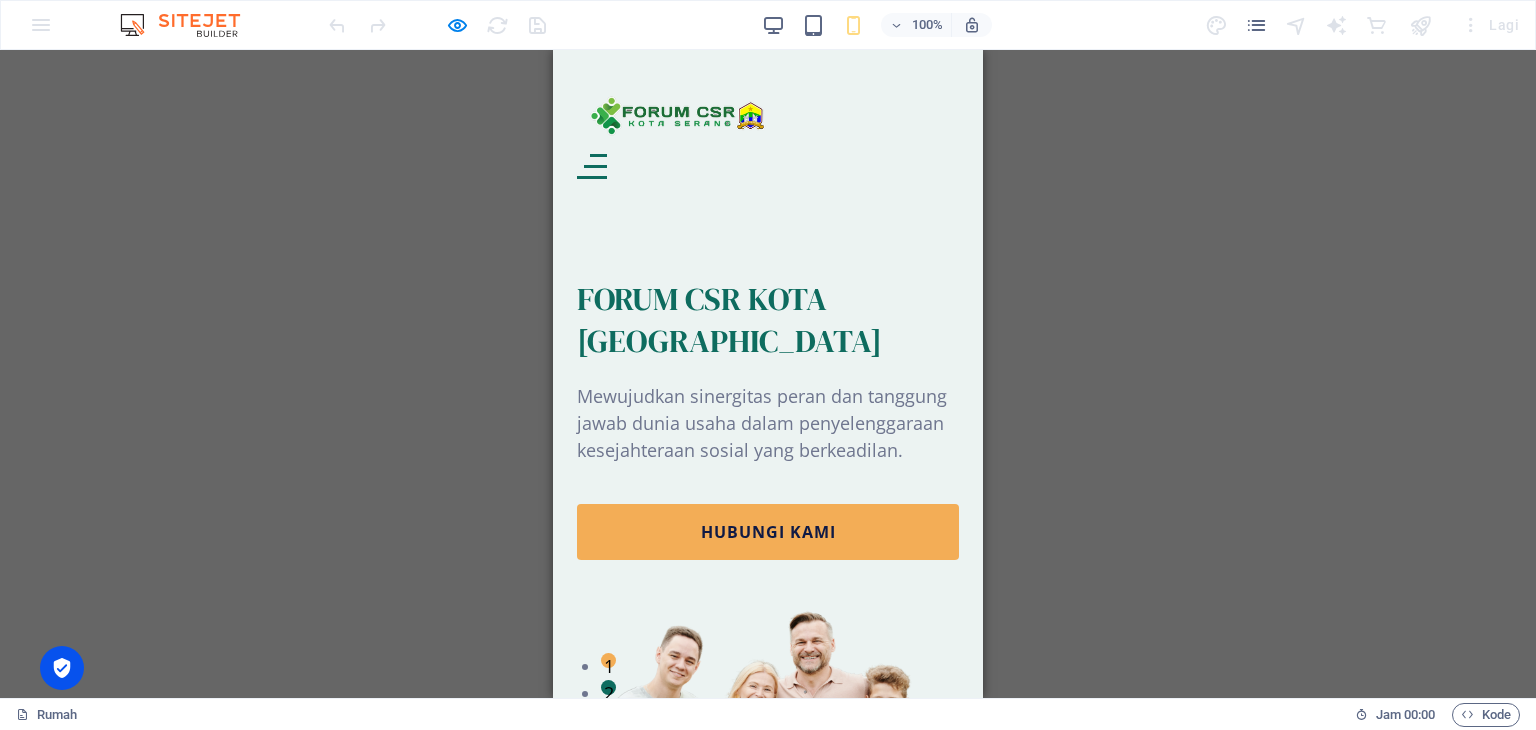 scroll, scrollTop: 5296, scrollLeft: 0, axis: vertical 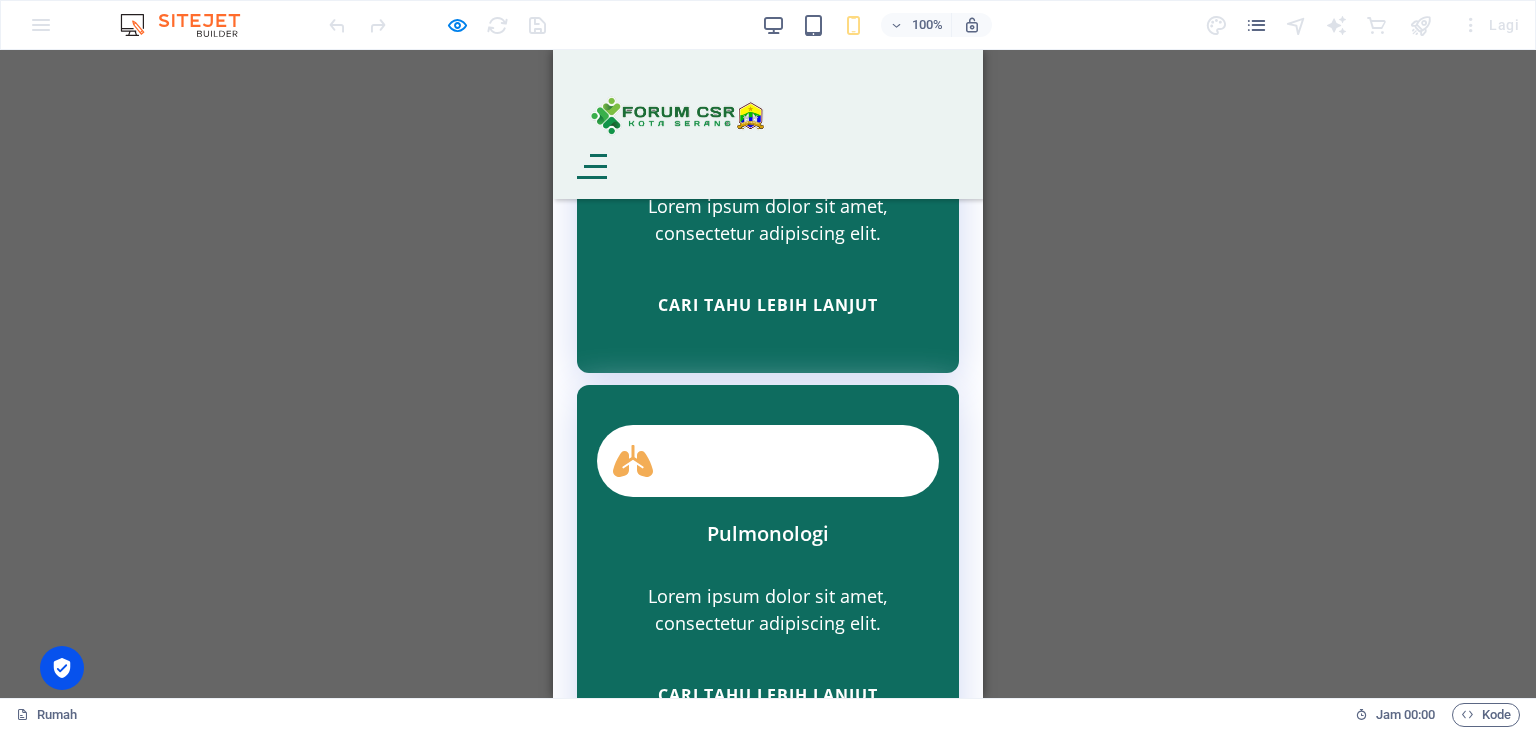 click at bounding box center [592, 166] 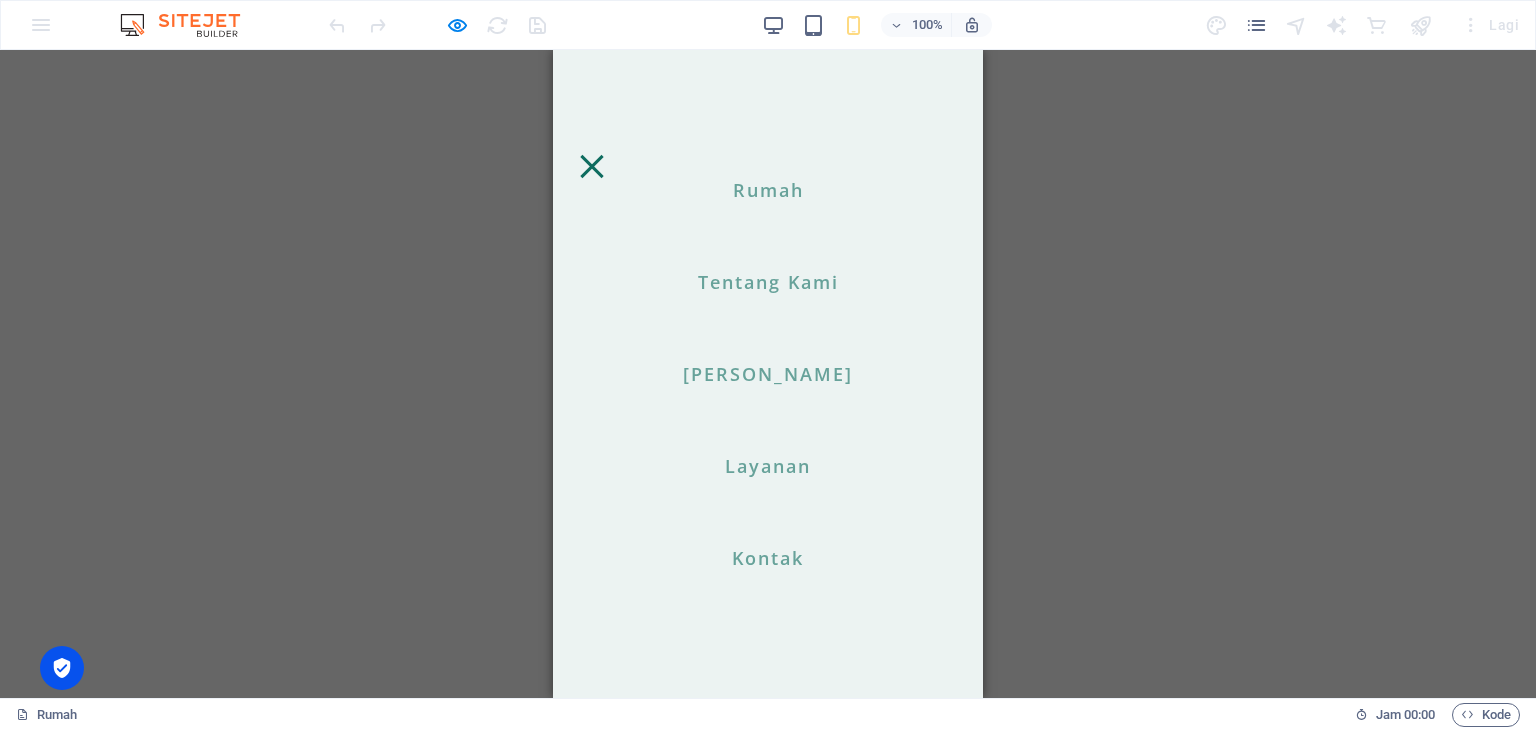 click on "Tim" at bounding box center [768, 374] 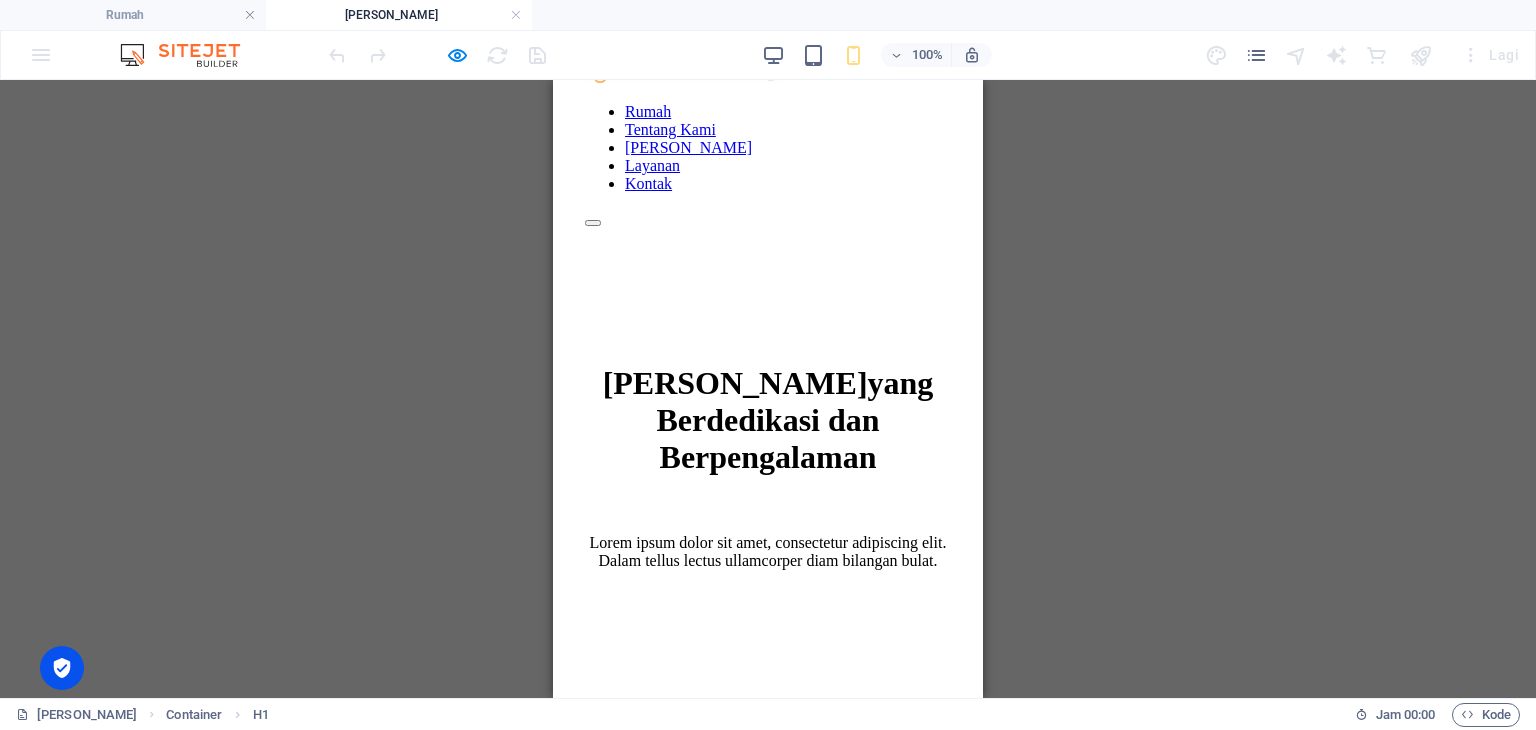 scroll, scrollTop: 0, scrollLeft: 0, axis: both 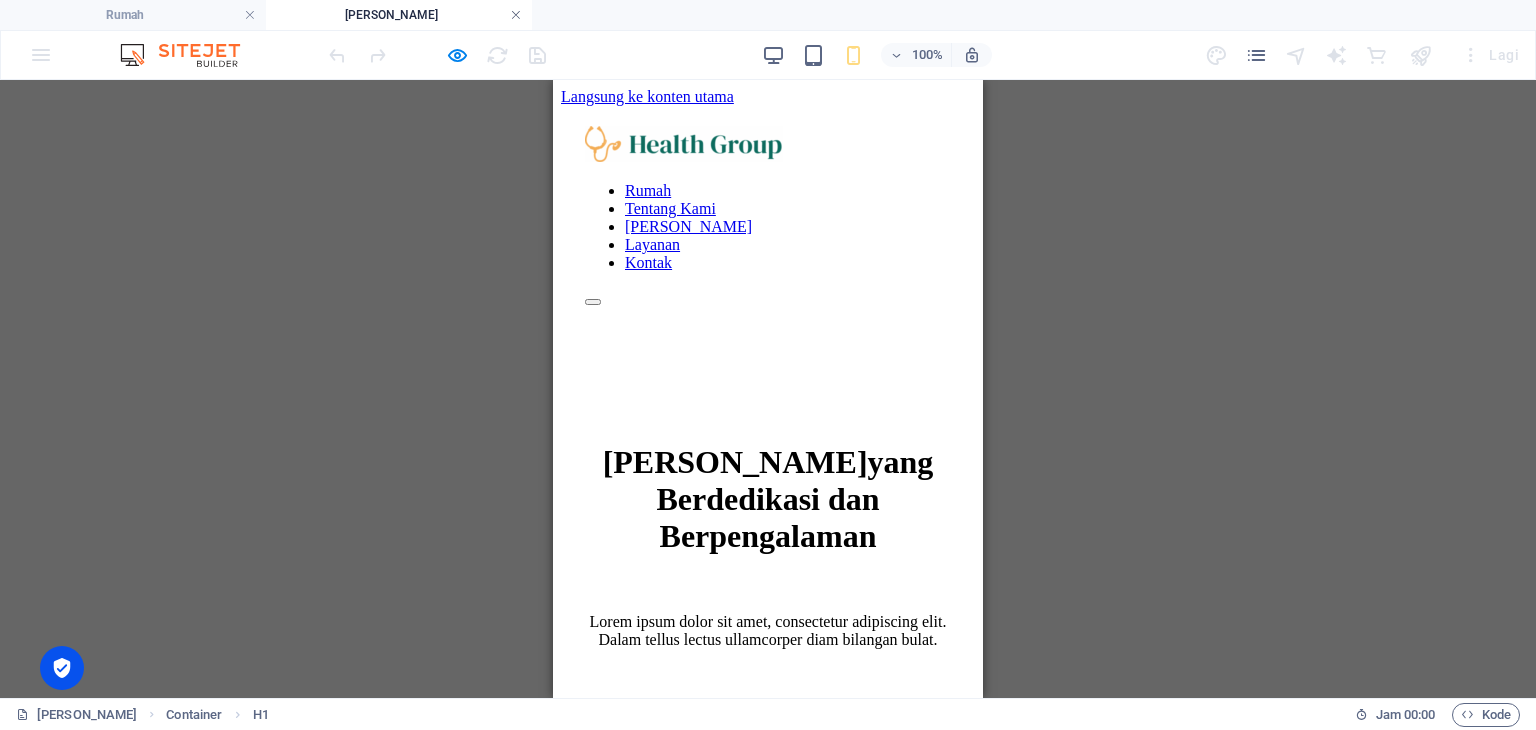 click at bounding box center [516, 15] 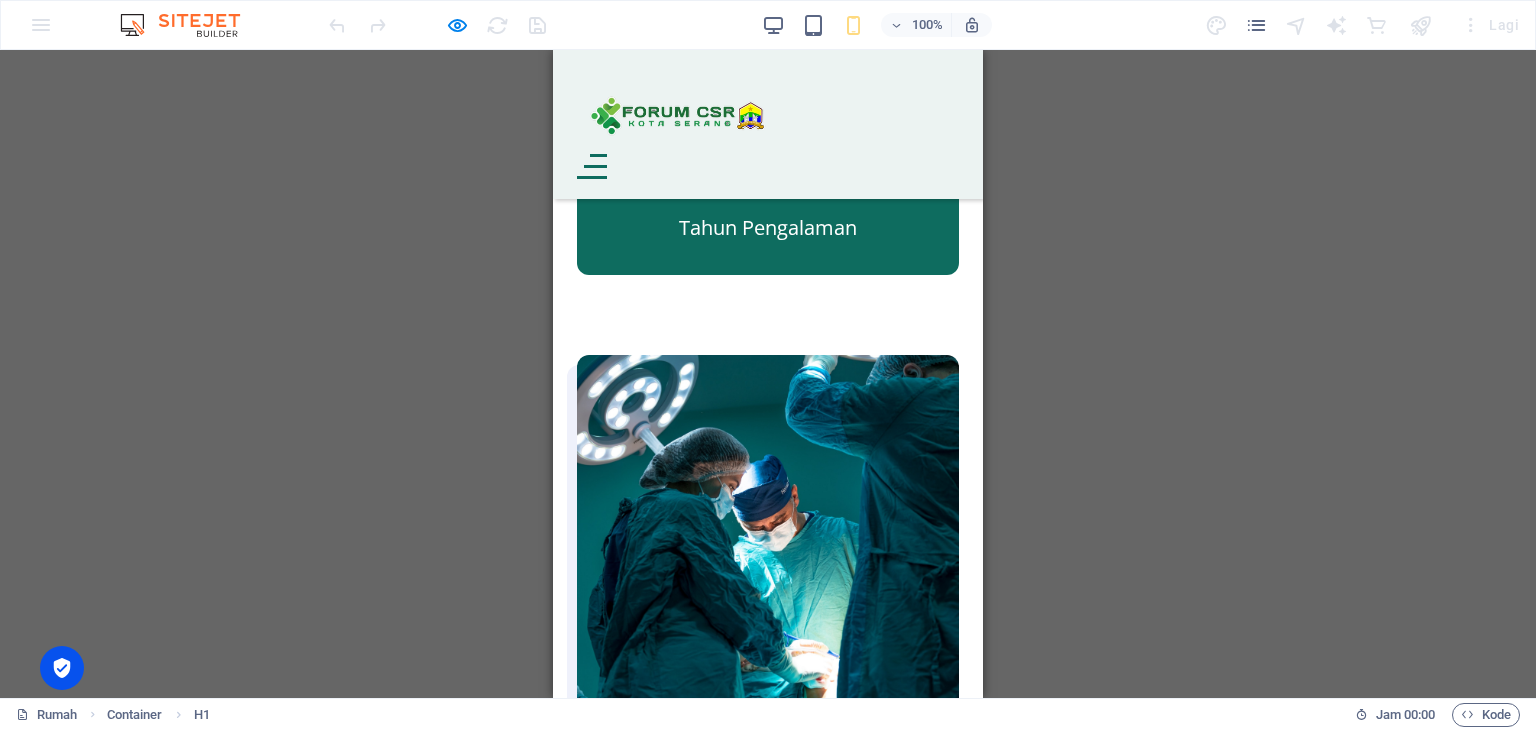 scroll, scrollTop: 876, scrollLeft: 0, axis: vertical 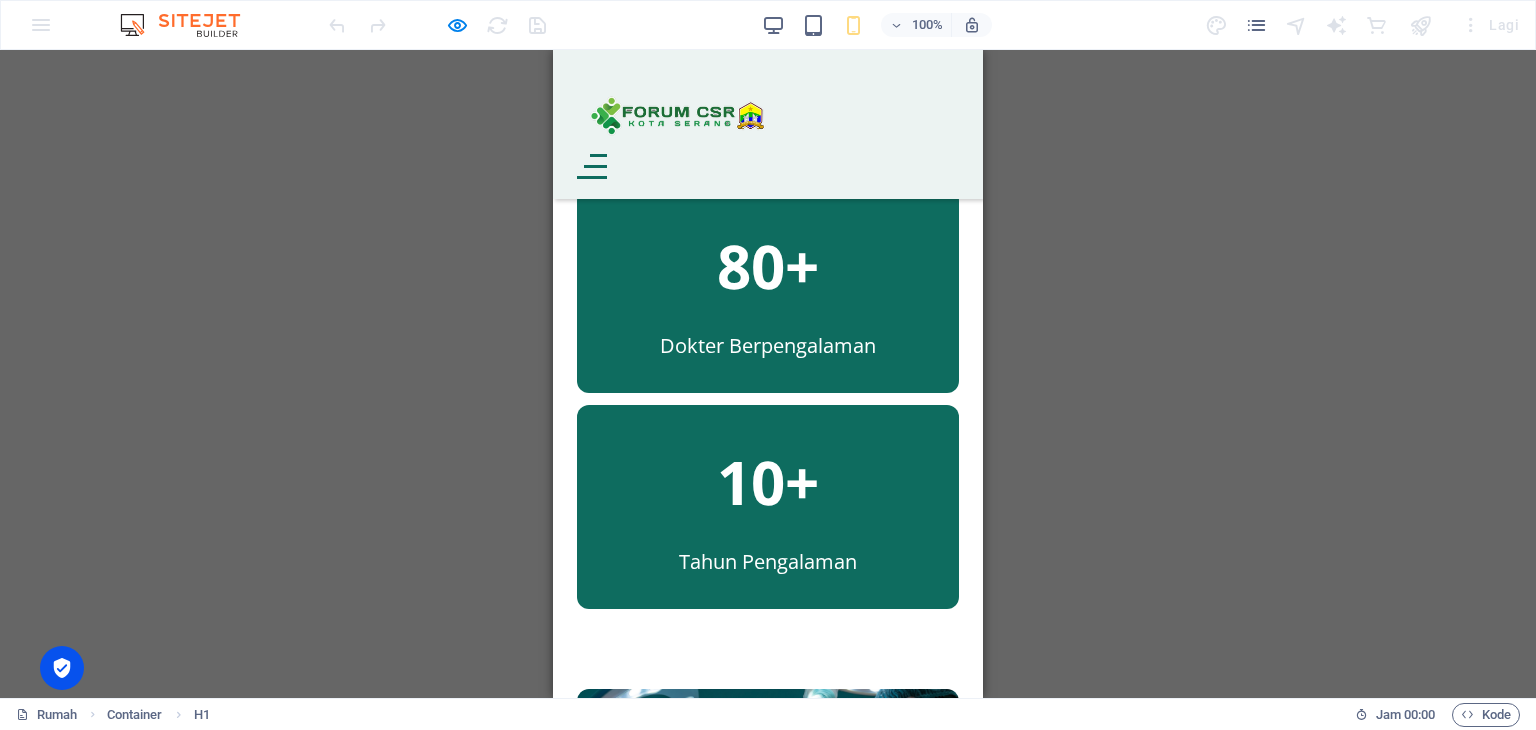 drag, startPoint x: 933, startPoint y: 94, endPoint x: 935, endPoint y: 110, distance: 16.124516 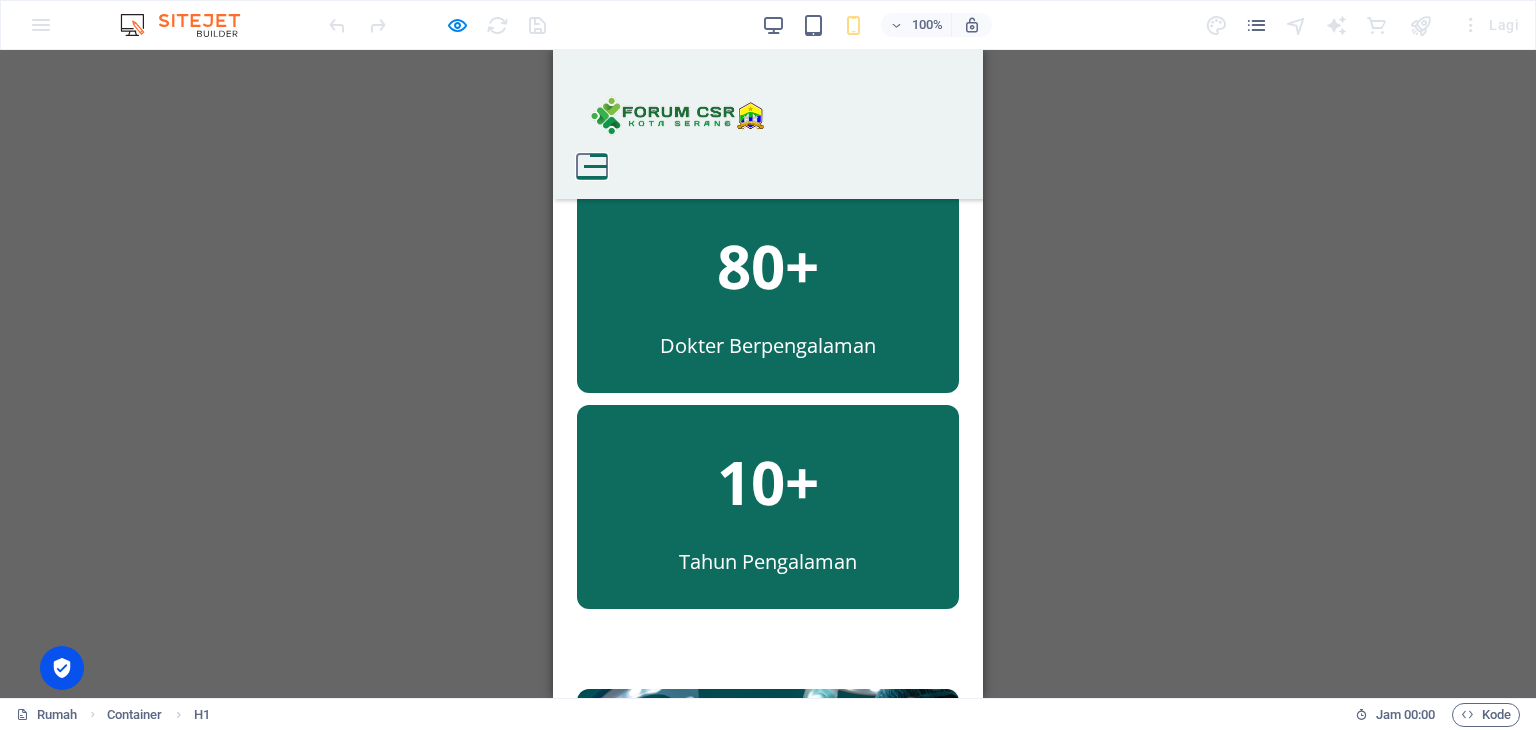 click at bounding box center (596, 166) 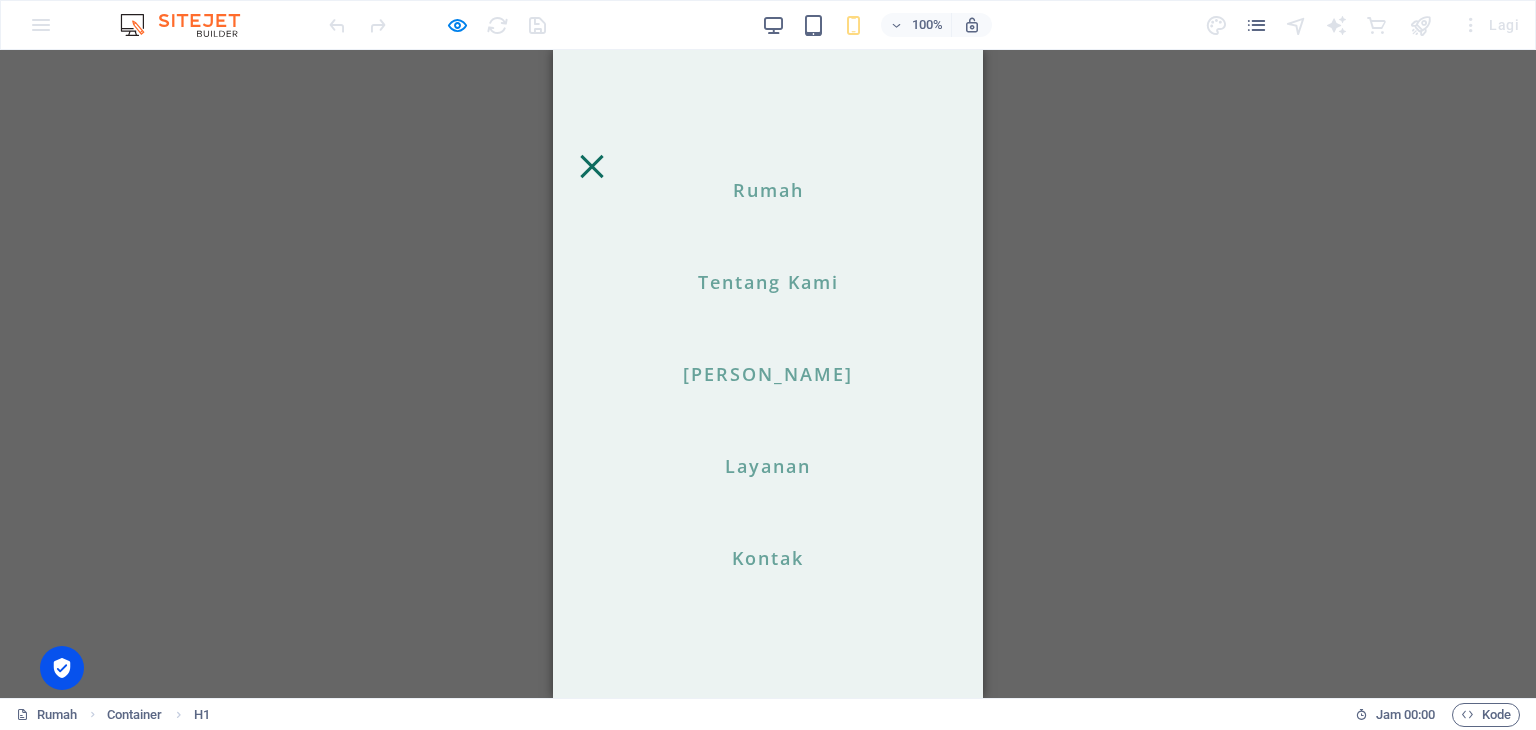 click on "Layanan" at bounding box center [768, 466] 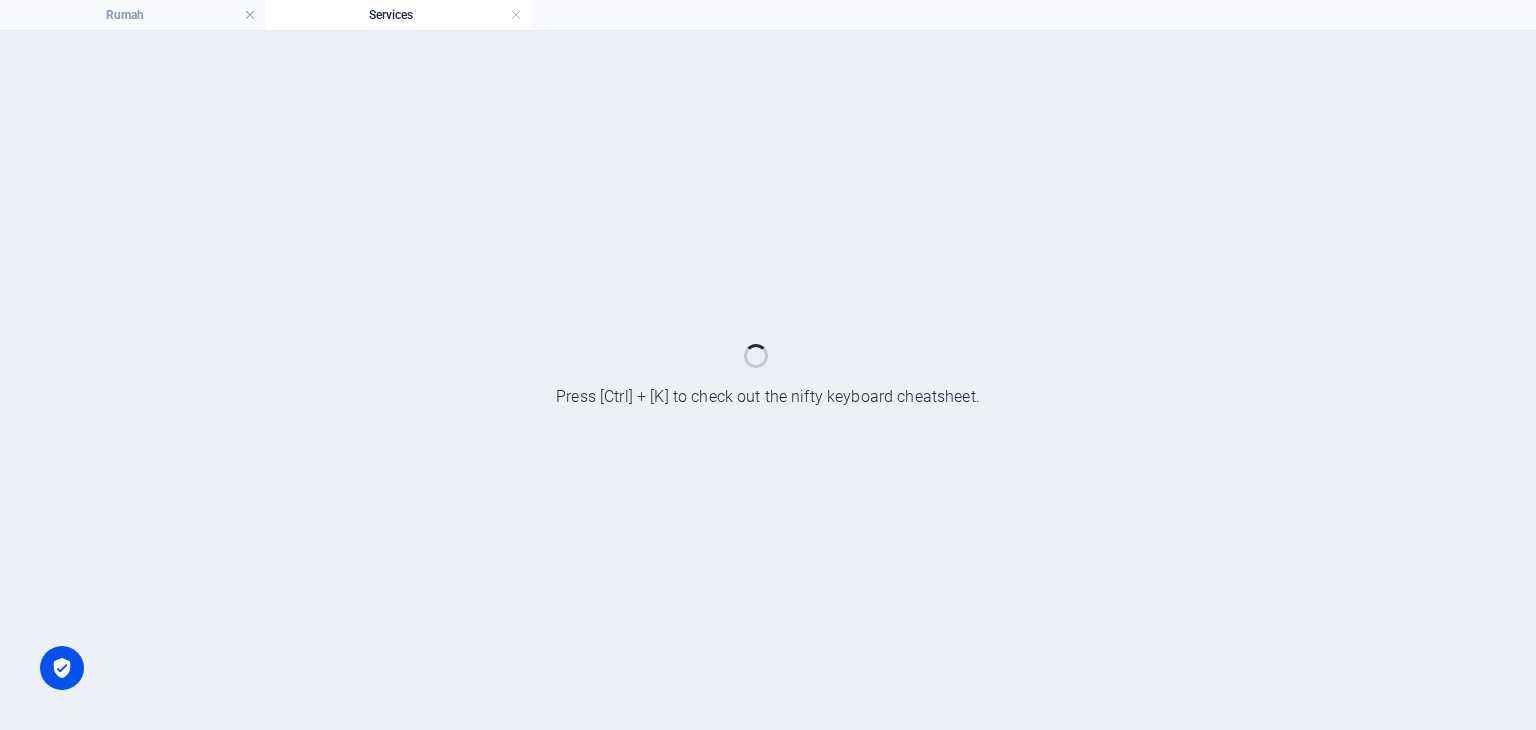 scroll, scrollTop: 0, scrollLeft: 0, axis: both 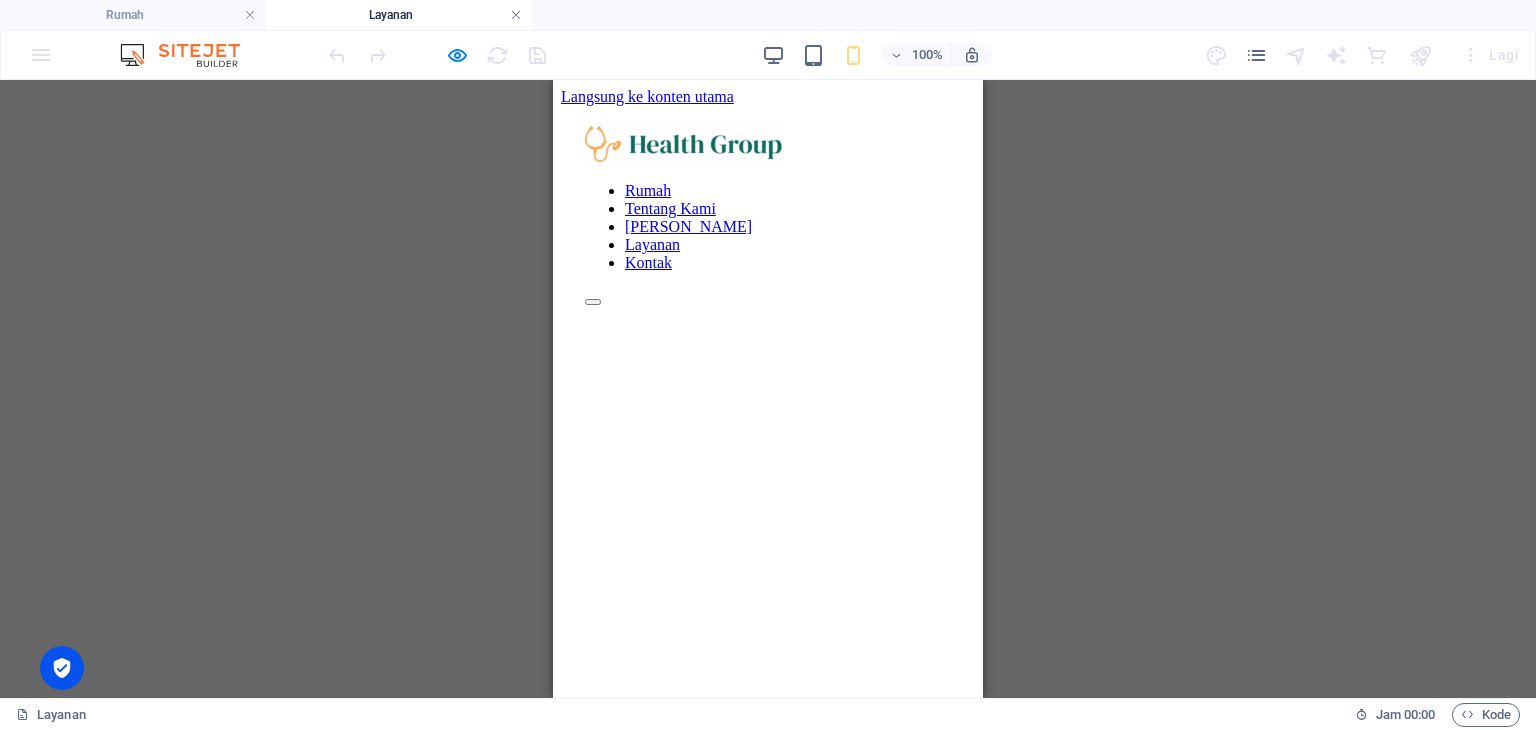 click at bounding box center (516, 15) 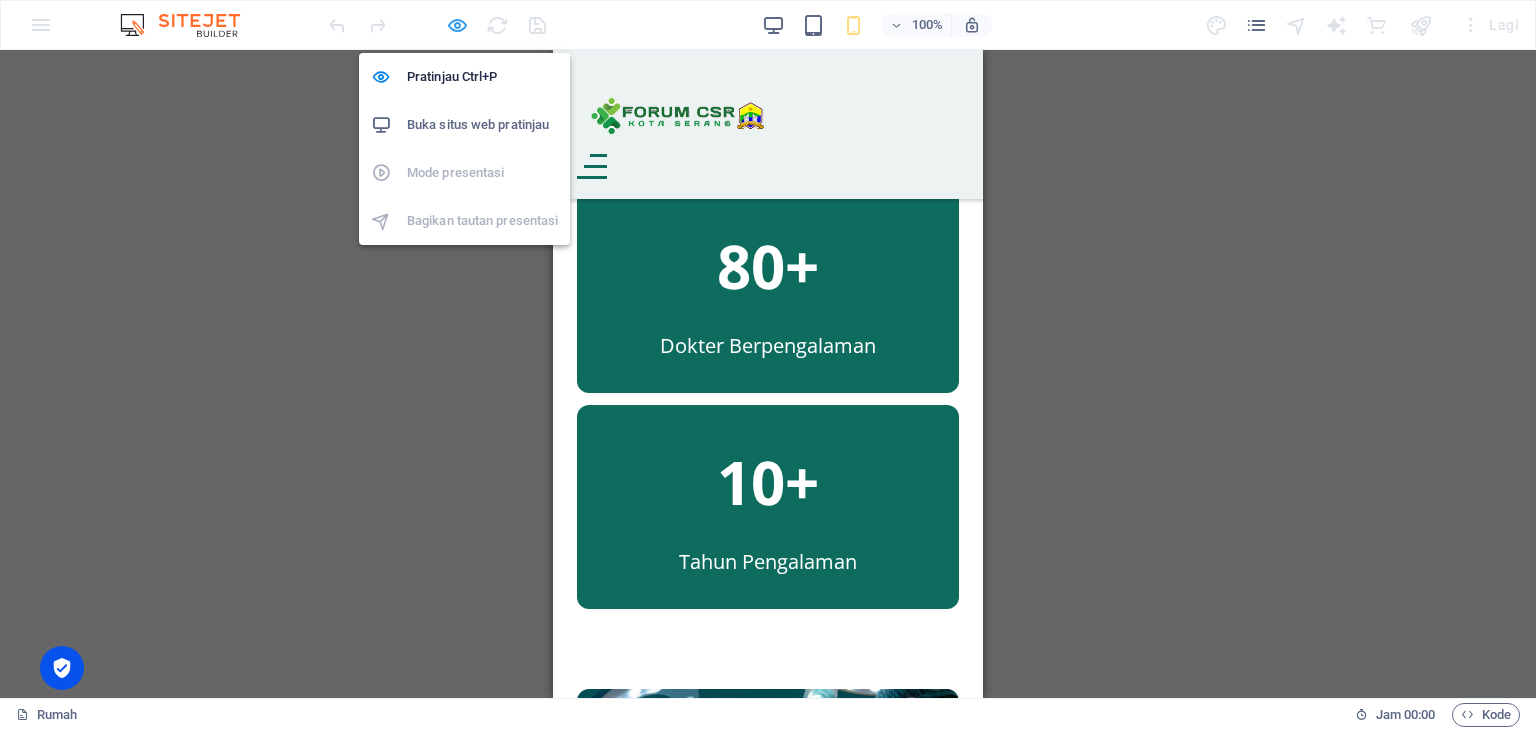 click at bounding box center (457, 25) 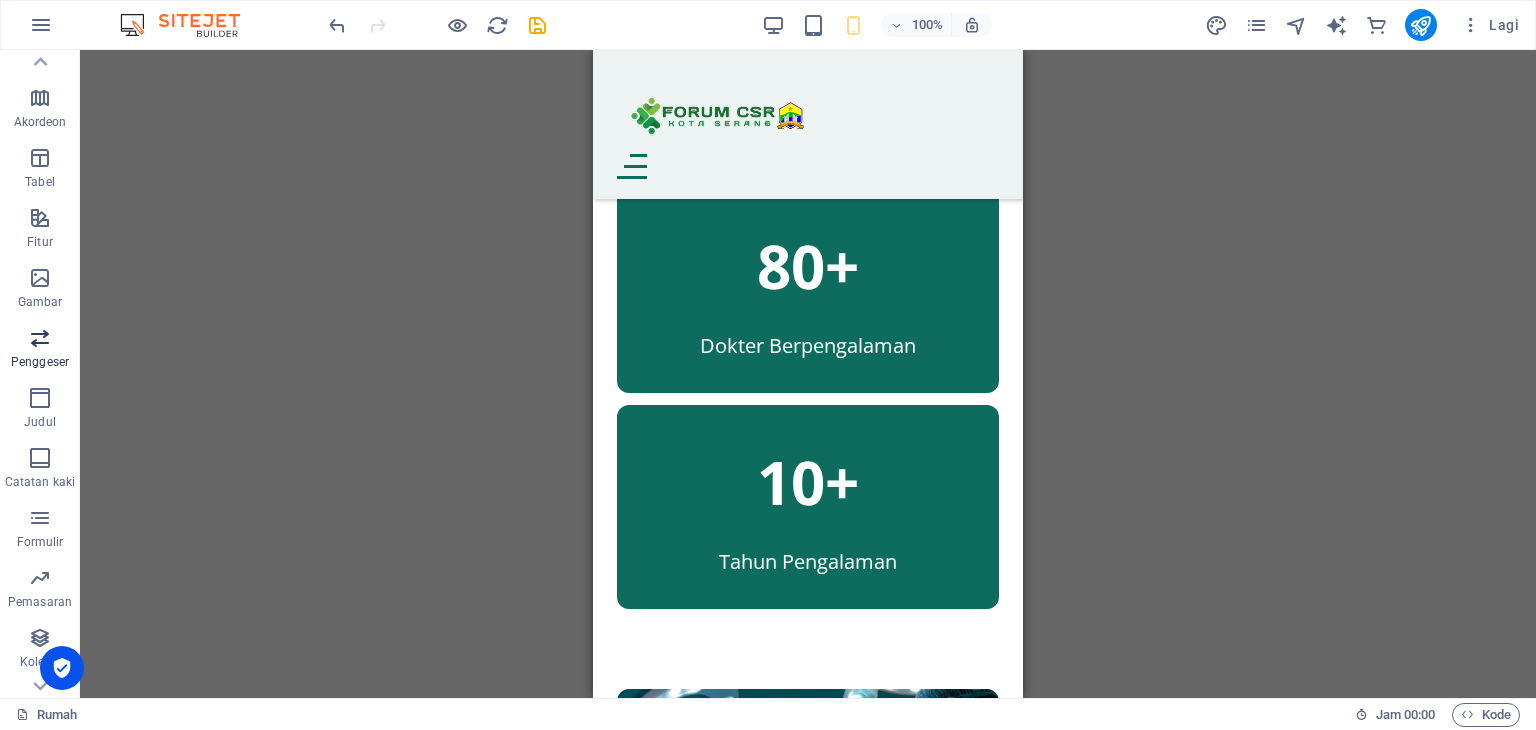 scroll, scrollTop: 312, scrollLeft: 0, axis: vertical 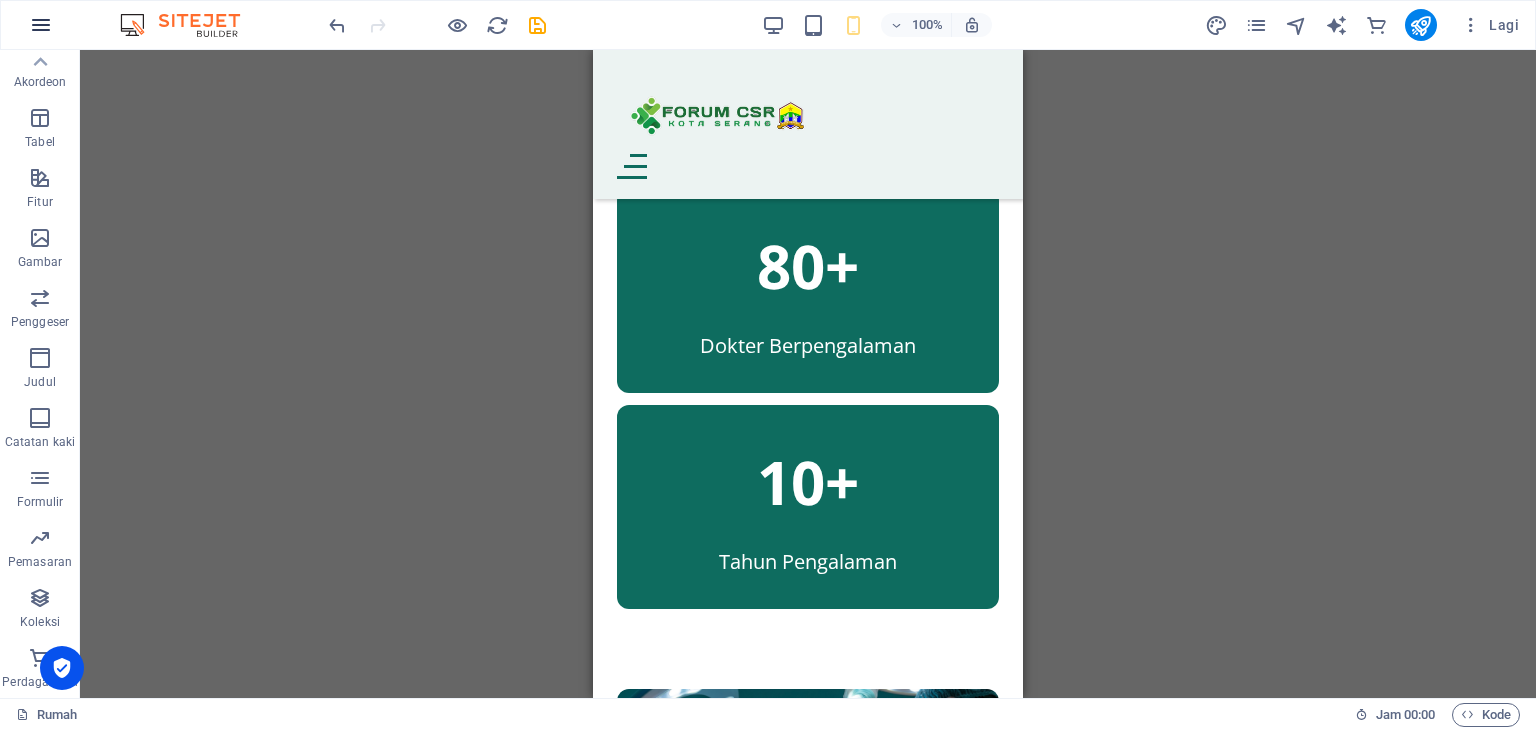 click at bounding box center [41, 25] 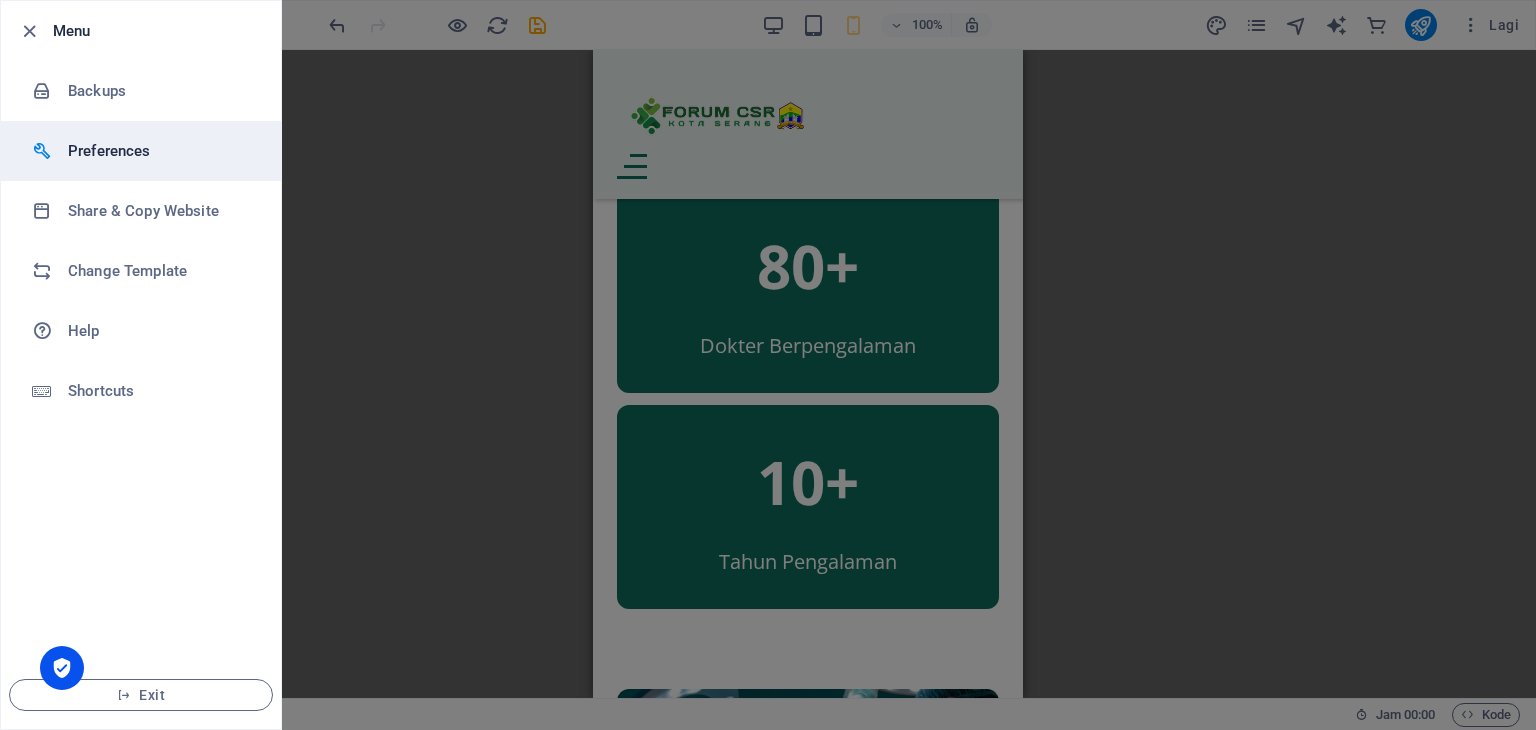 click on "Preferences" at bounding box center (141, 151) 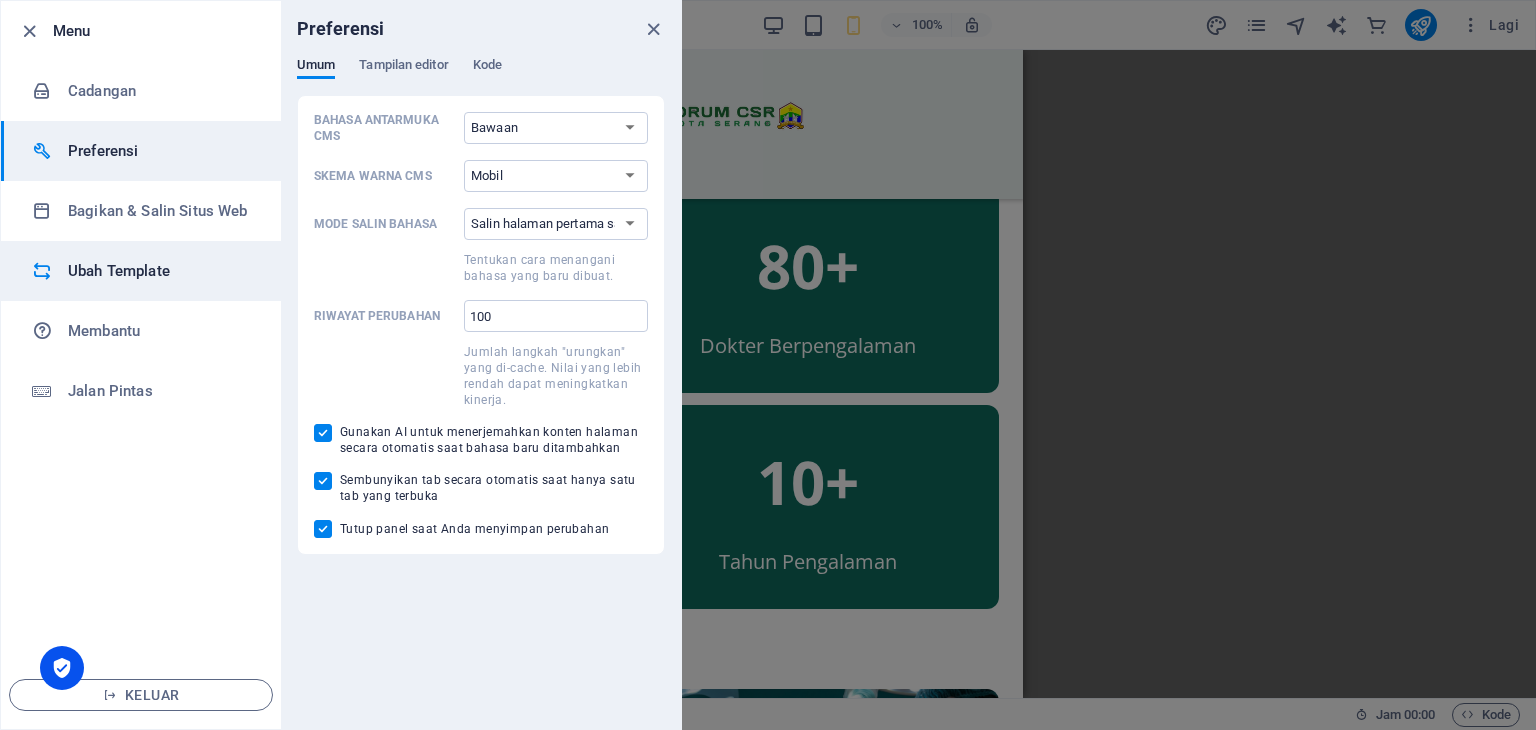 click on "Ubah Template" at bounding box center (119, 271) 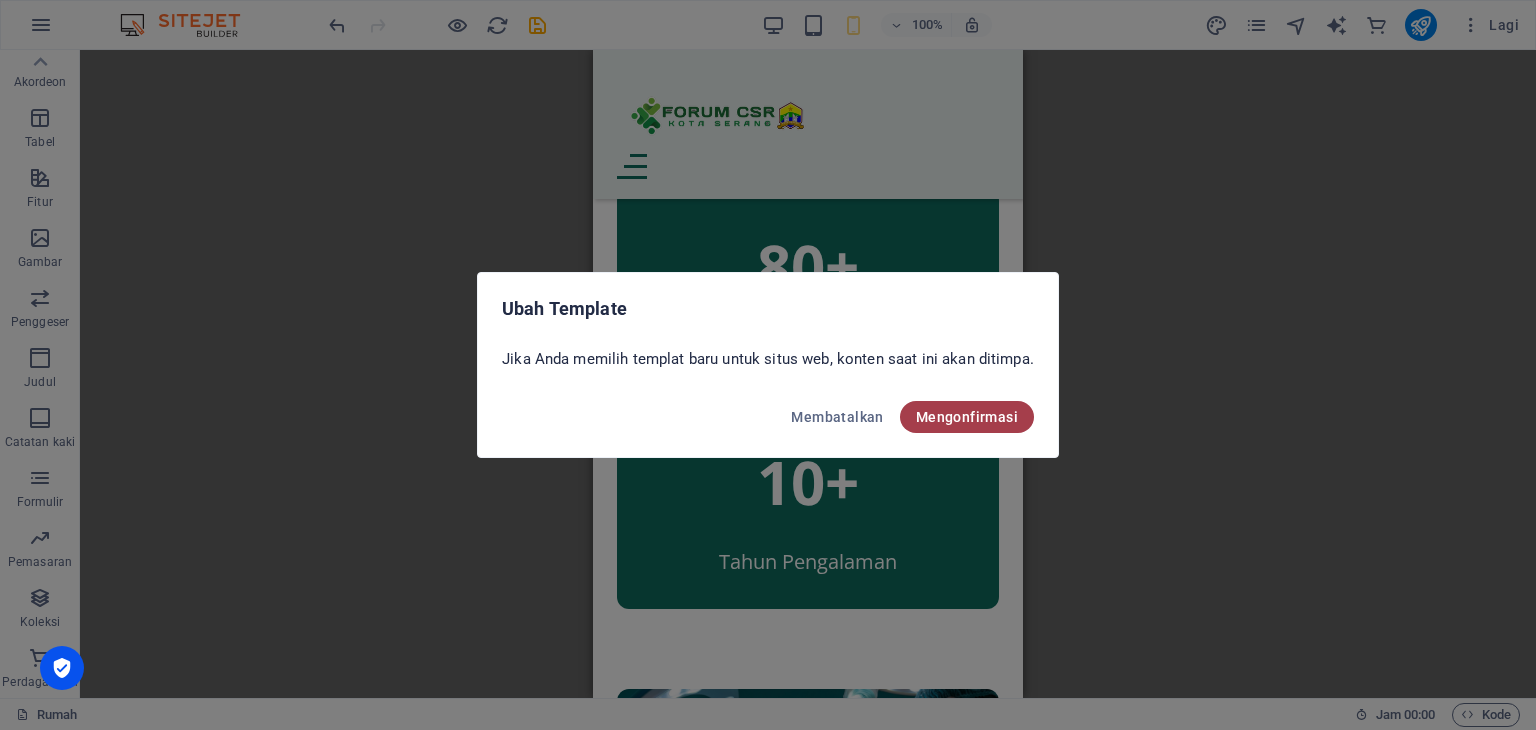 click on "Mengonfirmasi" at bounding box center (967, 417) 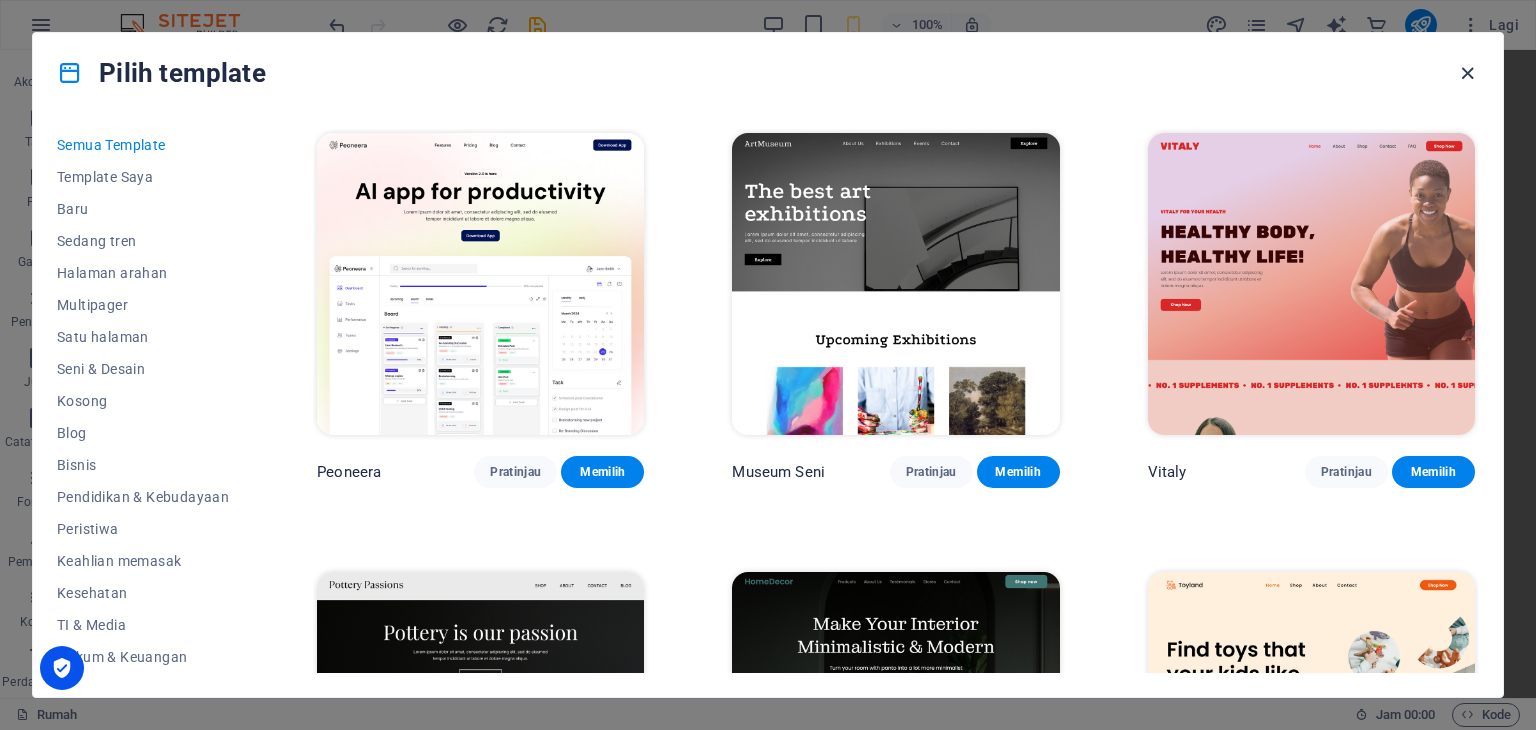 click at bounding box center [1467, 73] 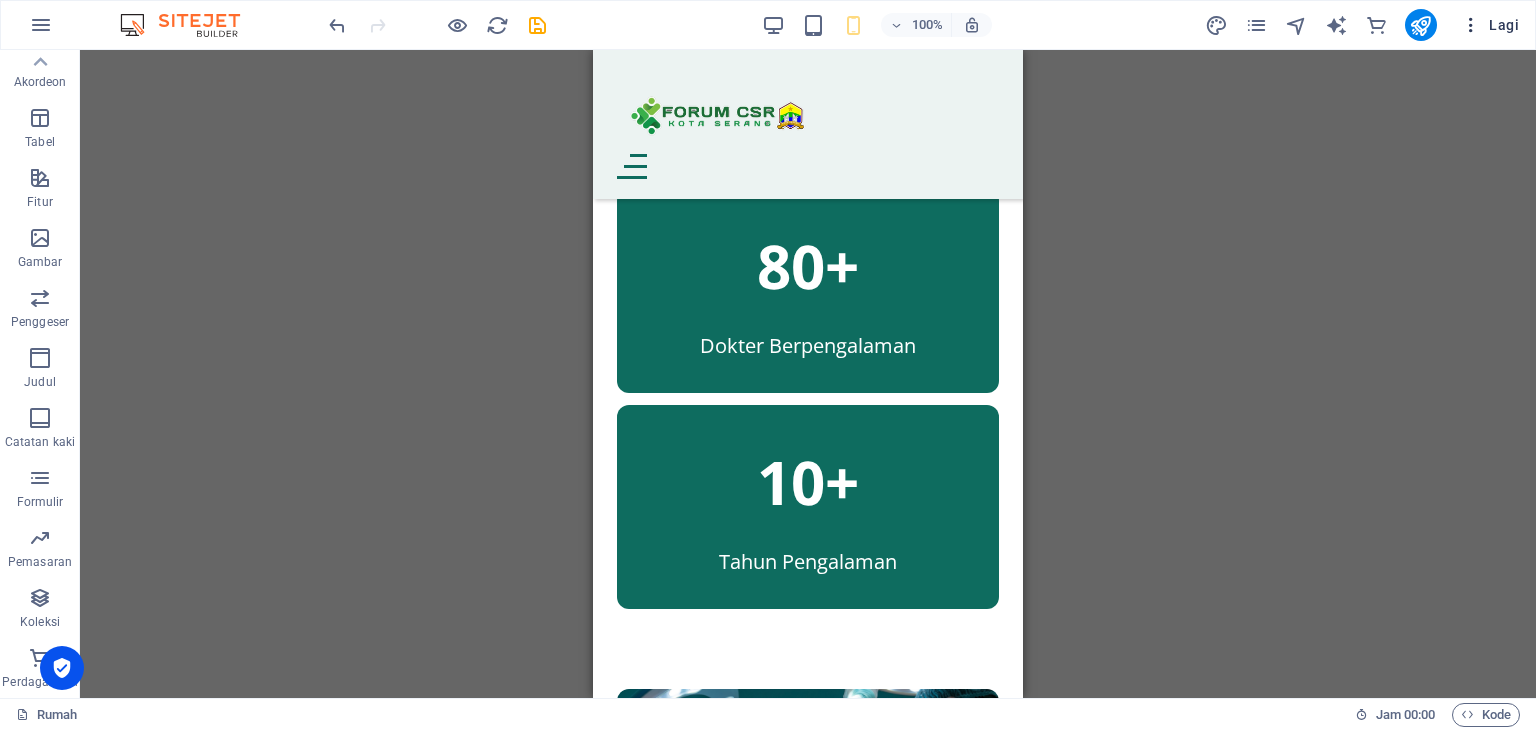 click at bounding box center (1471, 25) 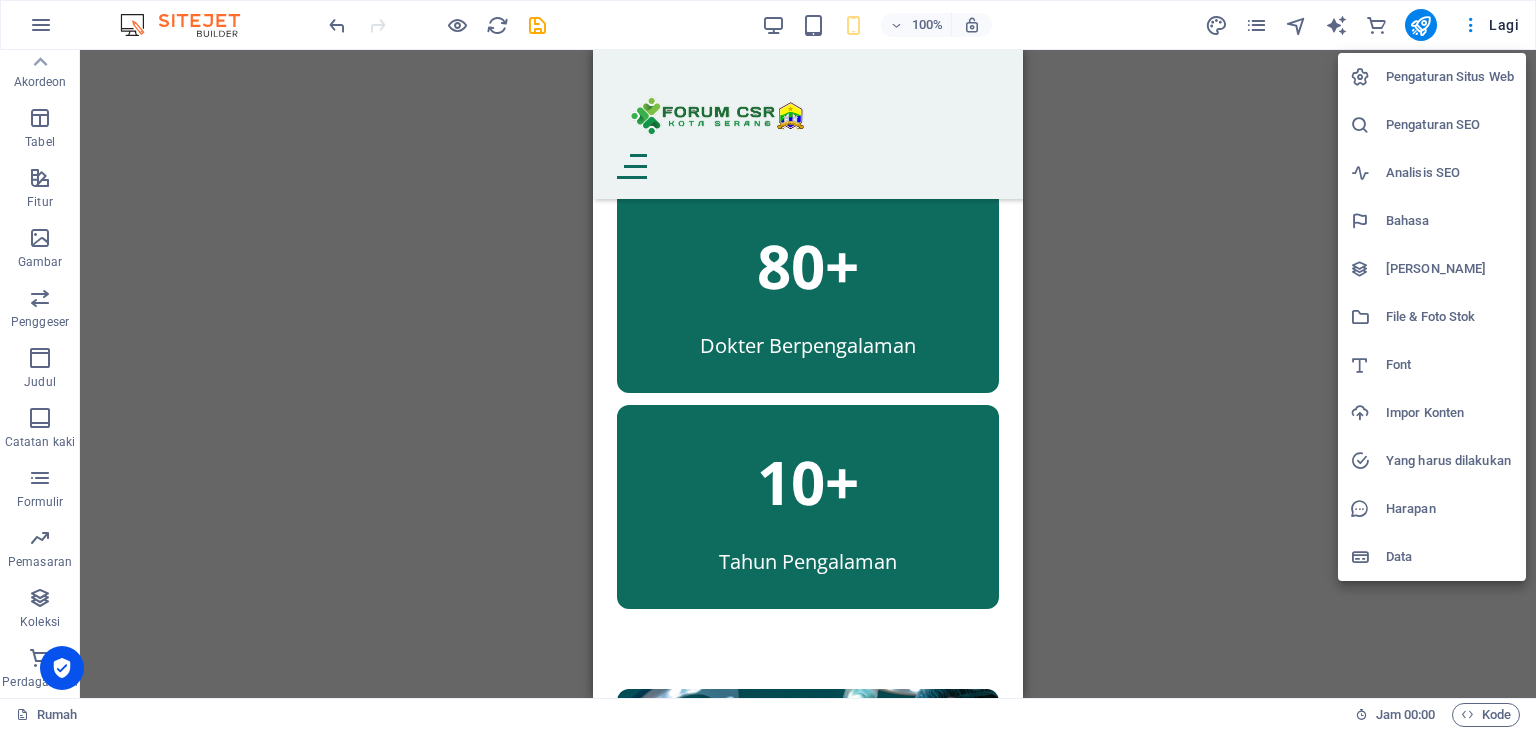 click on "Analisis SEO" at bounding box center [1423, 172] 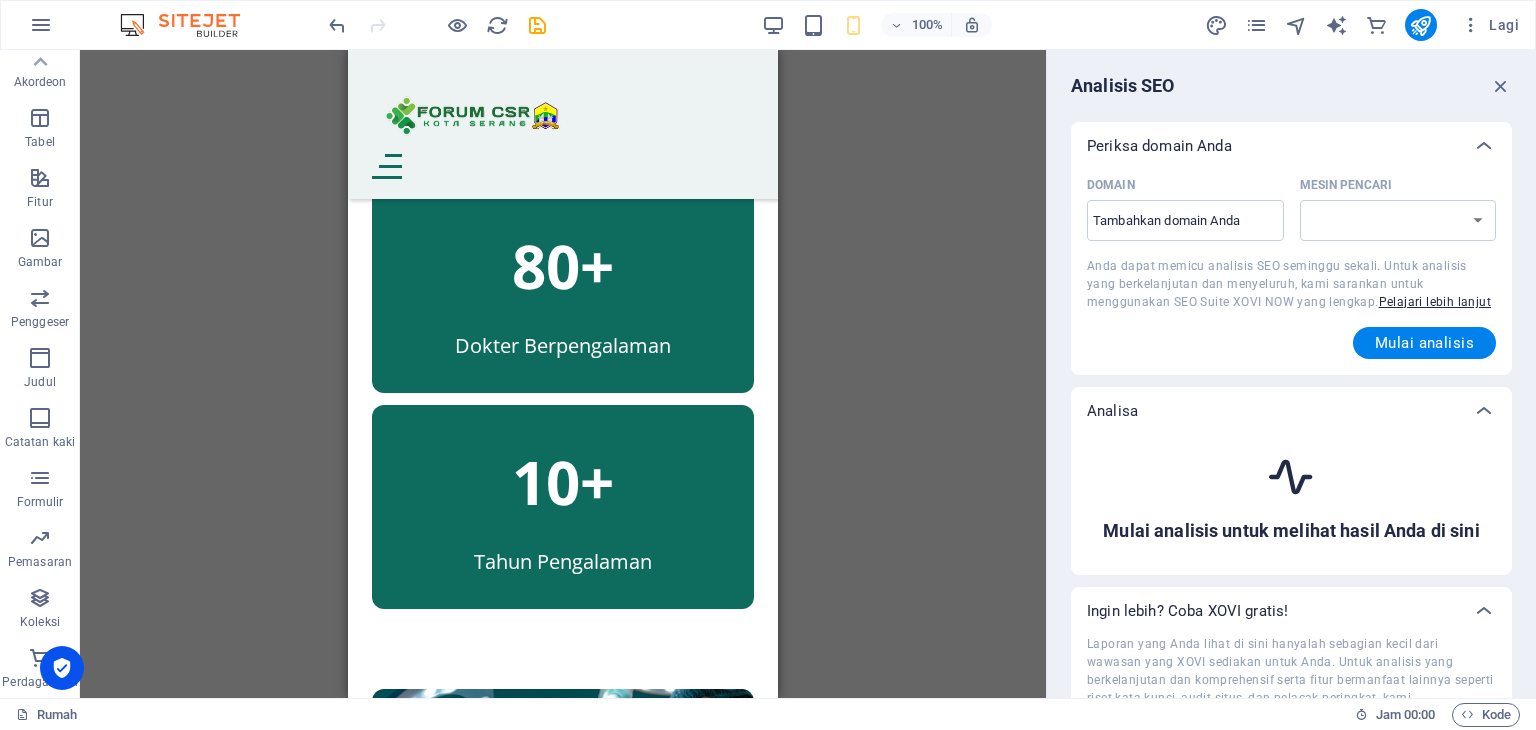 select on "google.com" 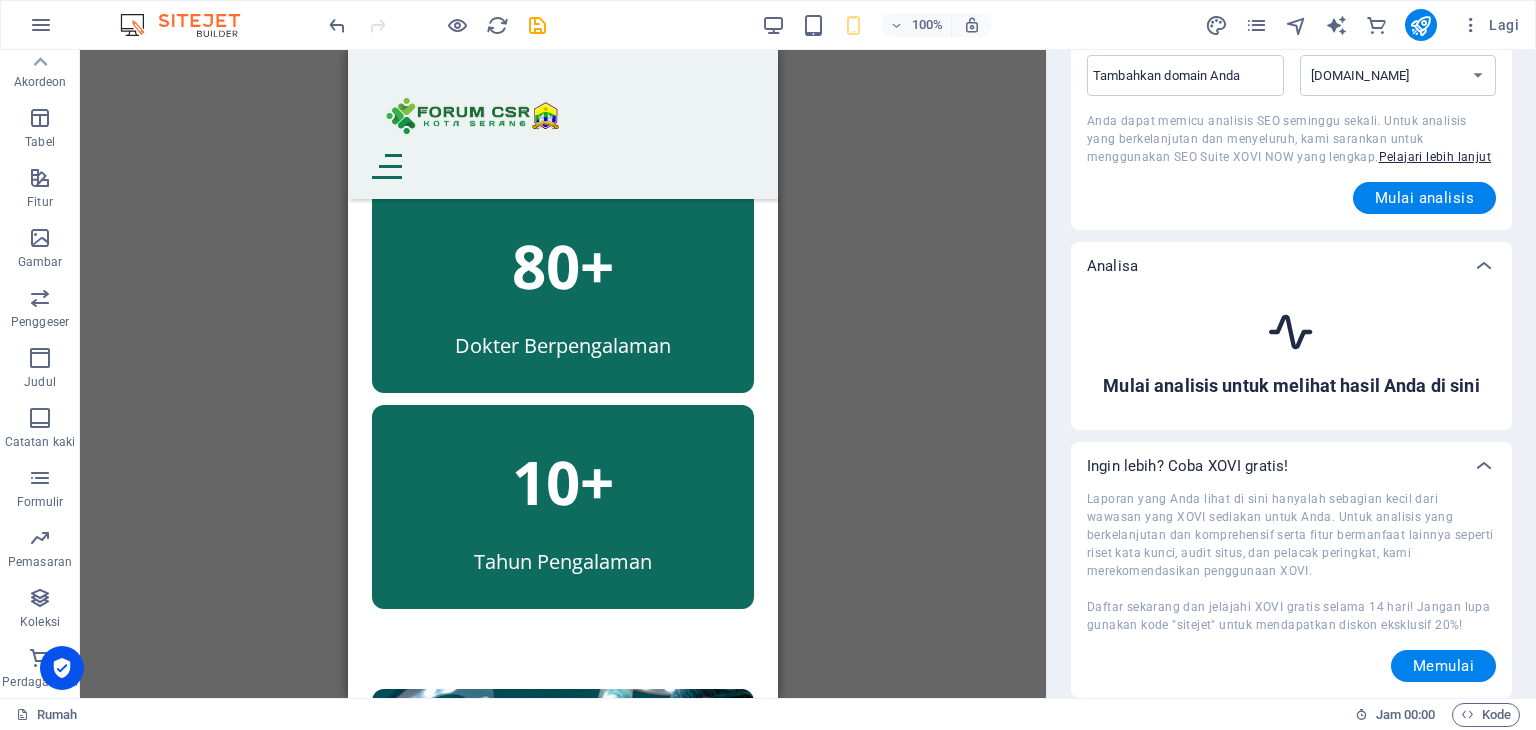 scroll, scrollTop: 0, scrollLeft: 0, axis: both 